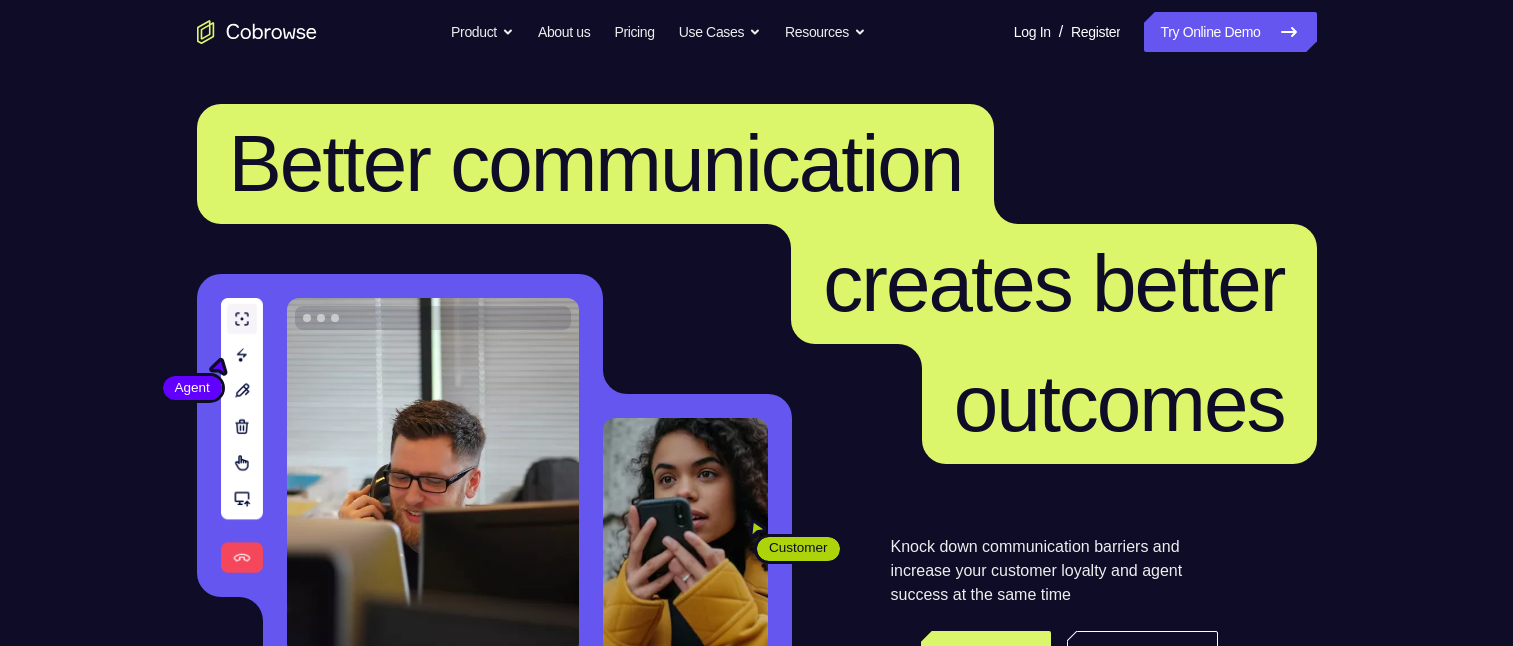 scroll, scrollTop: 0, scrollLeft: 0, axis: both 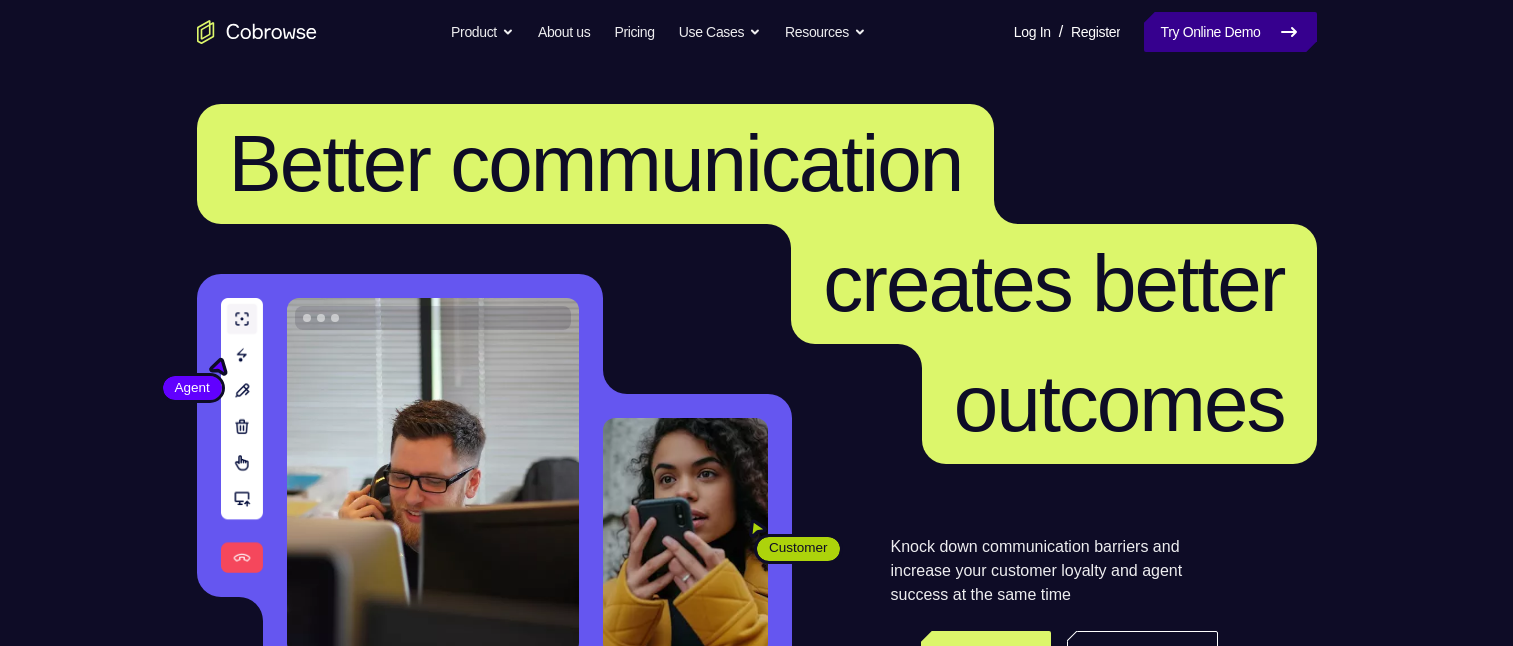 click on "Try Online Demo" at bounding box center (1230, 32) 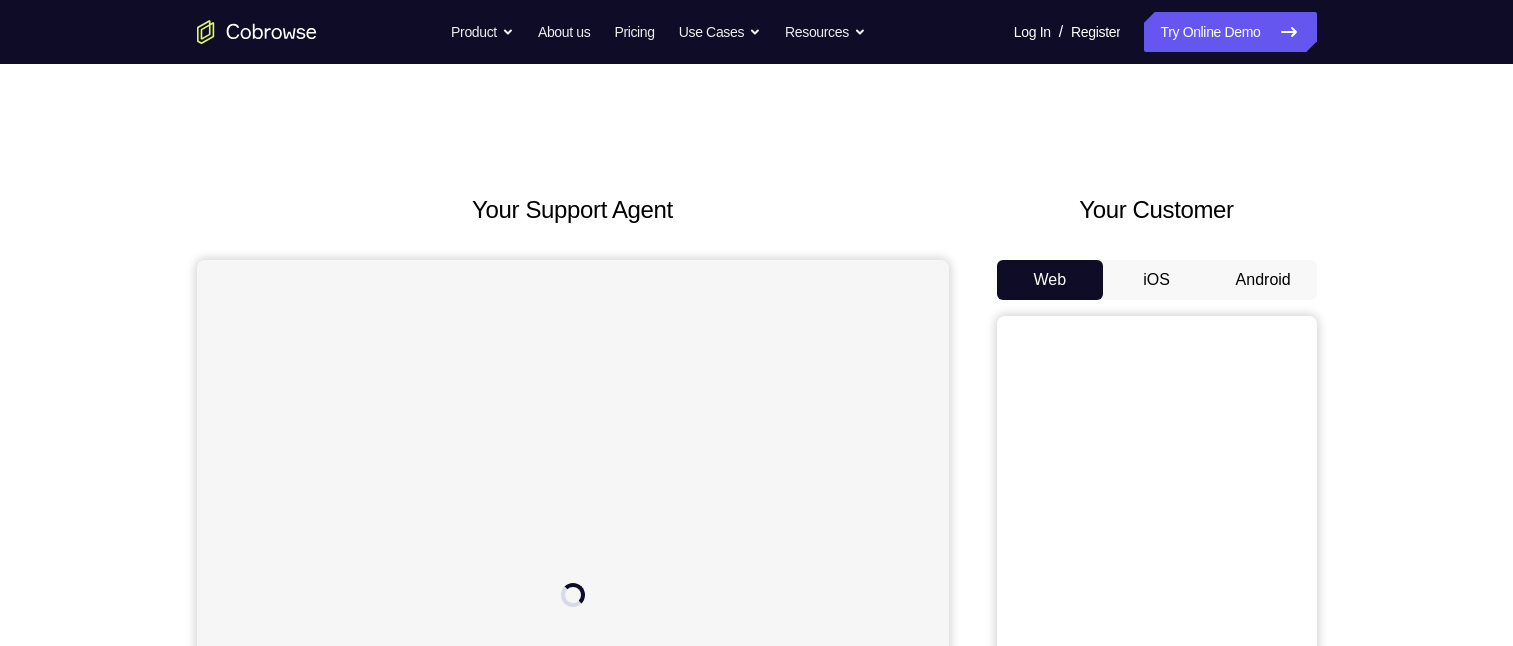 scroll, scrollTop: 0, scrollLeft: 0, axis: both 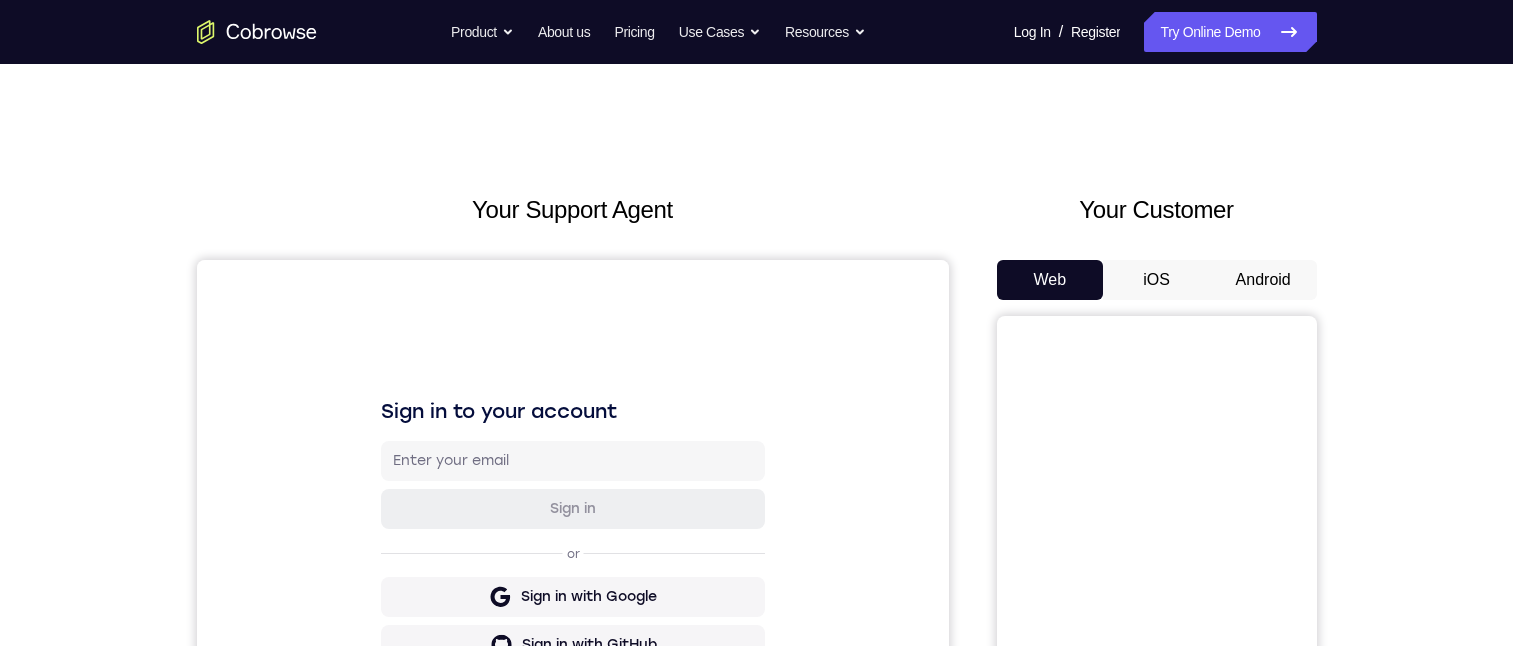 click on "Android" at bounding box center [1263, 280] 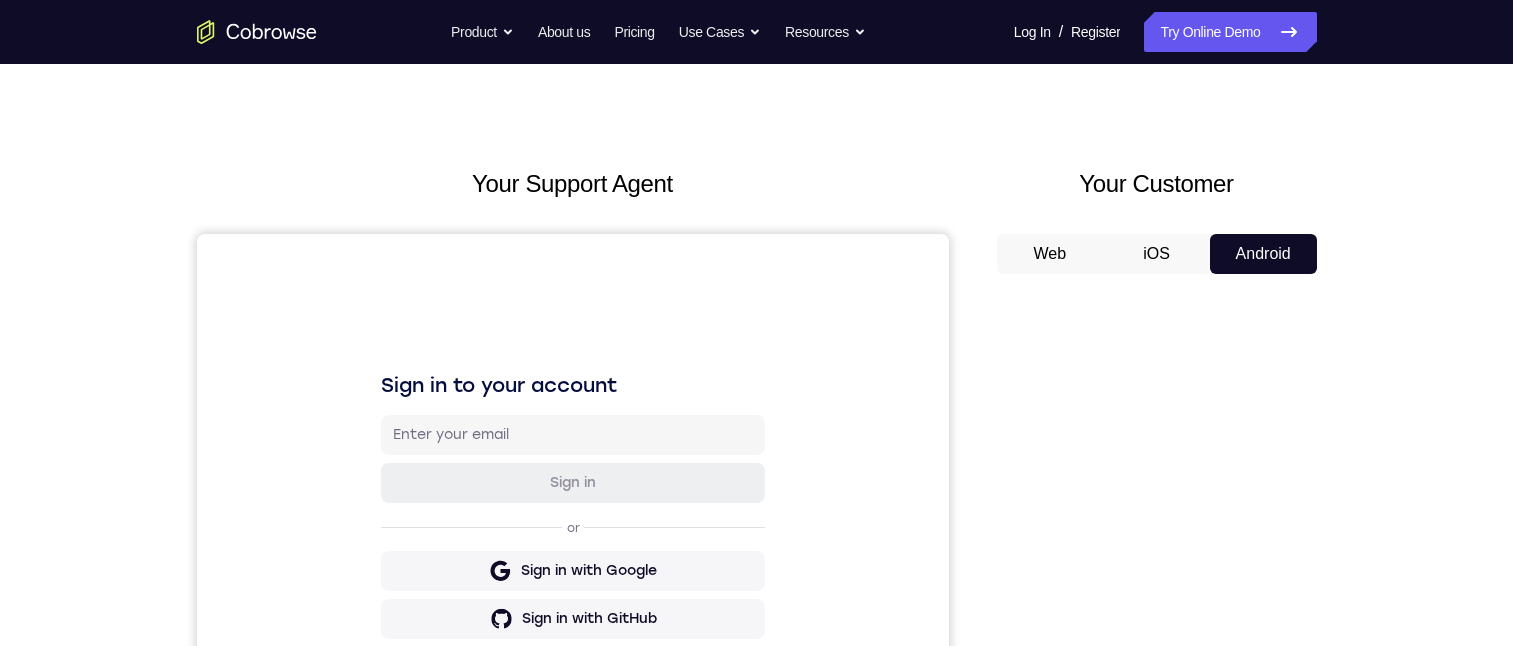 scroll, scrollTop: 64, scrollLeft: 0, axis: vertical 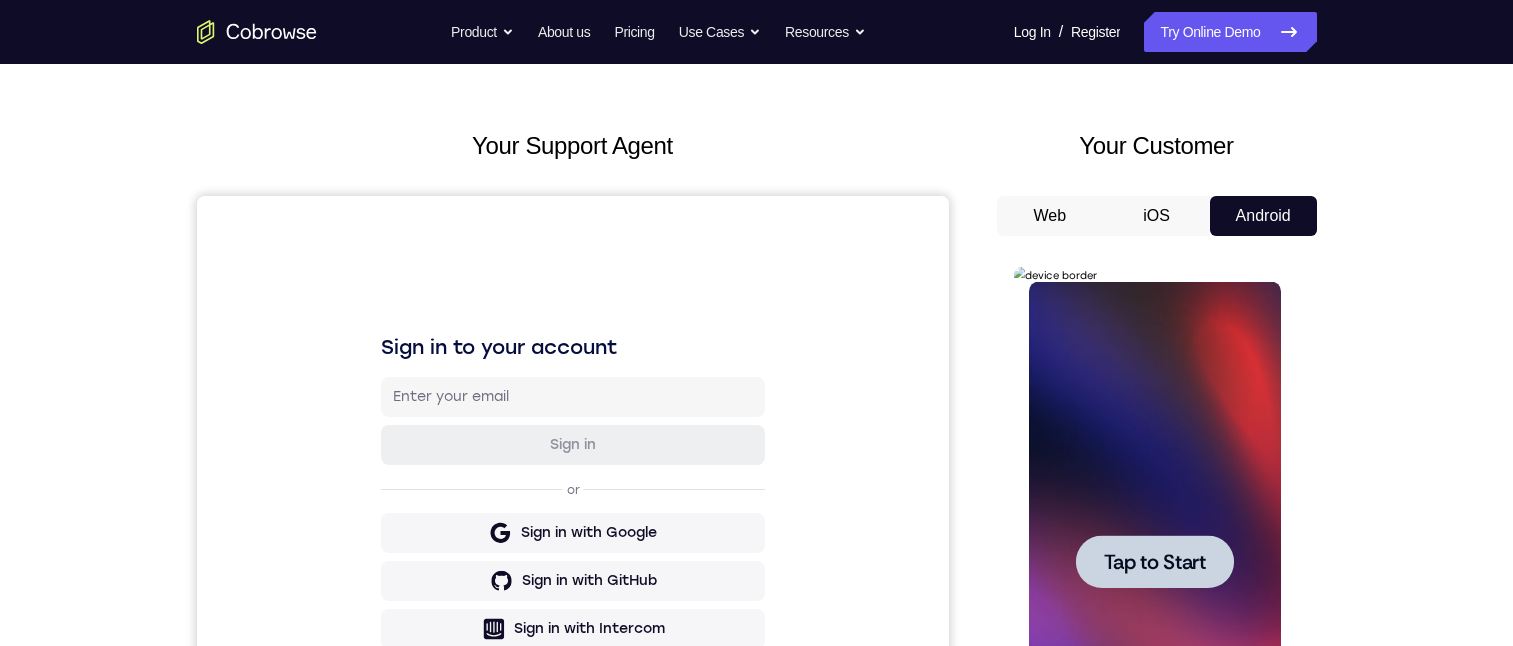 click at bounding box center (1155, 562) 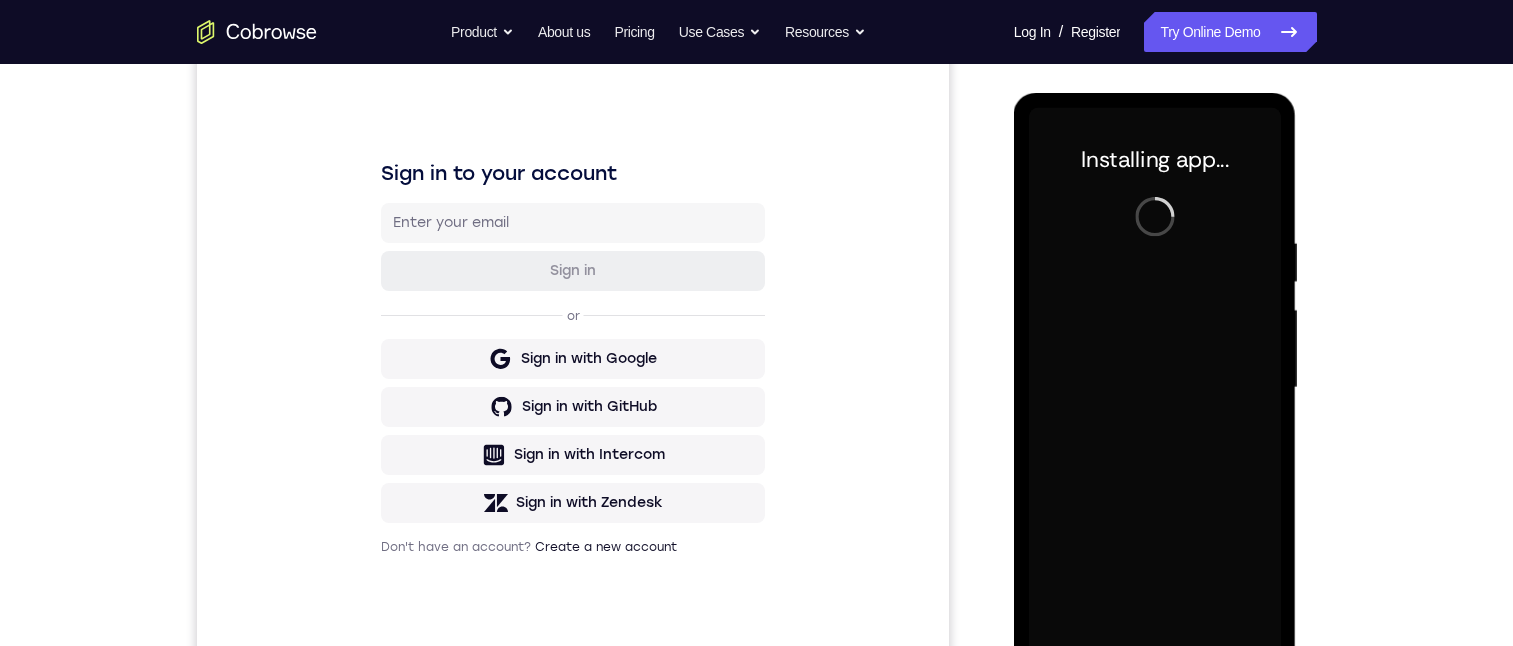 scroll, scrollTop: 167, scrollLeft: 0, axis: vertical 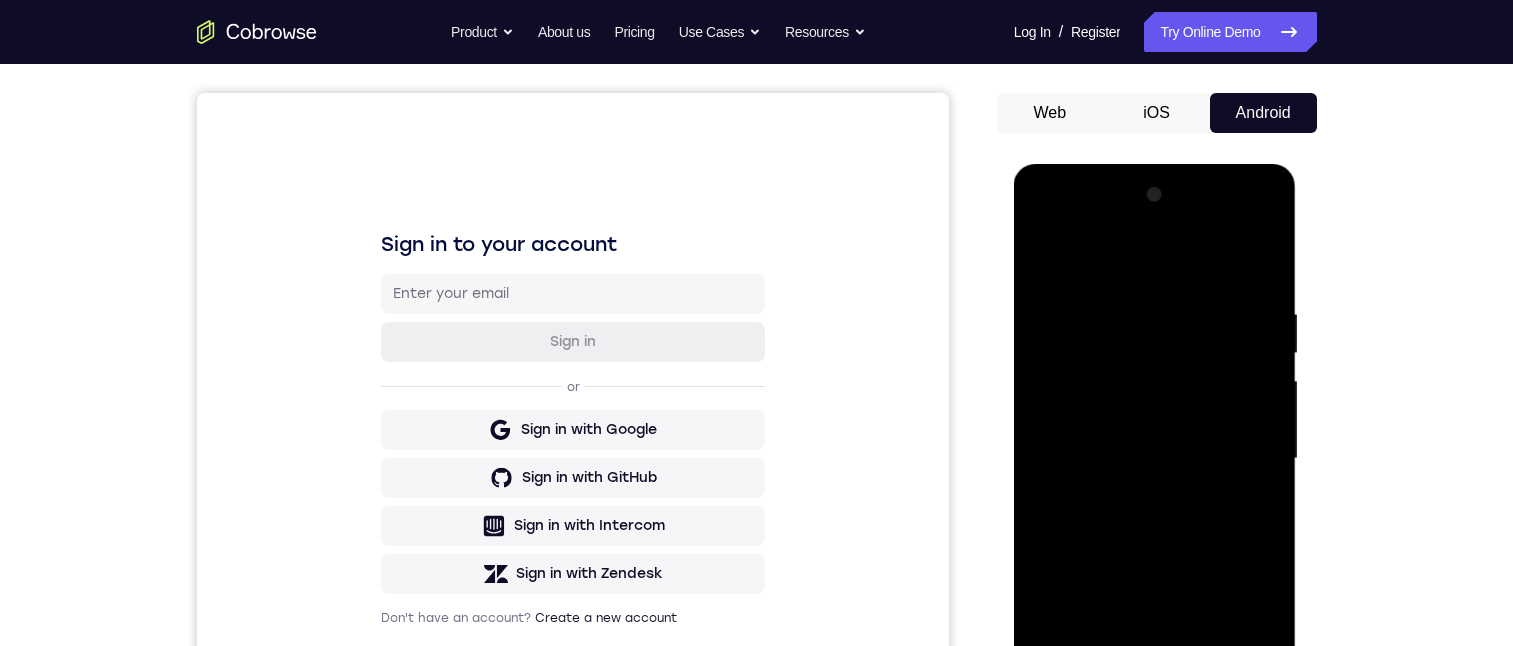 click at bounding box center [1155, 459] 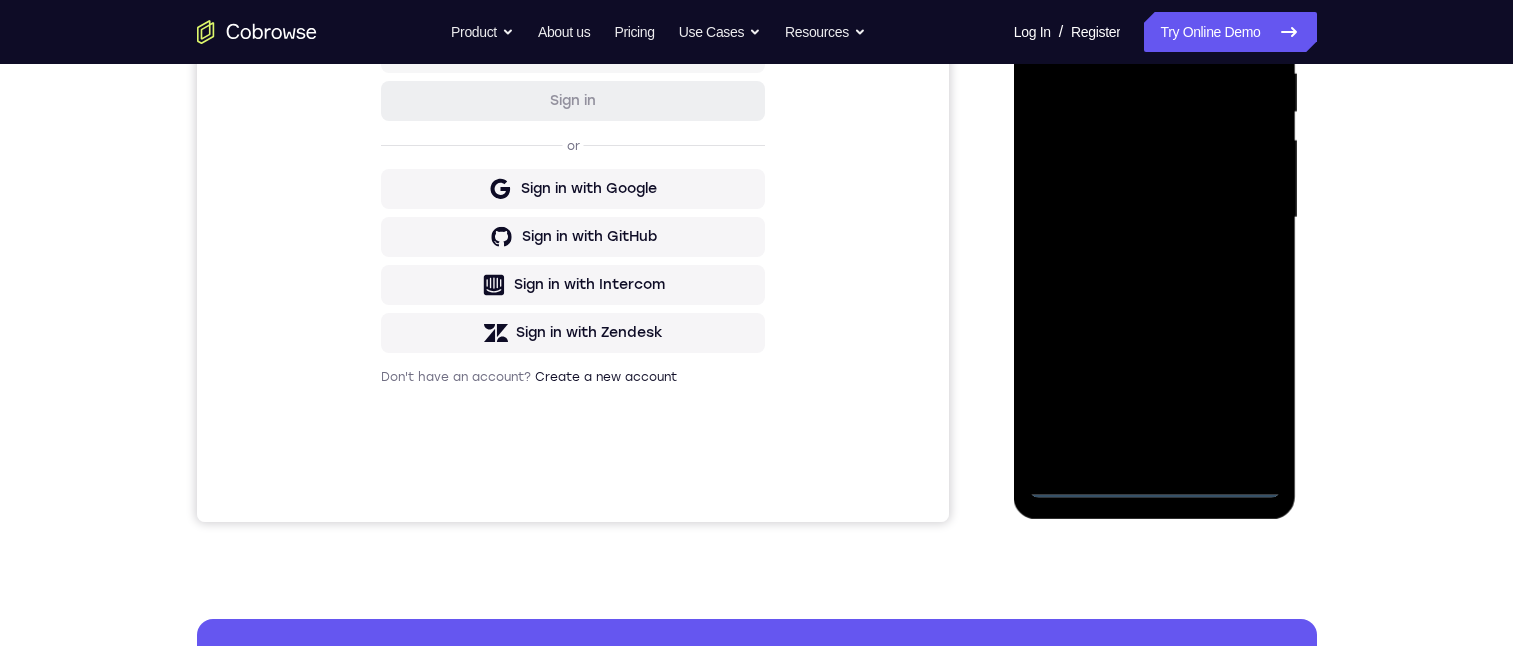 click at bounding box center (1155, 218) 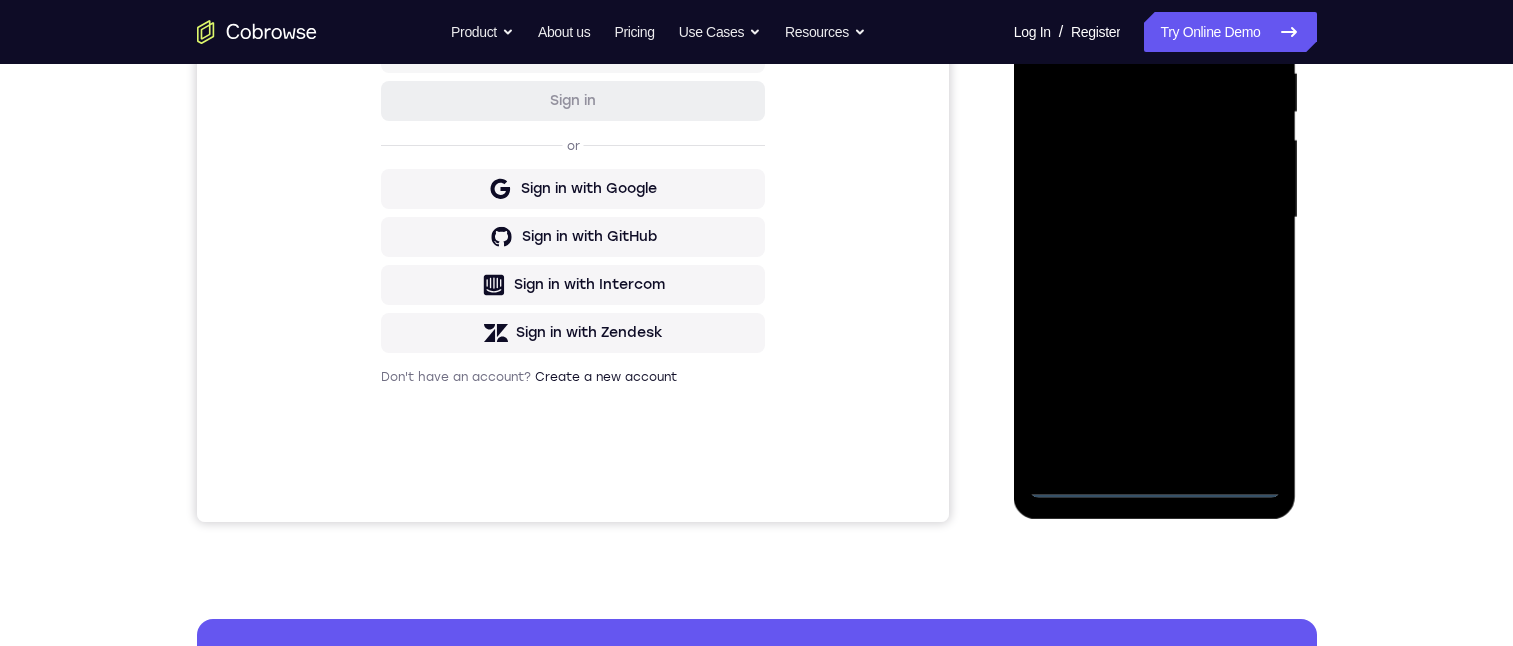 scroll, scrollTop: 508, scrollLeft: 0, axis: vertical 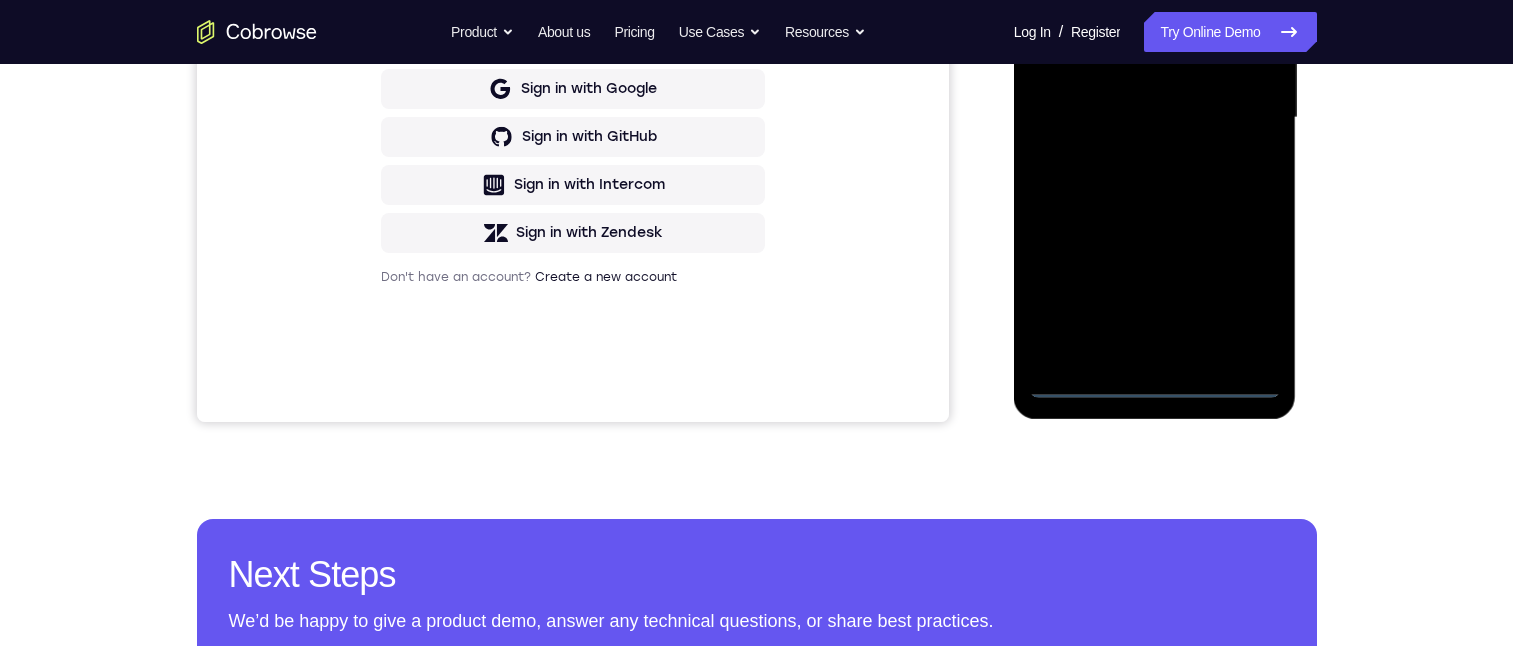click at bounding box center [1155, 118] 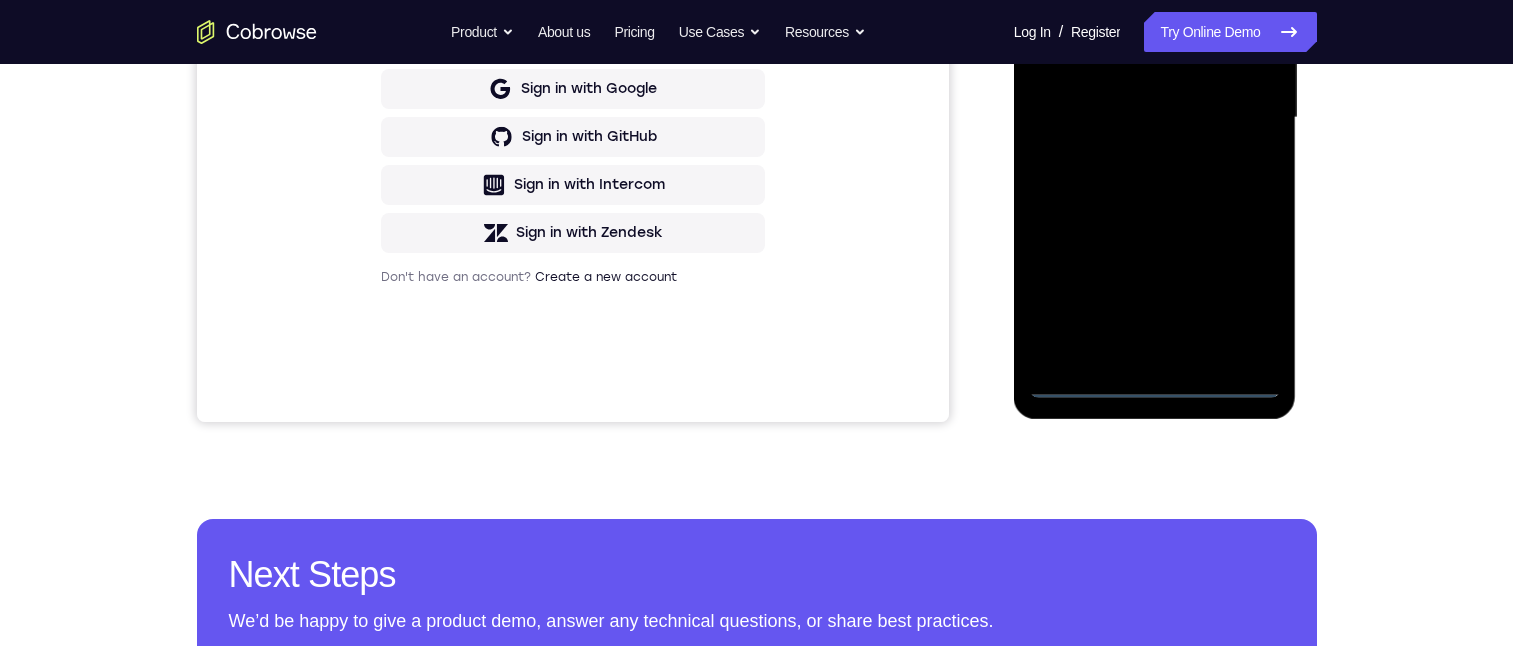 click at bounding box center [1155, 118] 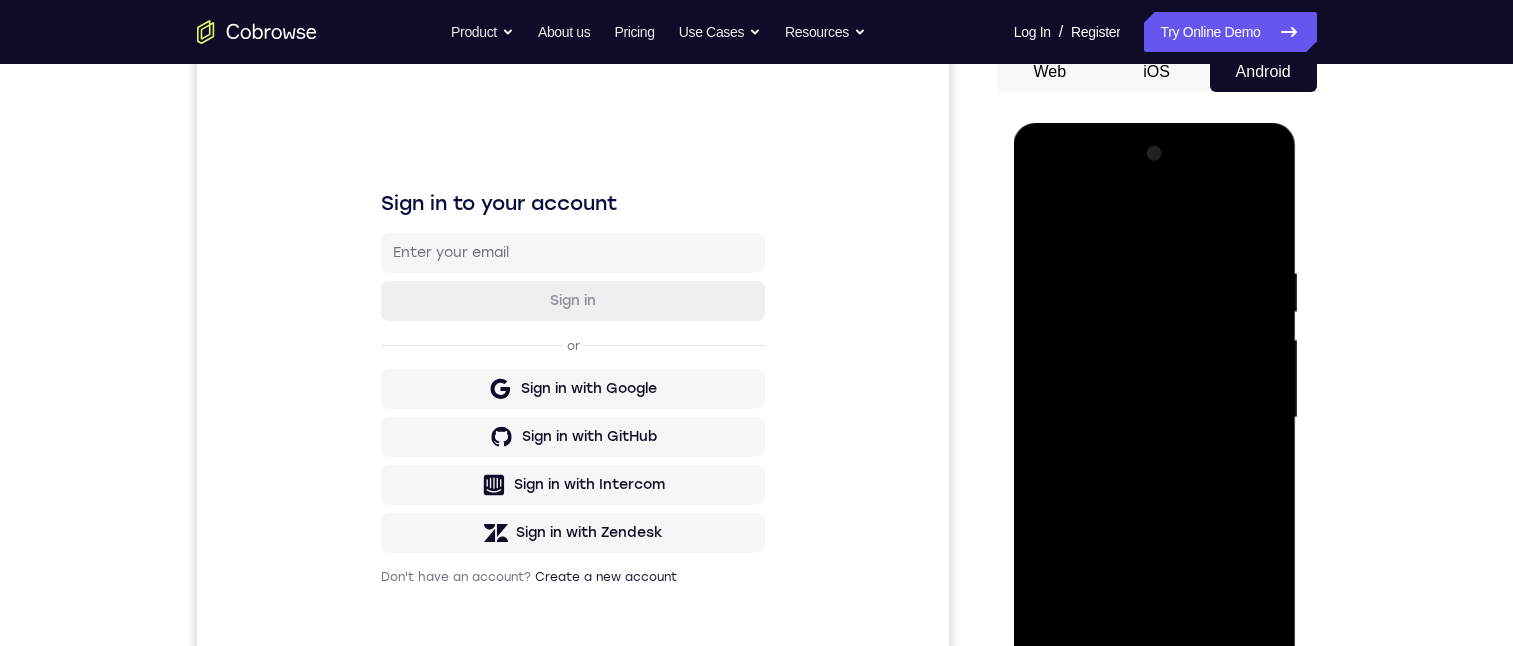 click at bounding box center (1155, 418) 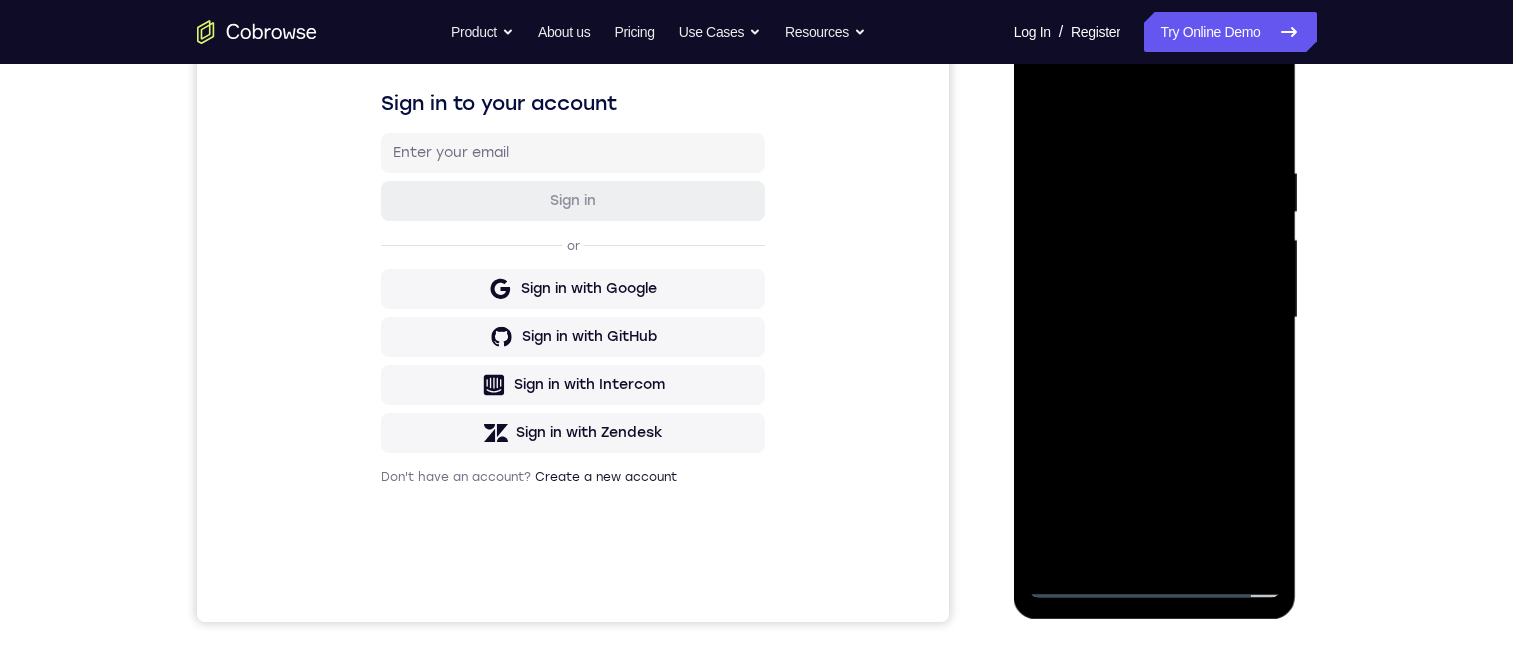click at bounding box center (1155, 318) 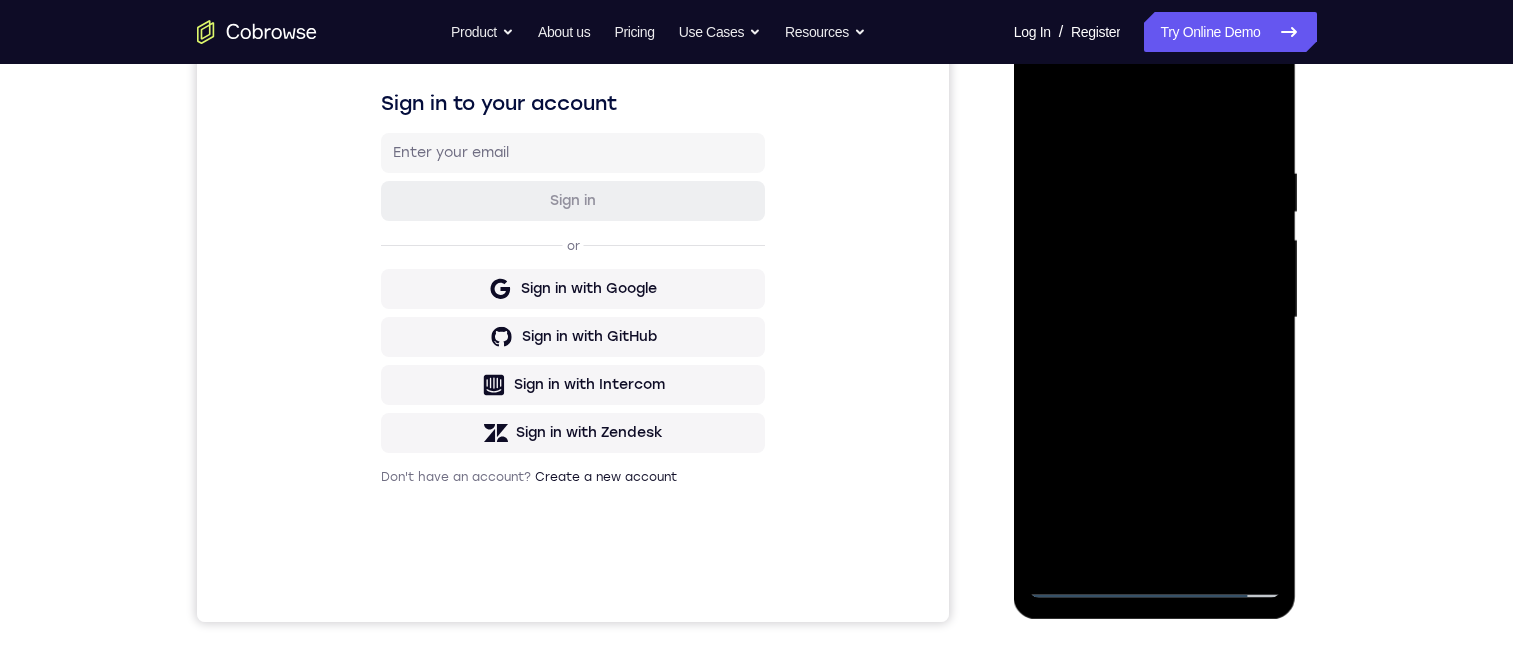 click at bounding box center (1155, 318) 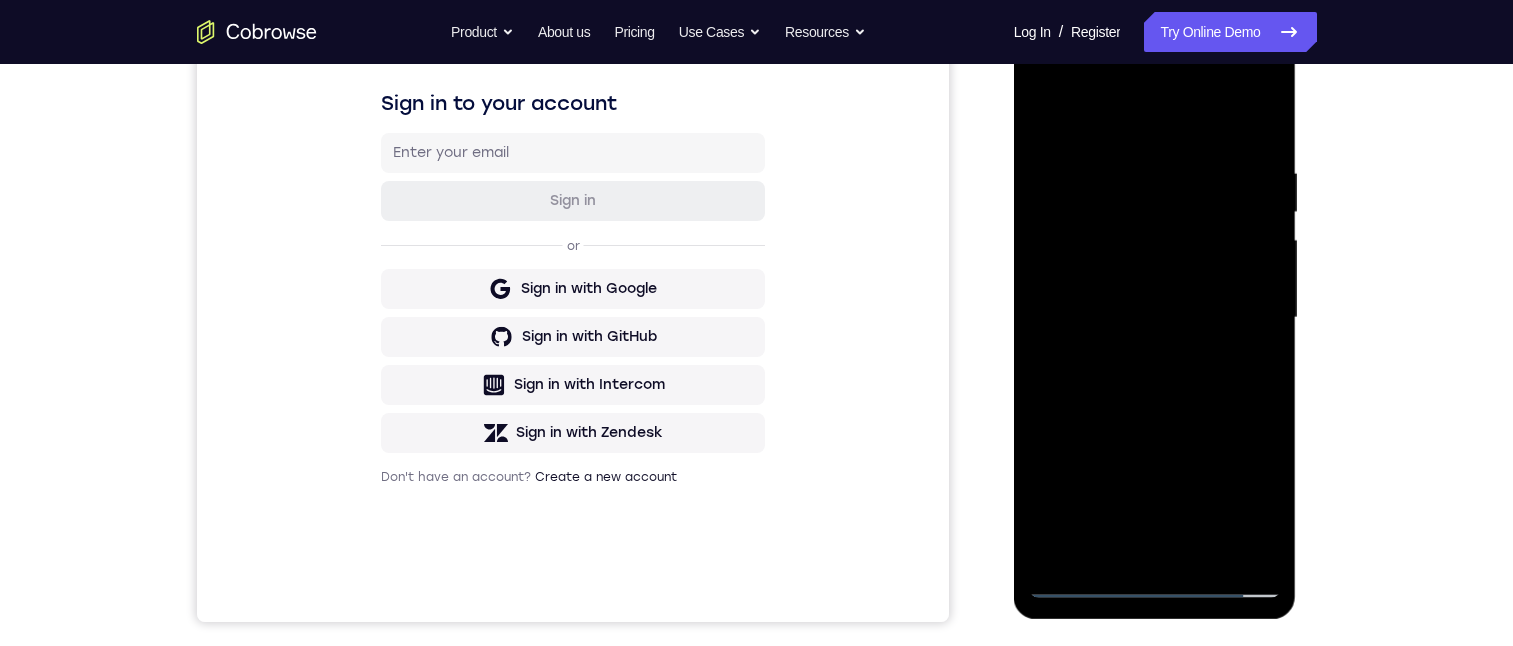 click at bounding box center [1155, 318] 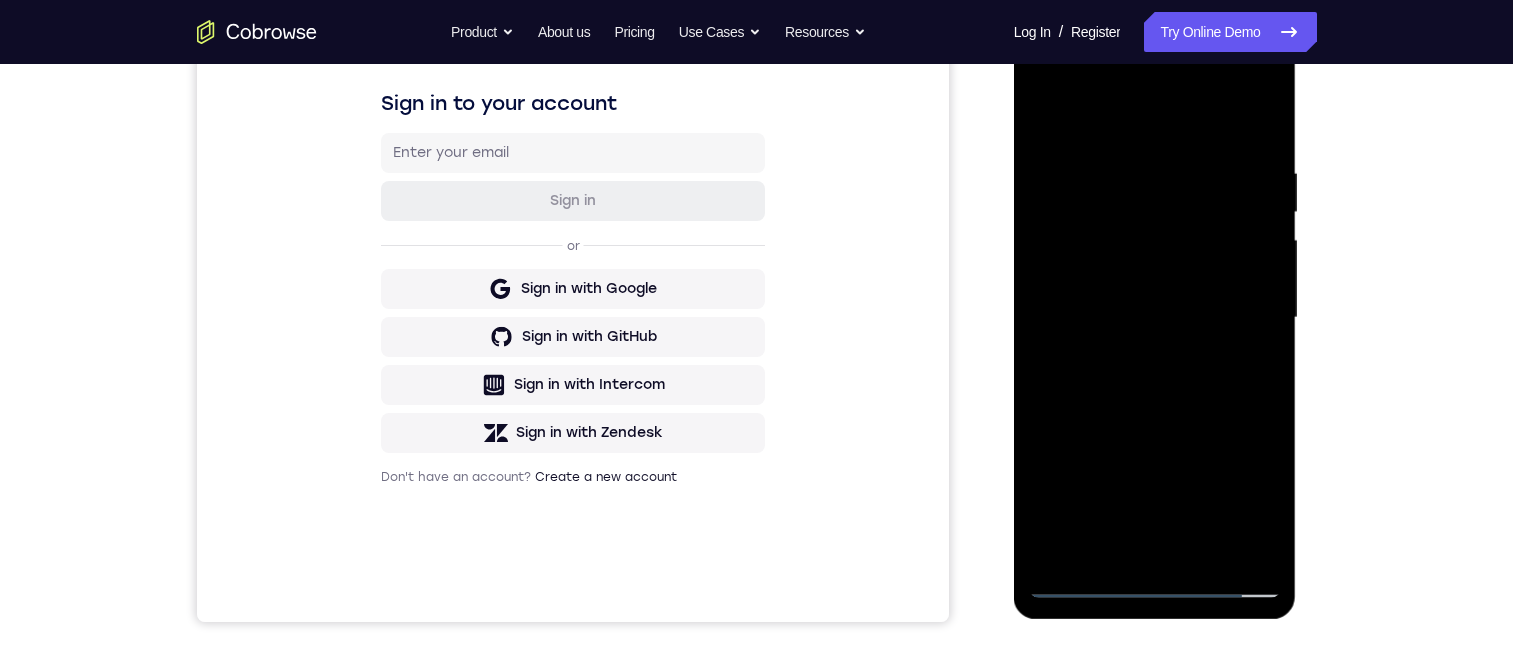 click at bounding box center (1155, 318) 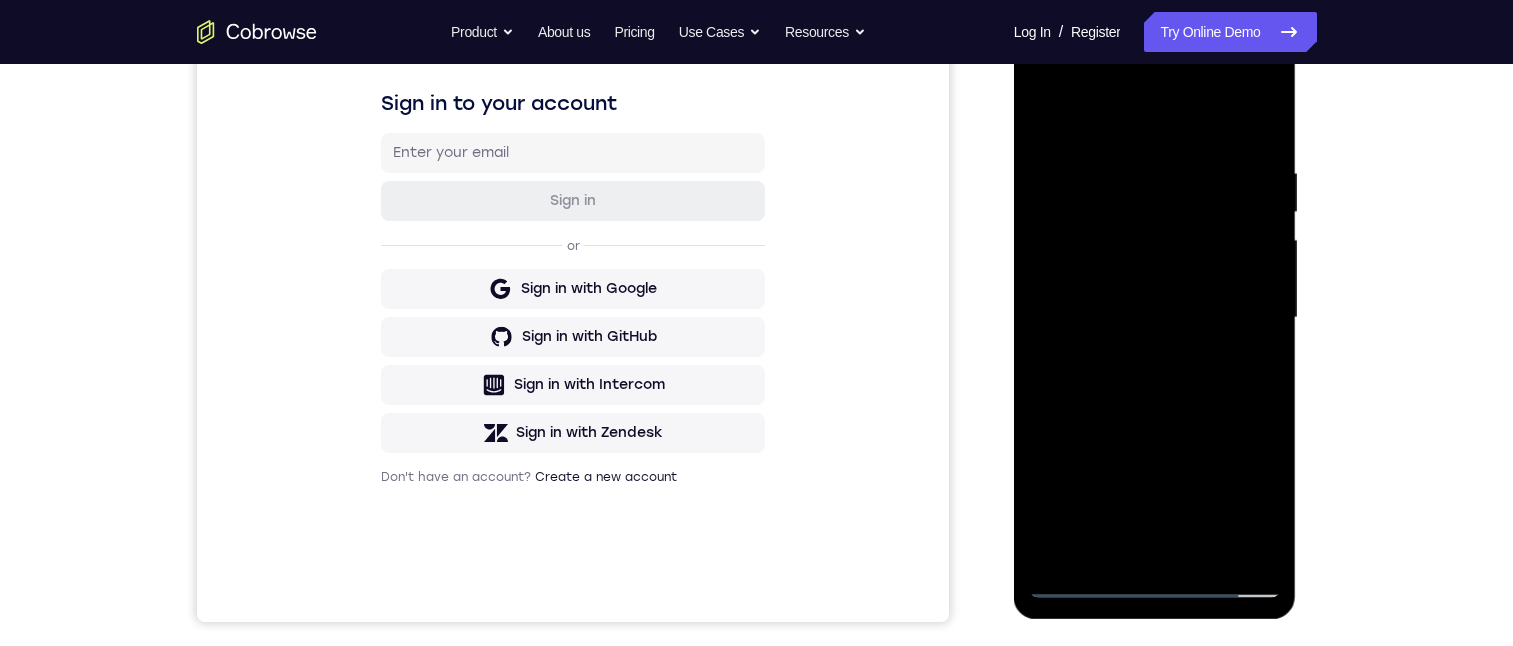 drag, startPoint x: 1204, startPoint y: 487, endPoint x: 1187, endPoint y: 383, distance: 105.380264 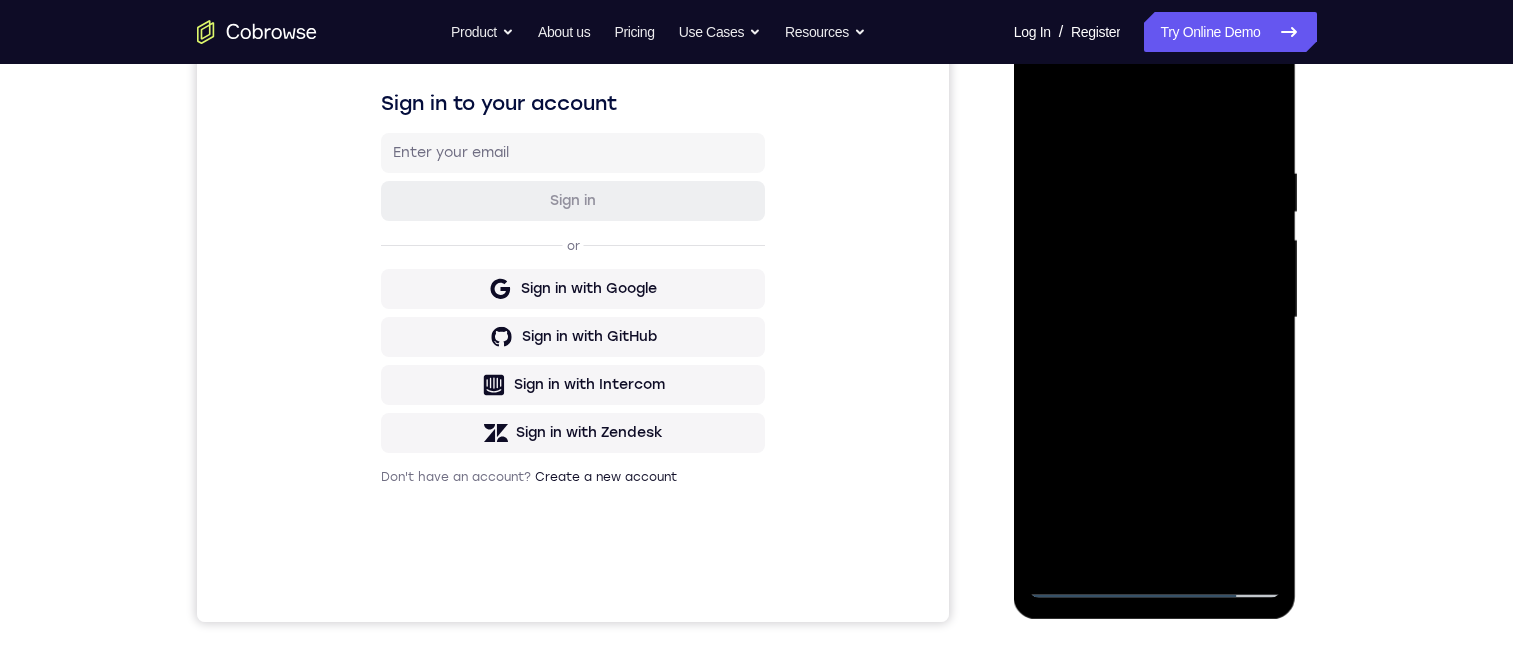 click at bounding box center [1155, 318] 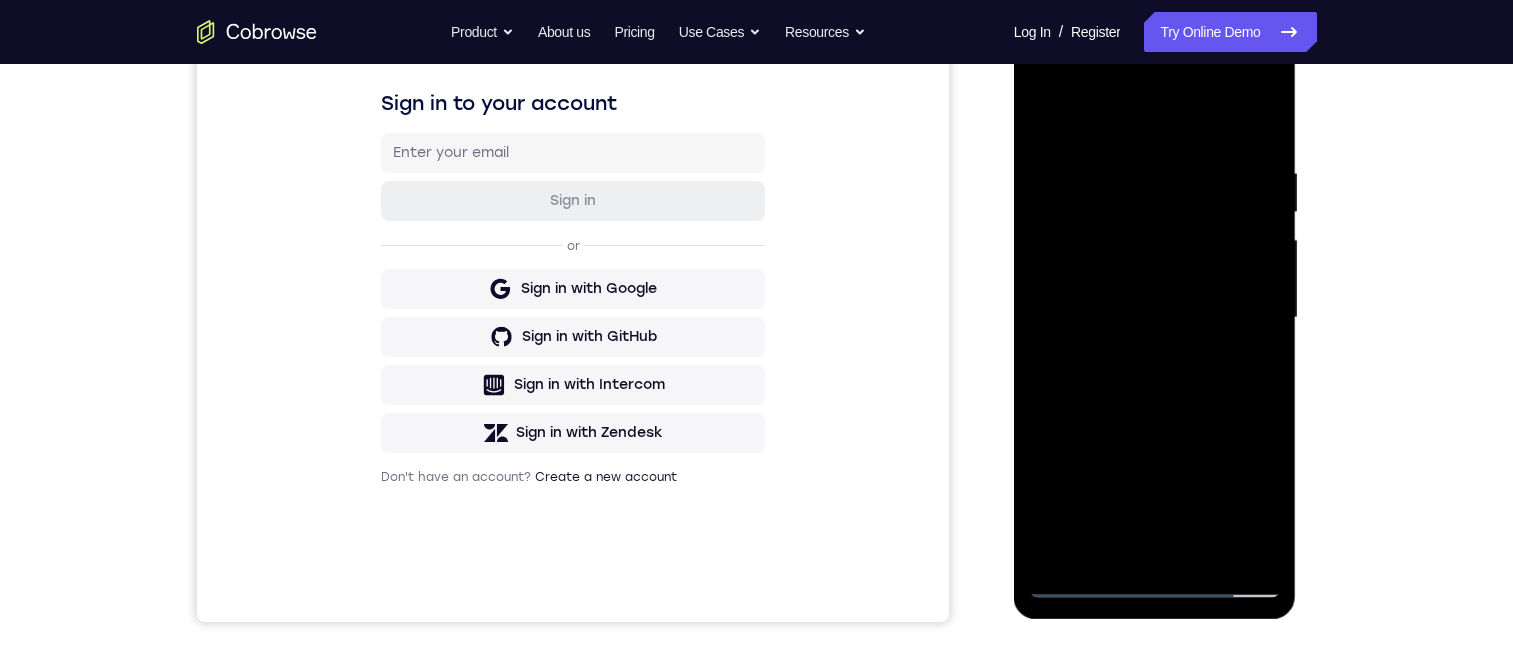 drag, startPoint x: 1172, startPoint y: 505, endPoint x: 1197, endPoint y: 496, distance: 26.57066 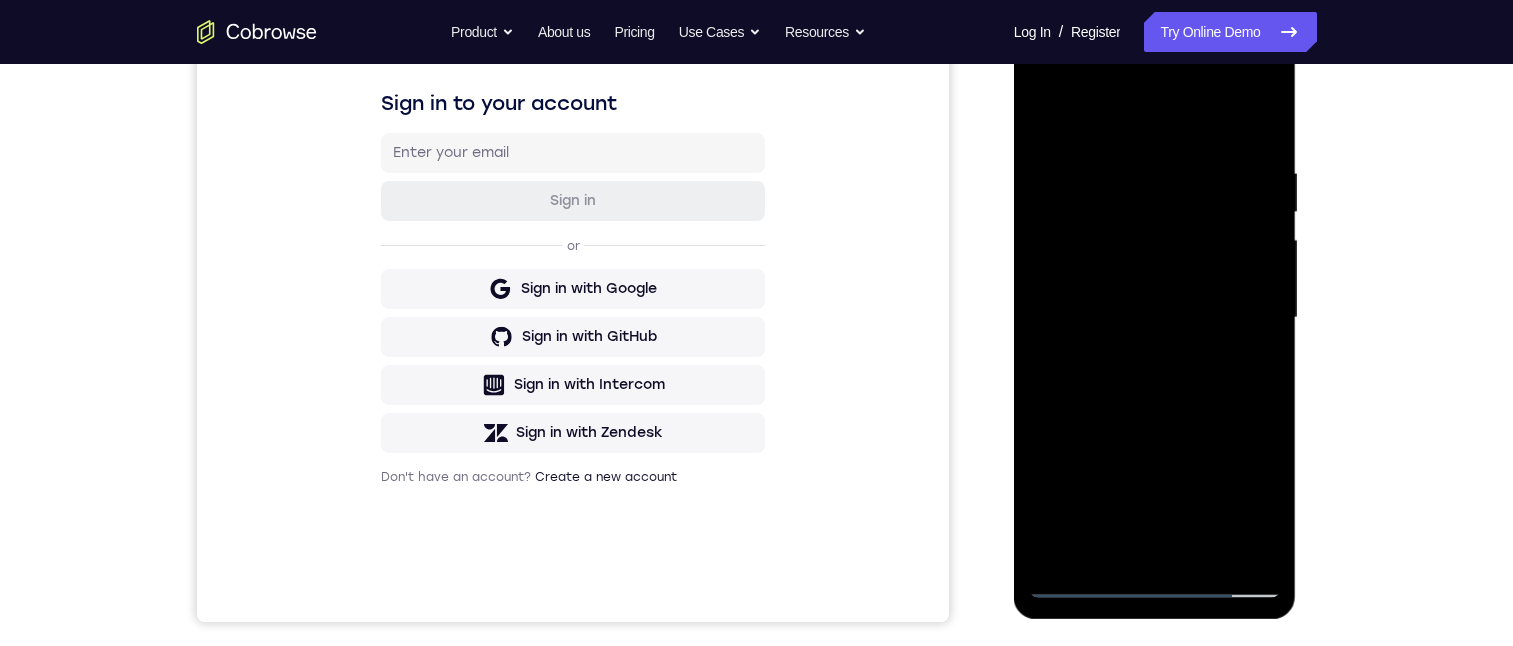 click at bounding box center (1155, 318) 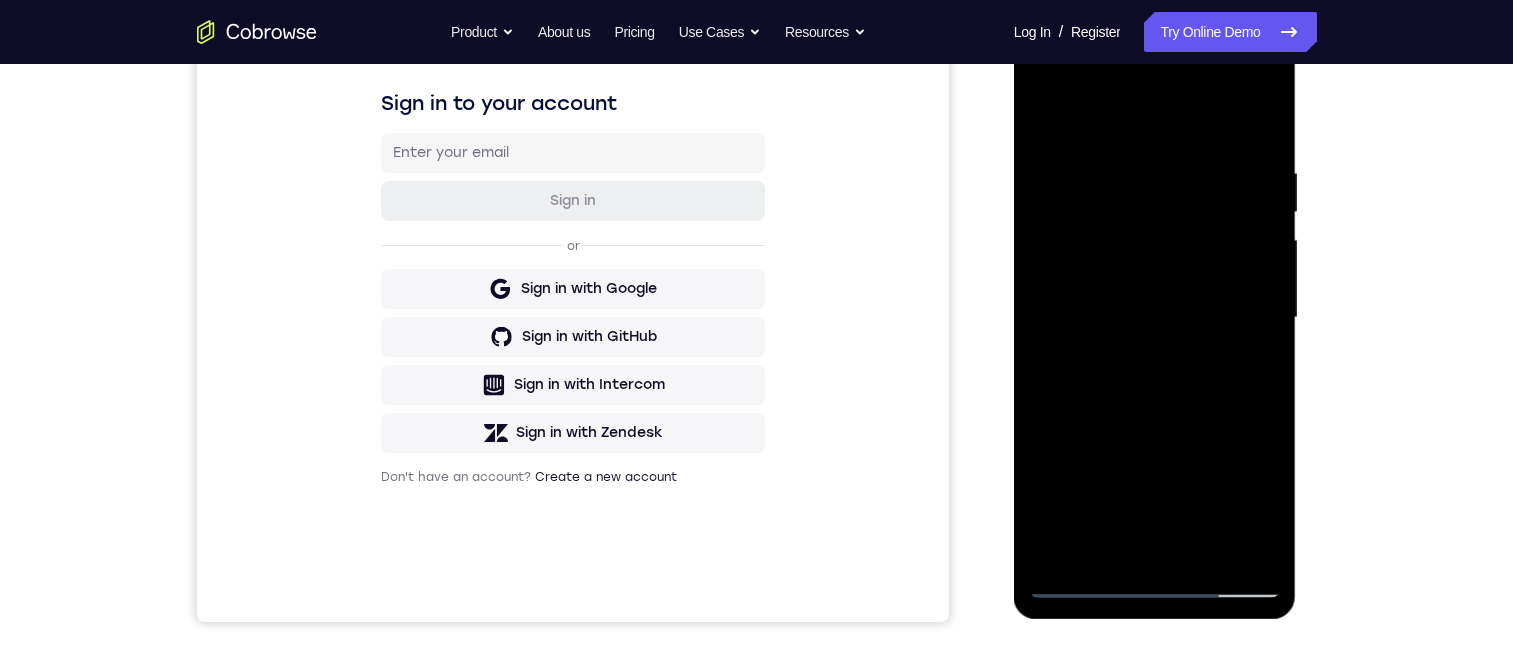 click at bounding box center [1155, 318] 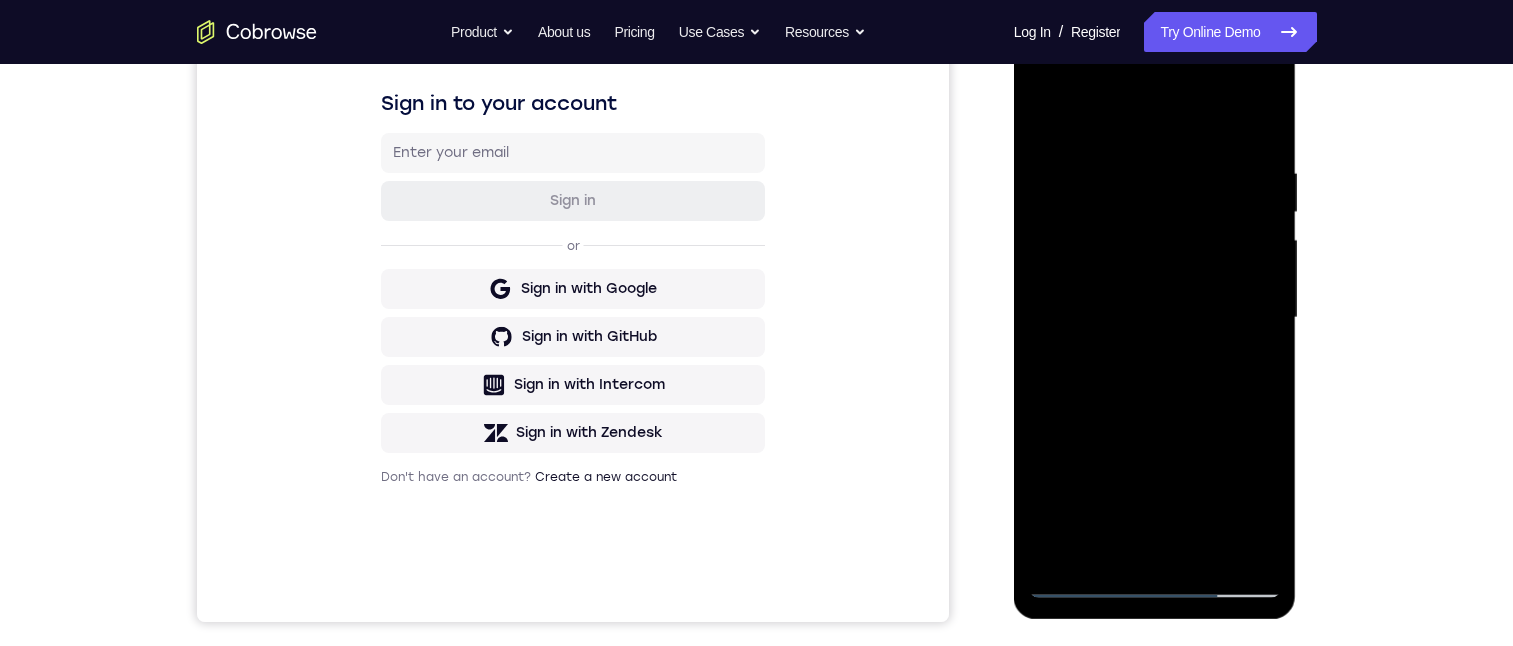 click at bounding box center [1155, 318] 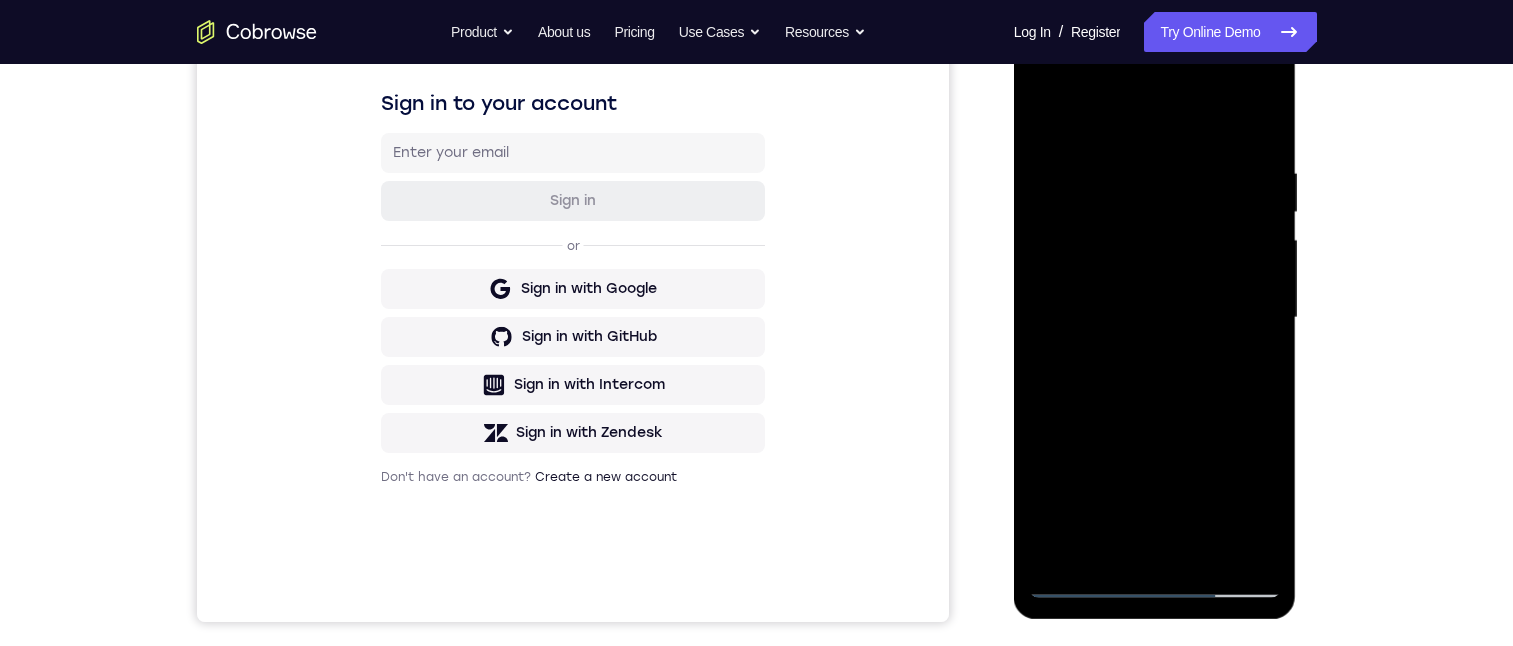 click at bounding box center [1155, 318] 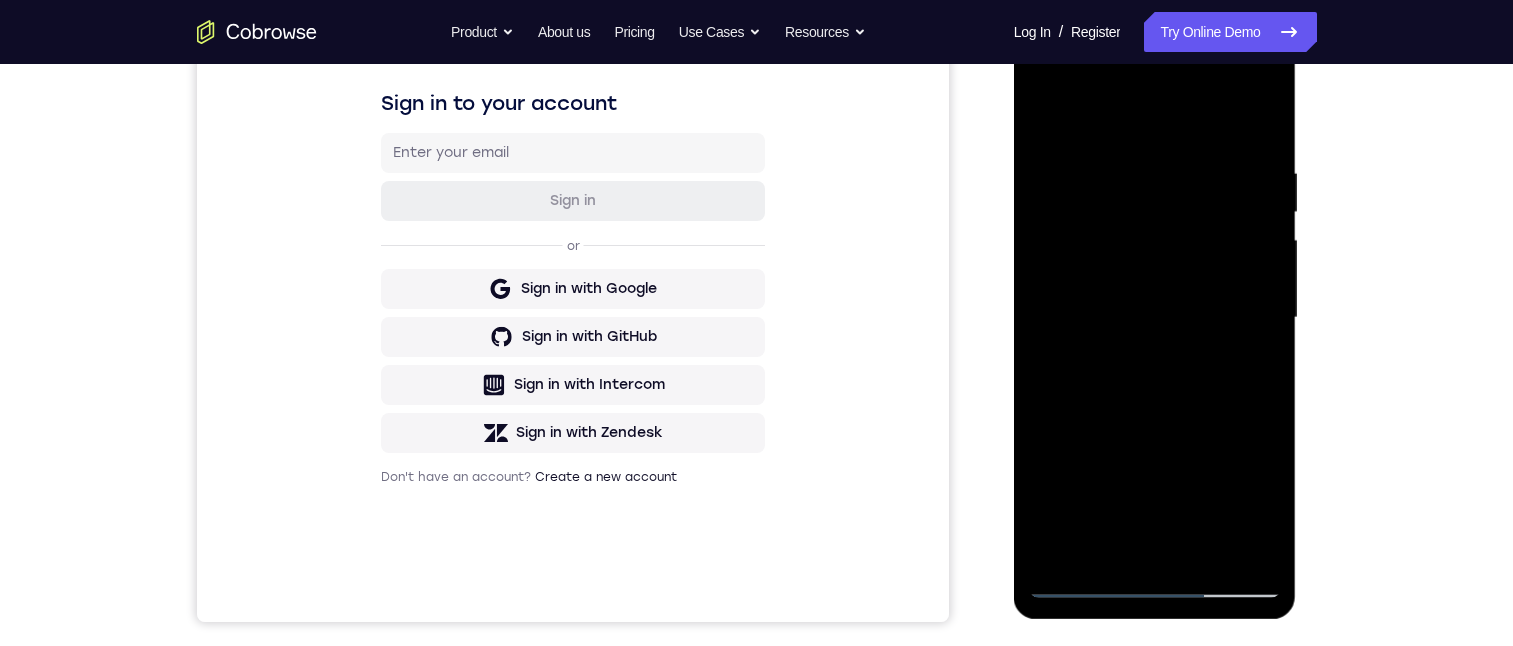 click at bounding box center [1155, 318] 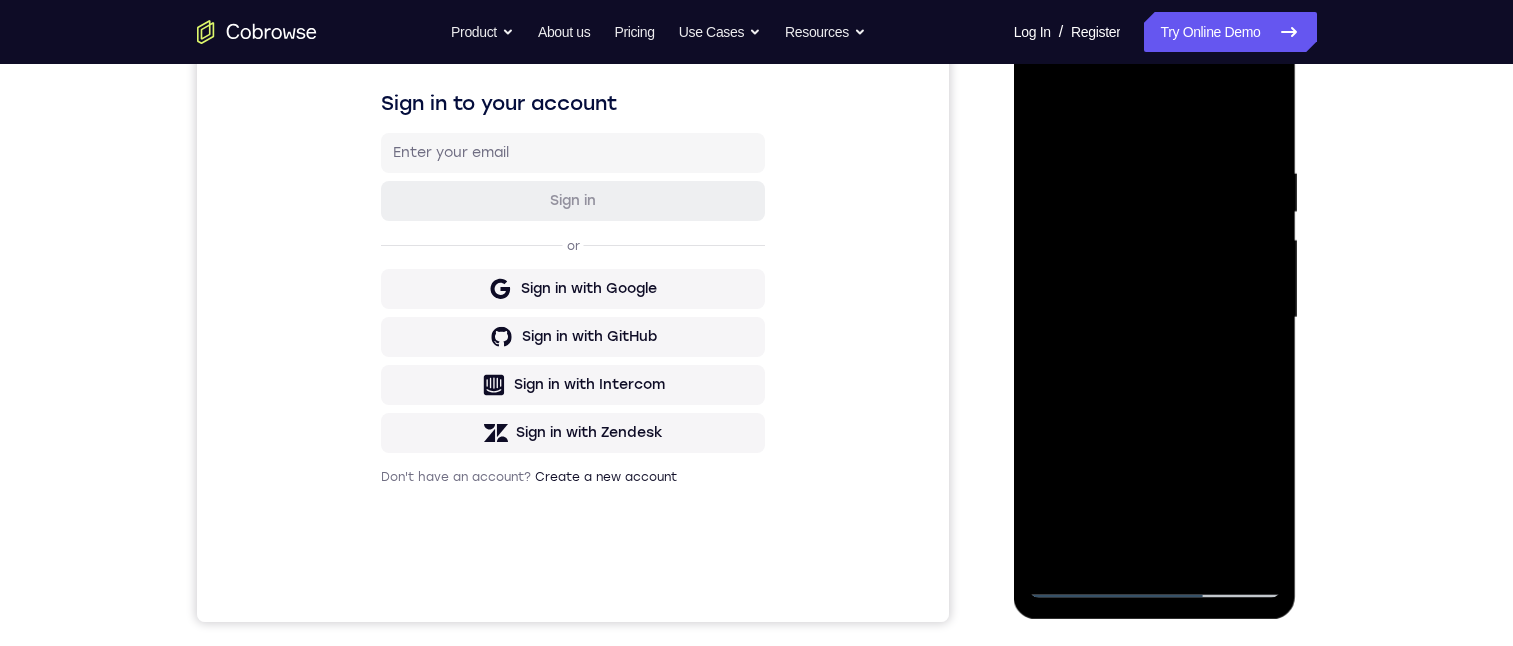 click at bounding box center (1155, 318) 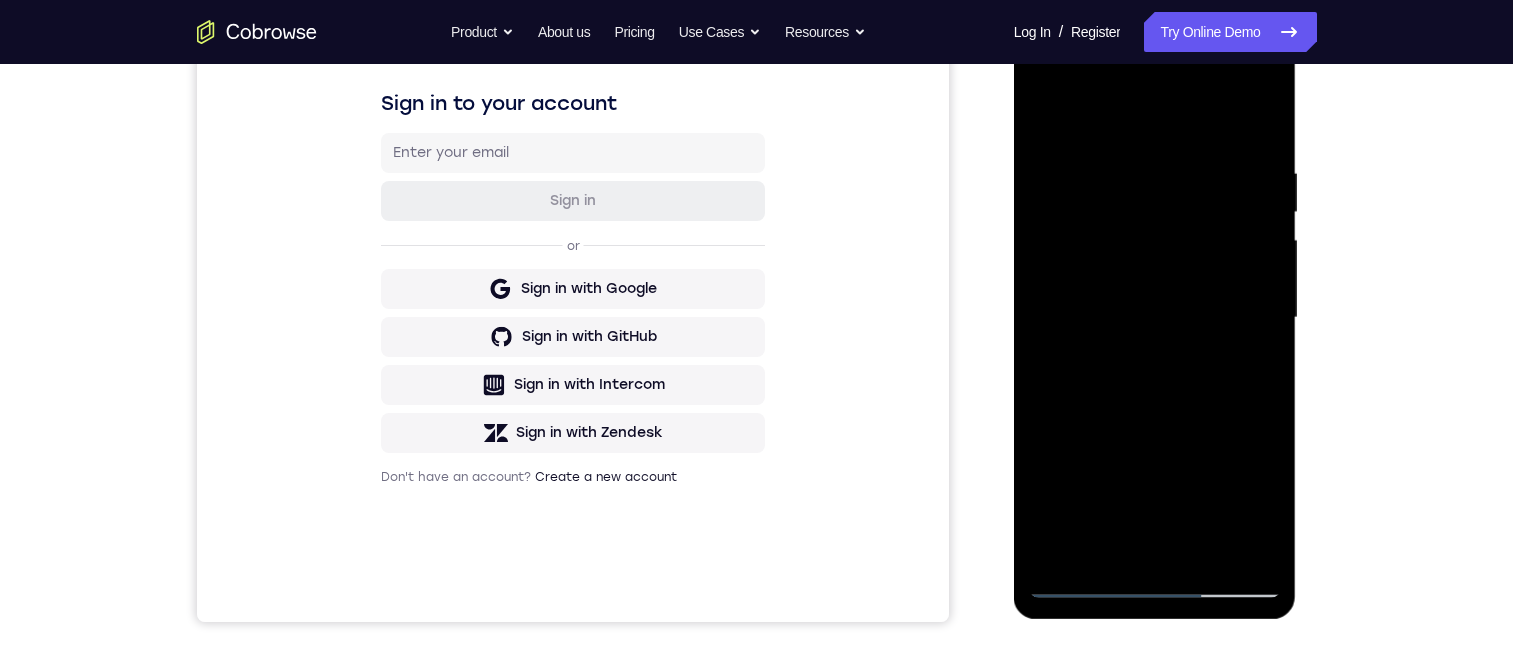 click at bounding box center [1155, 318] 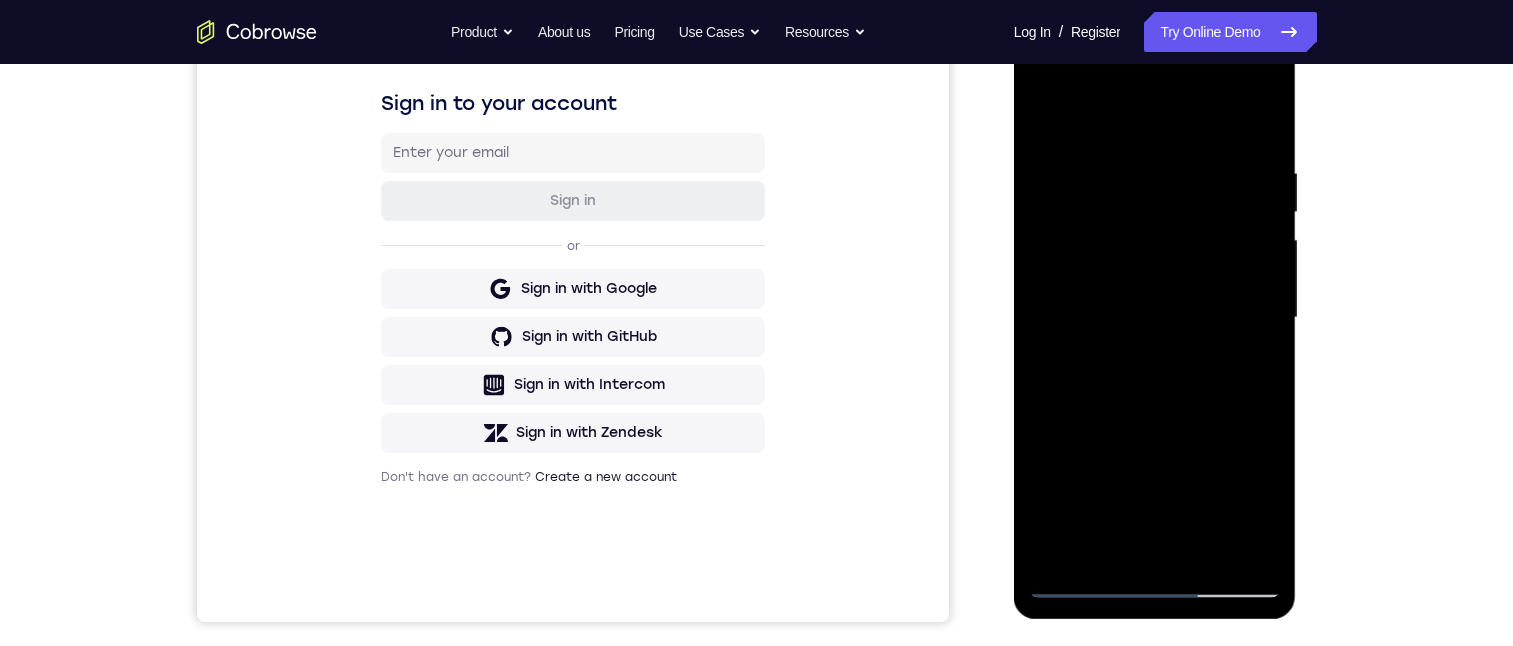 drag, startPoint x: 1213, startPoint y: 491, endPoint x: 1208, endPoint y: 297, distance: 194.06442 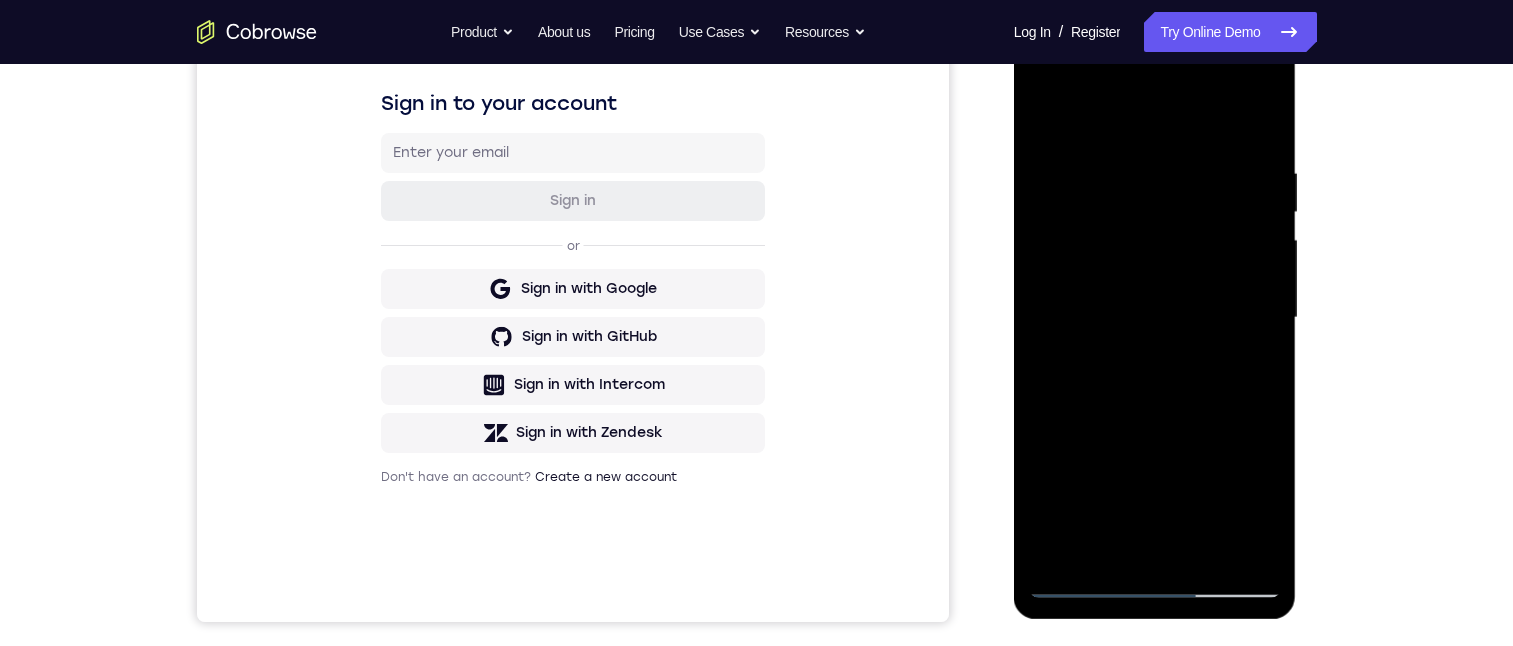 click at bounding box center [1155, 318] 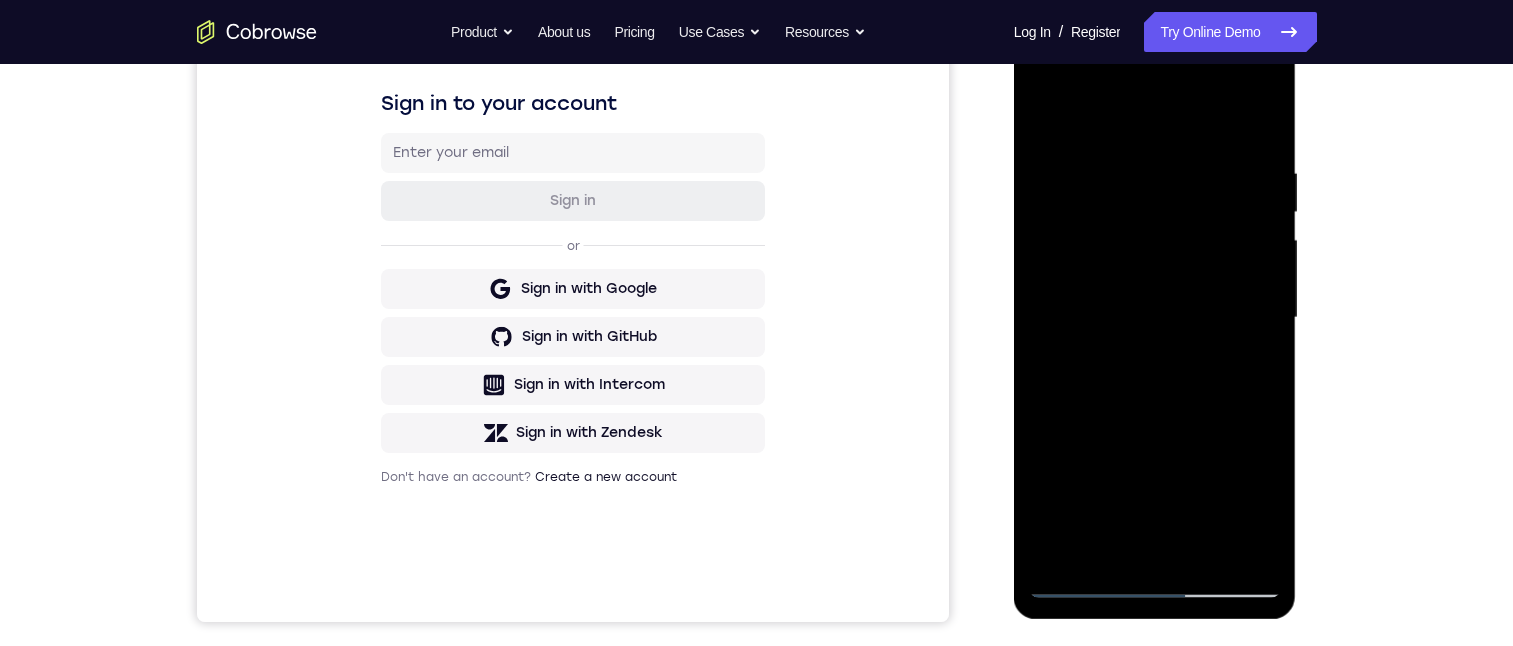 click at bounding box center [1155, 318] 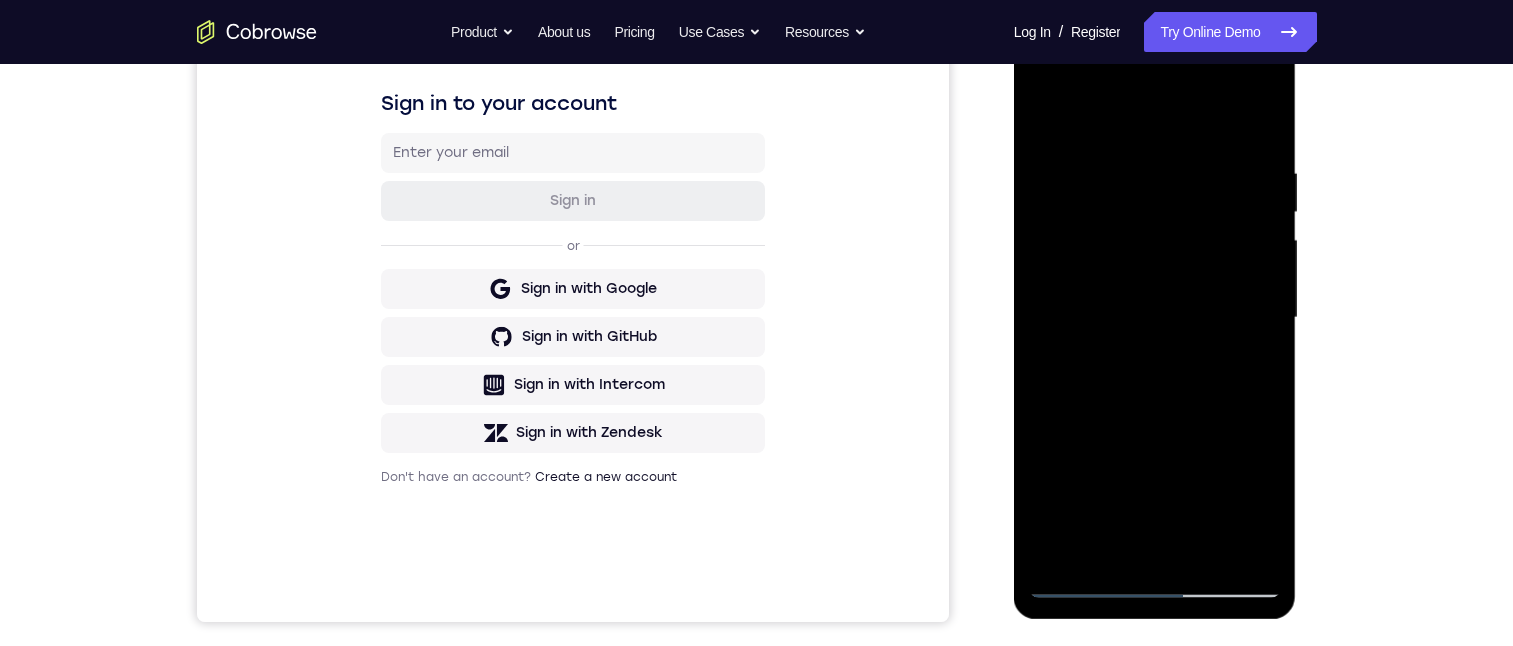 click at bounding box center [1155, 318] 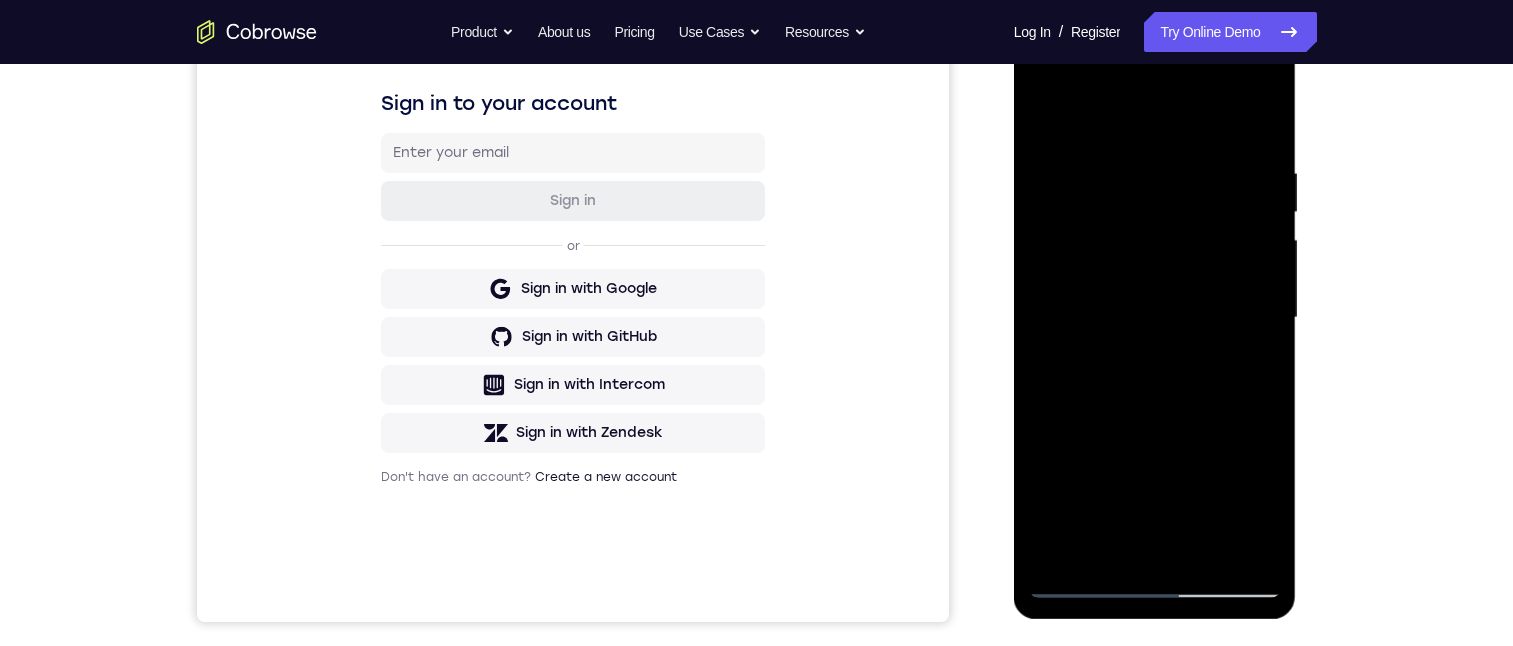 click at bounding box center (1155, 318) 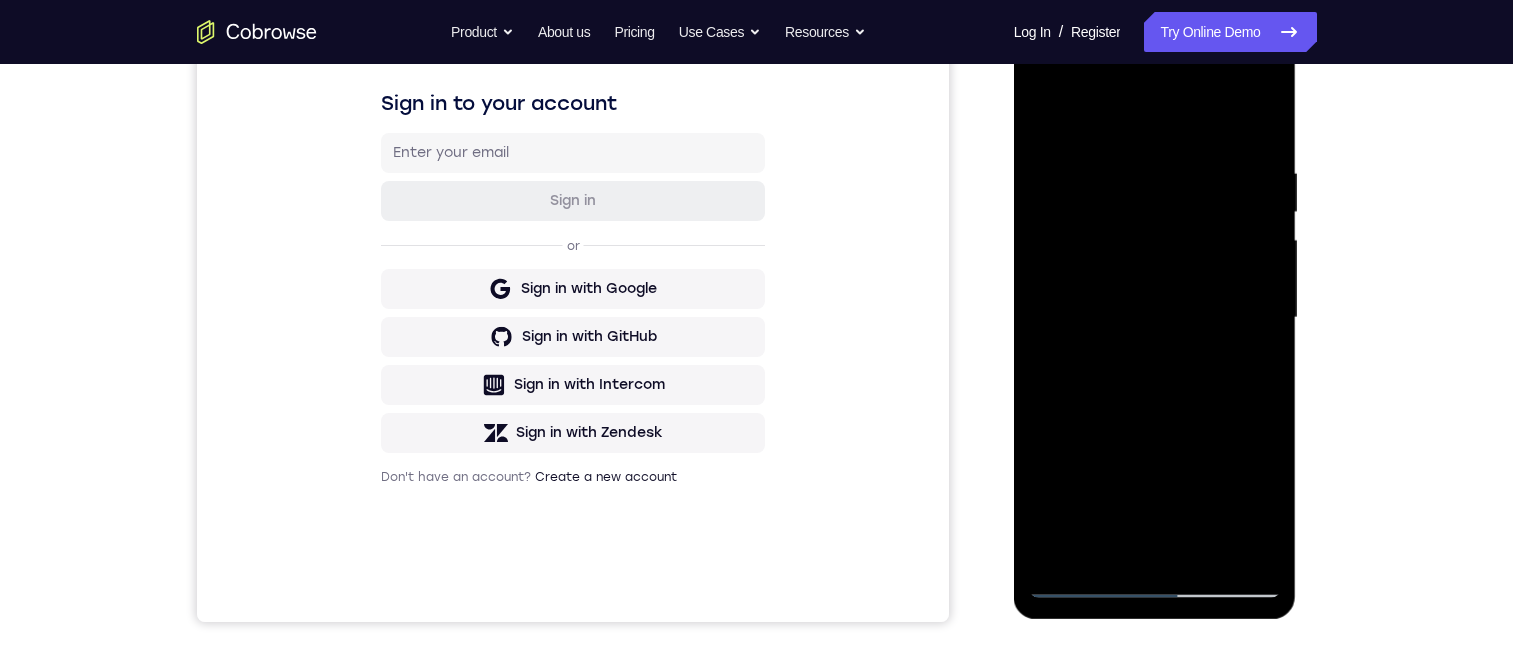 click at bounding box center (1155, 318) 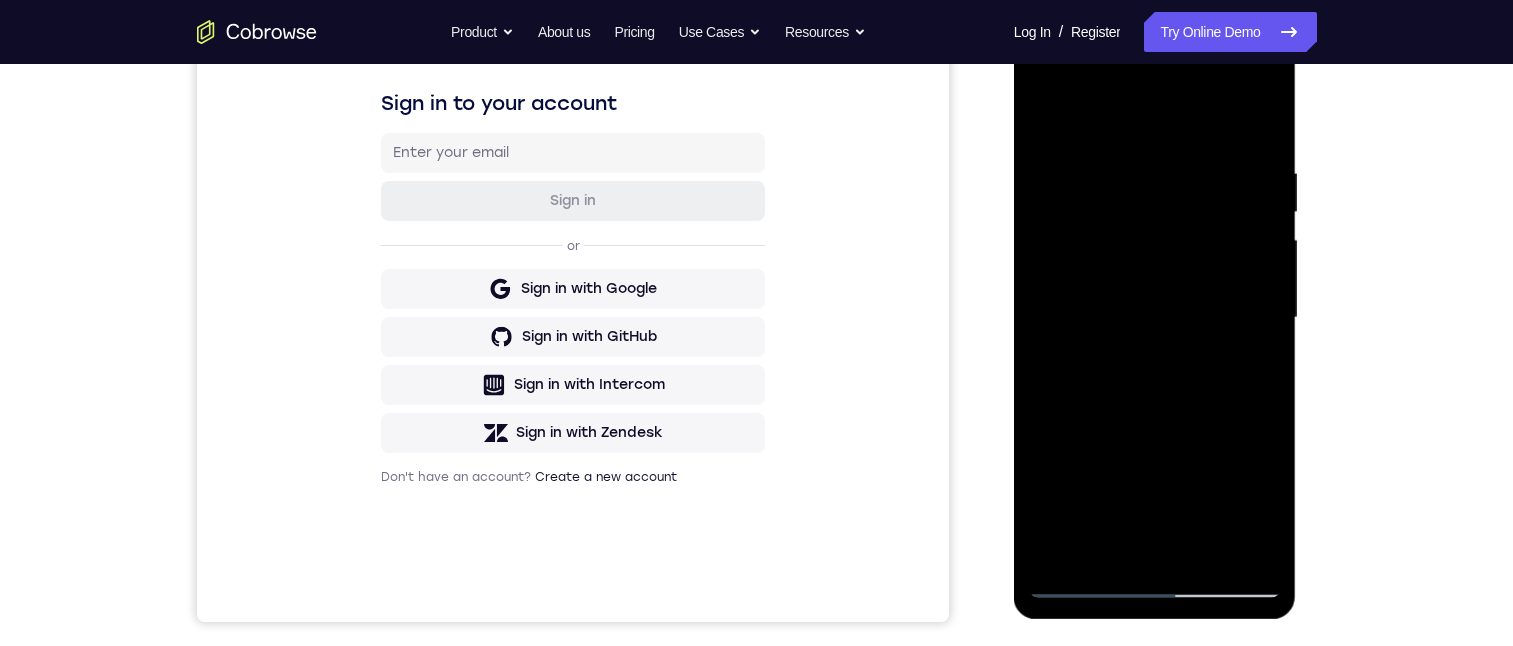 click at bounding box center (1155, 318) 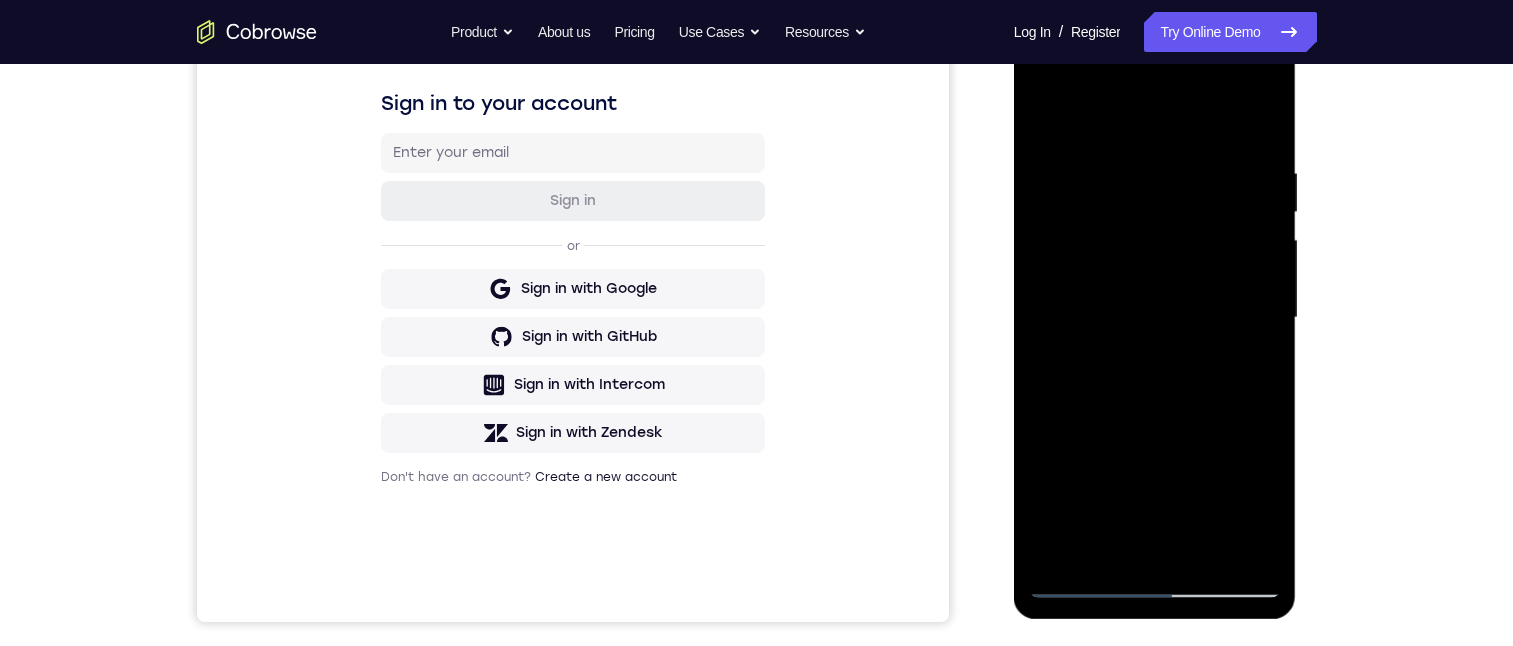 click at bounding box center [1155, 318] 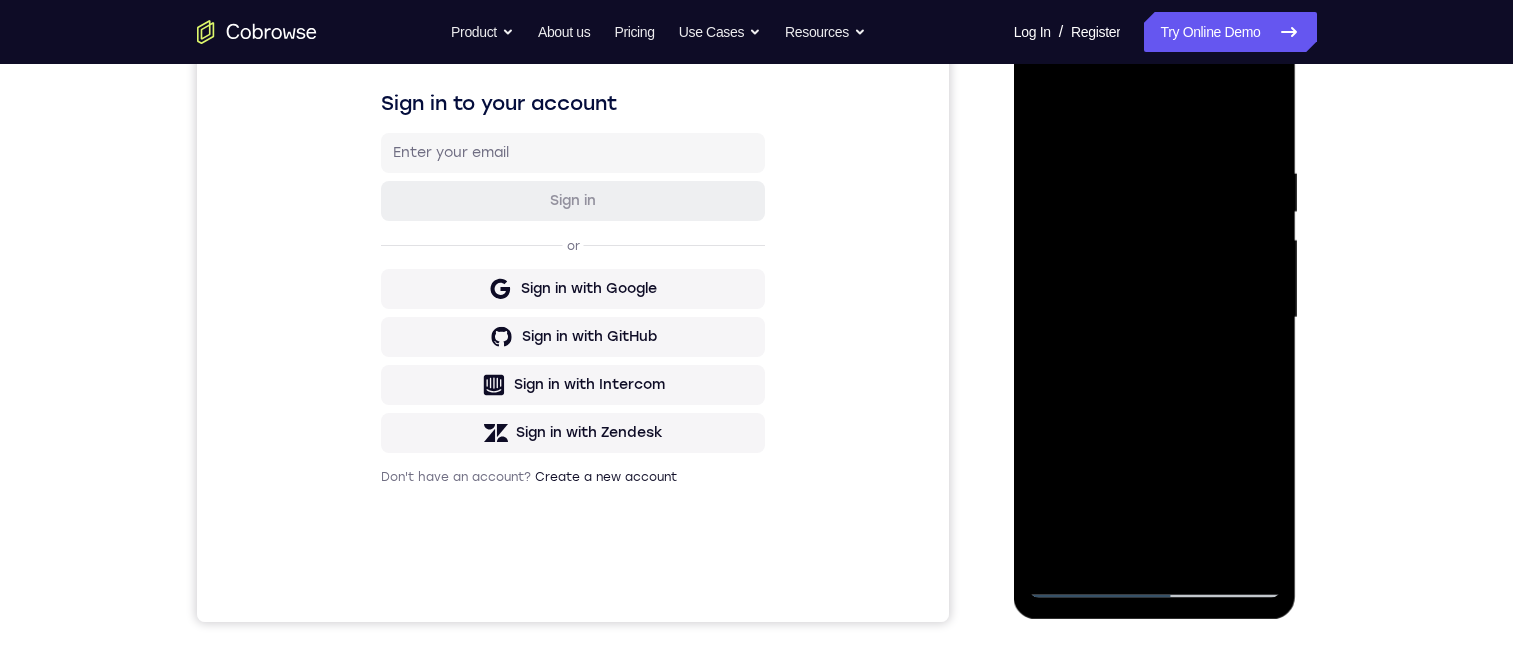 click at bounding box center [1155, 318] 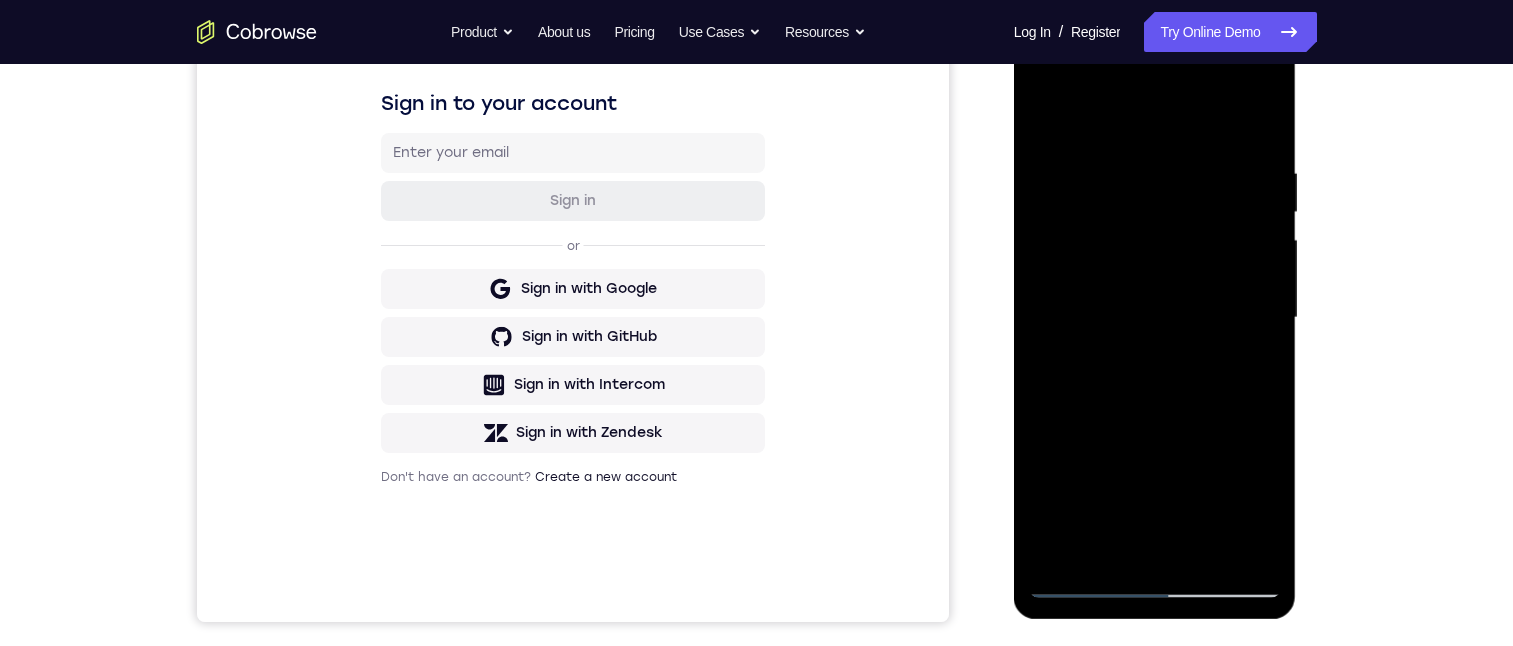 click at bounding box center [1155, 318] 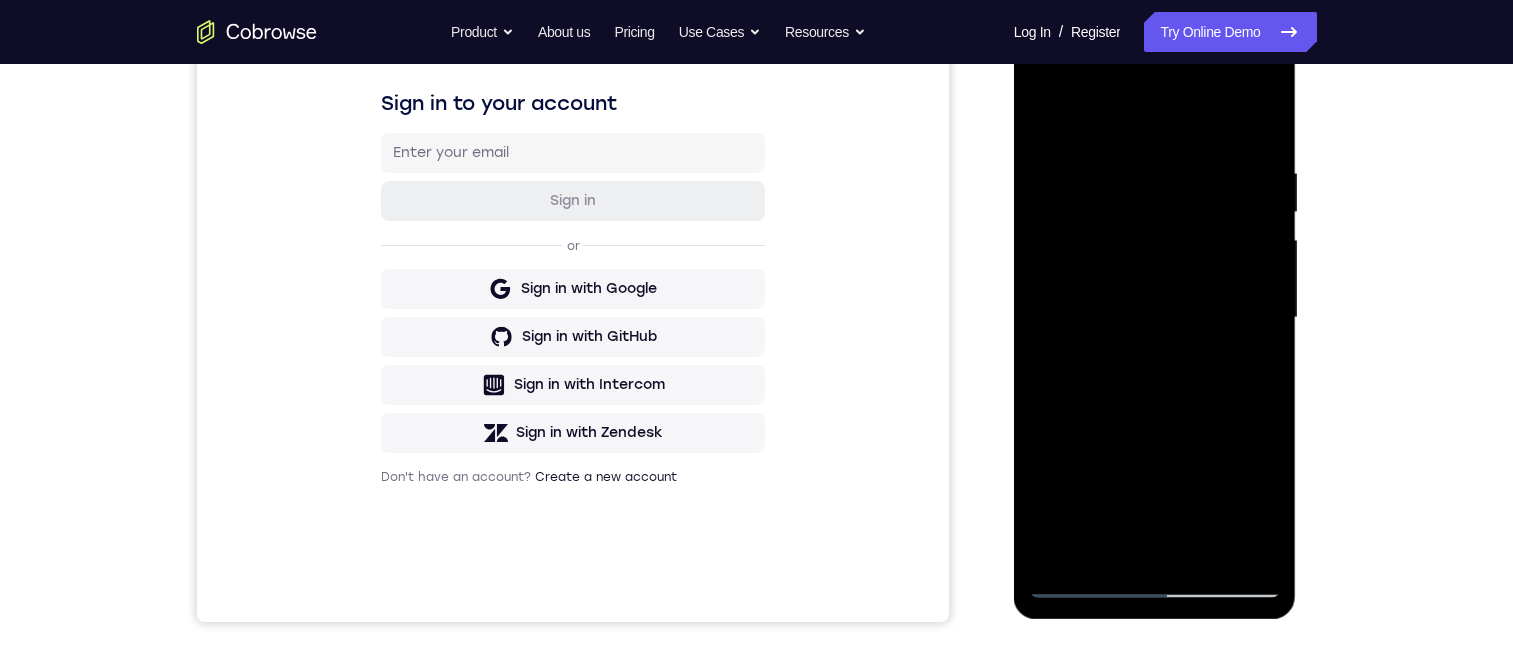 click at bounding box center (1155, 318) 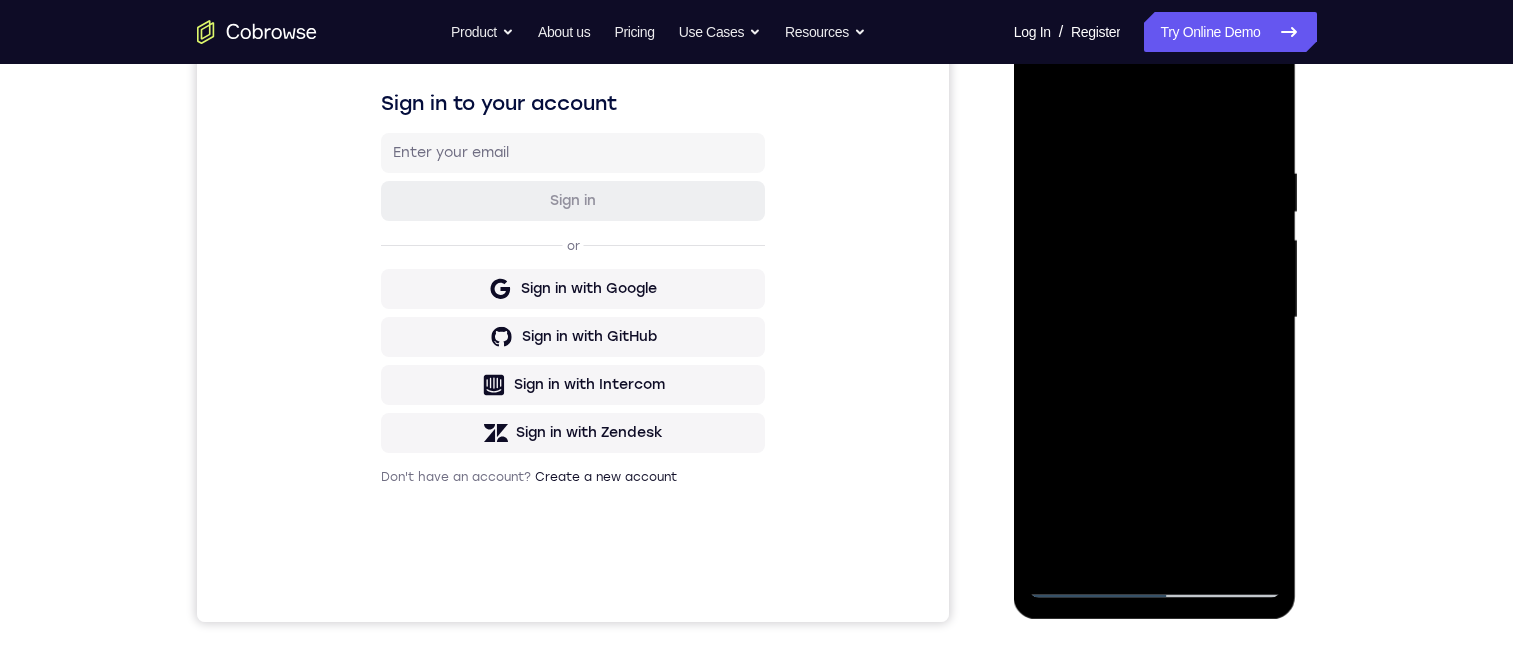 click at bounding box center (1155, 318) 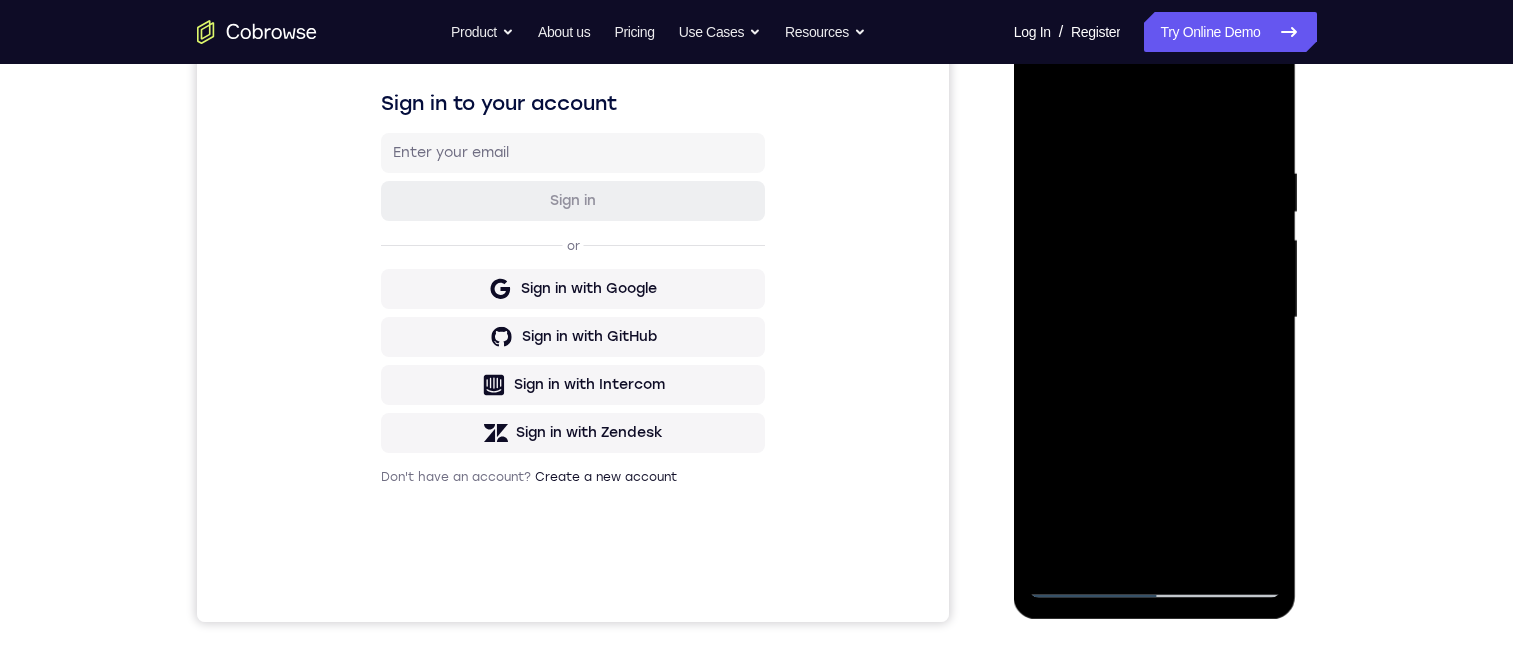 click at bounding box center (1155, 318) 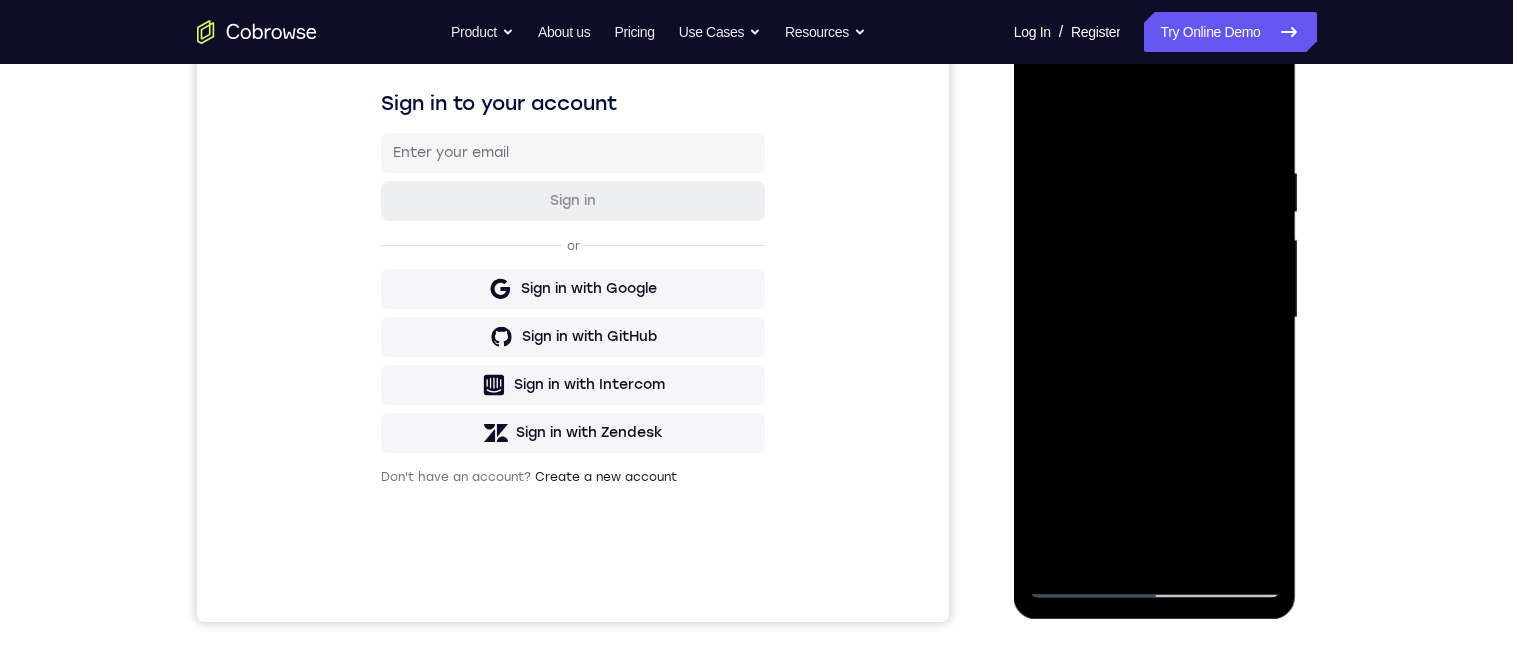 click at bounding box center (1155, 318) 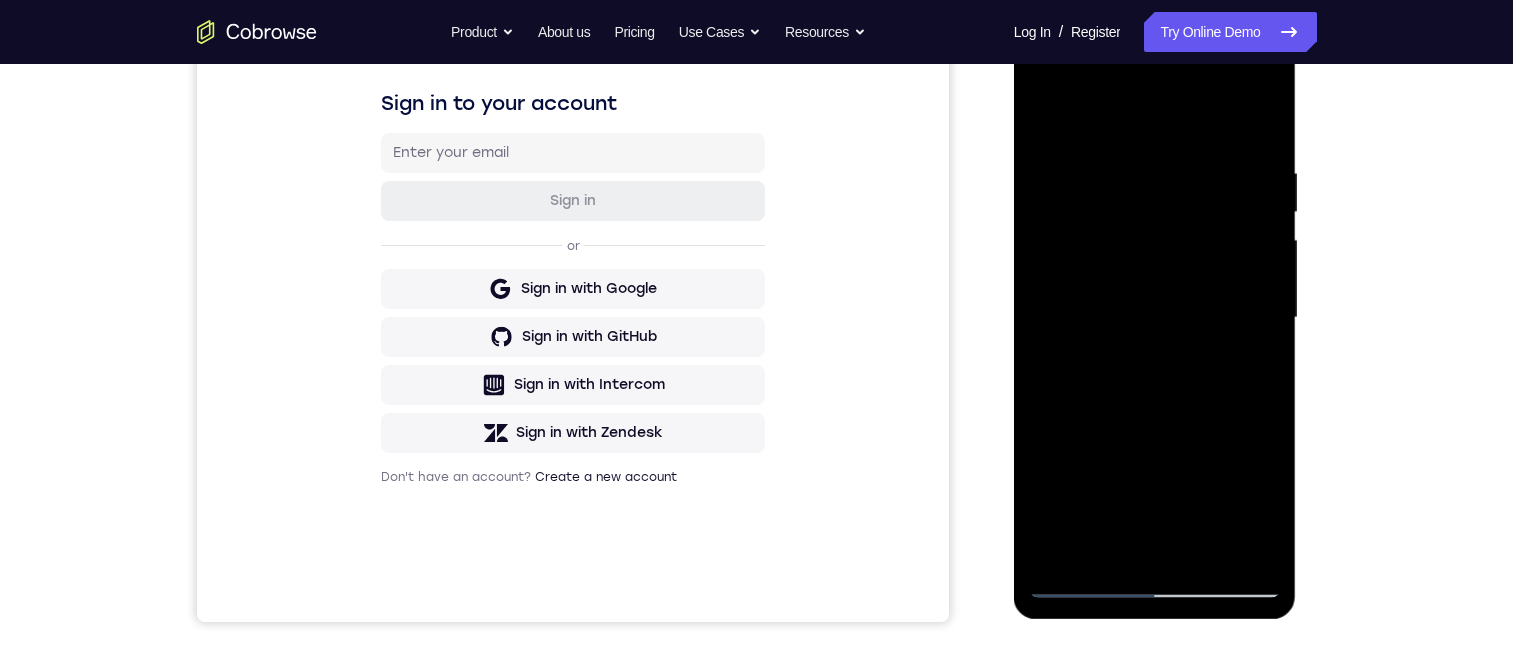 click at bounding box center (1155, 318) 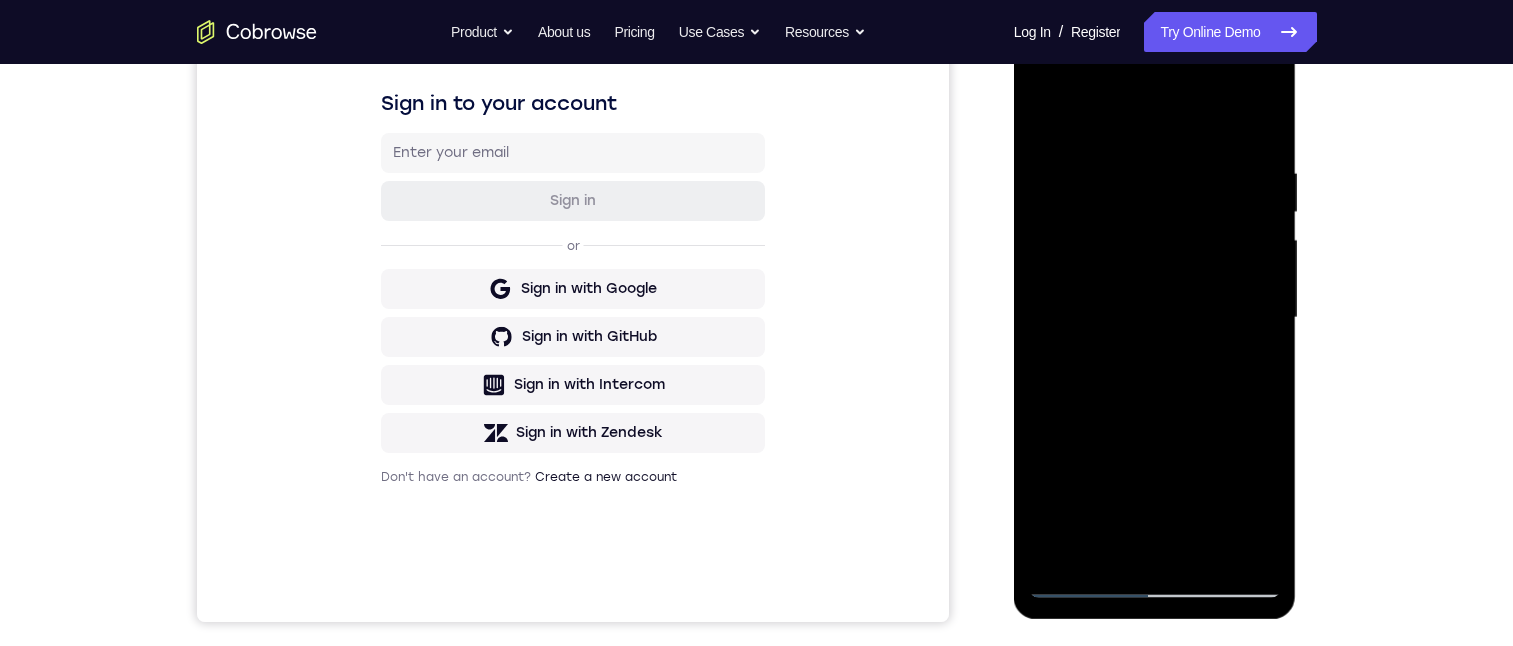 click at bounding box center (1155, 318) 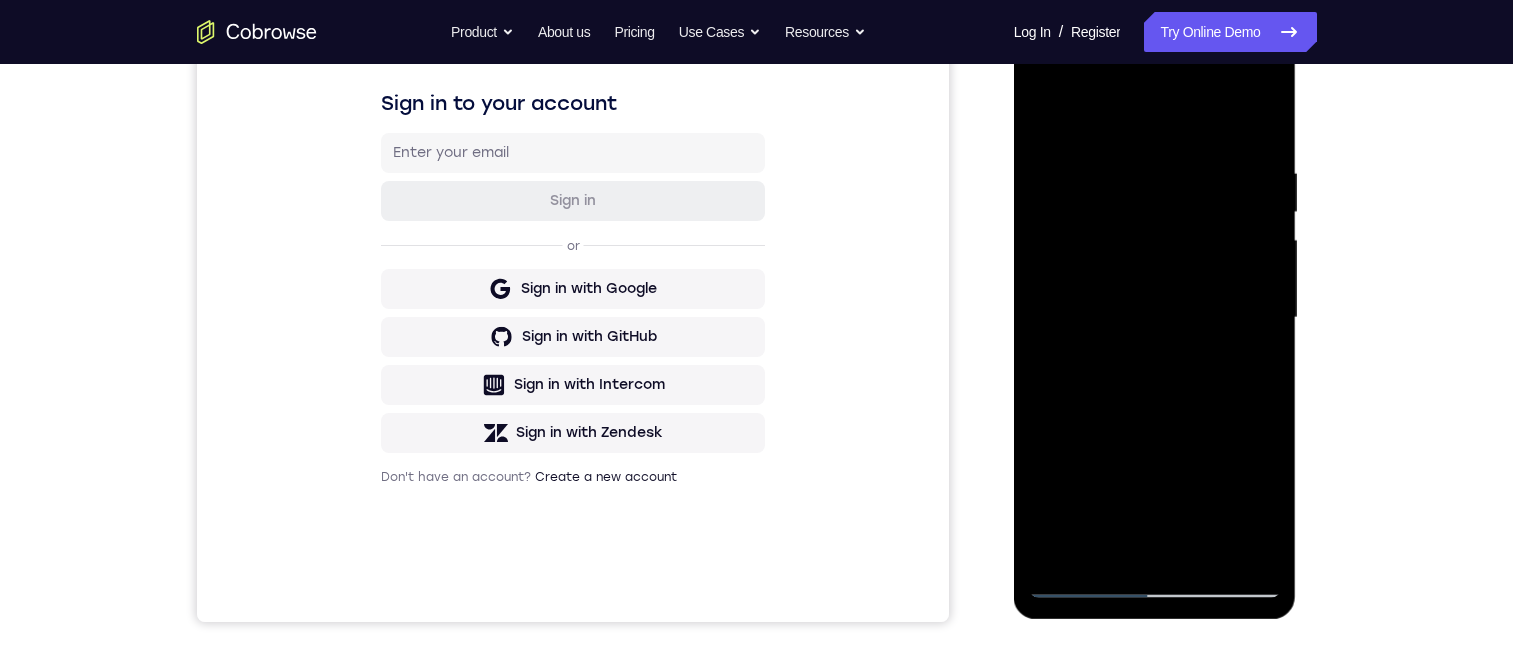 click at bounding box center [1155, 318] 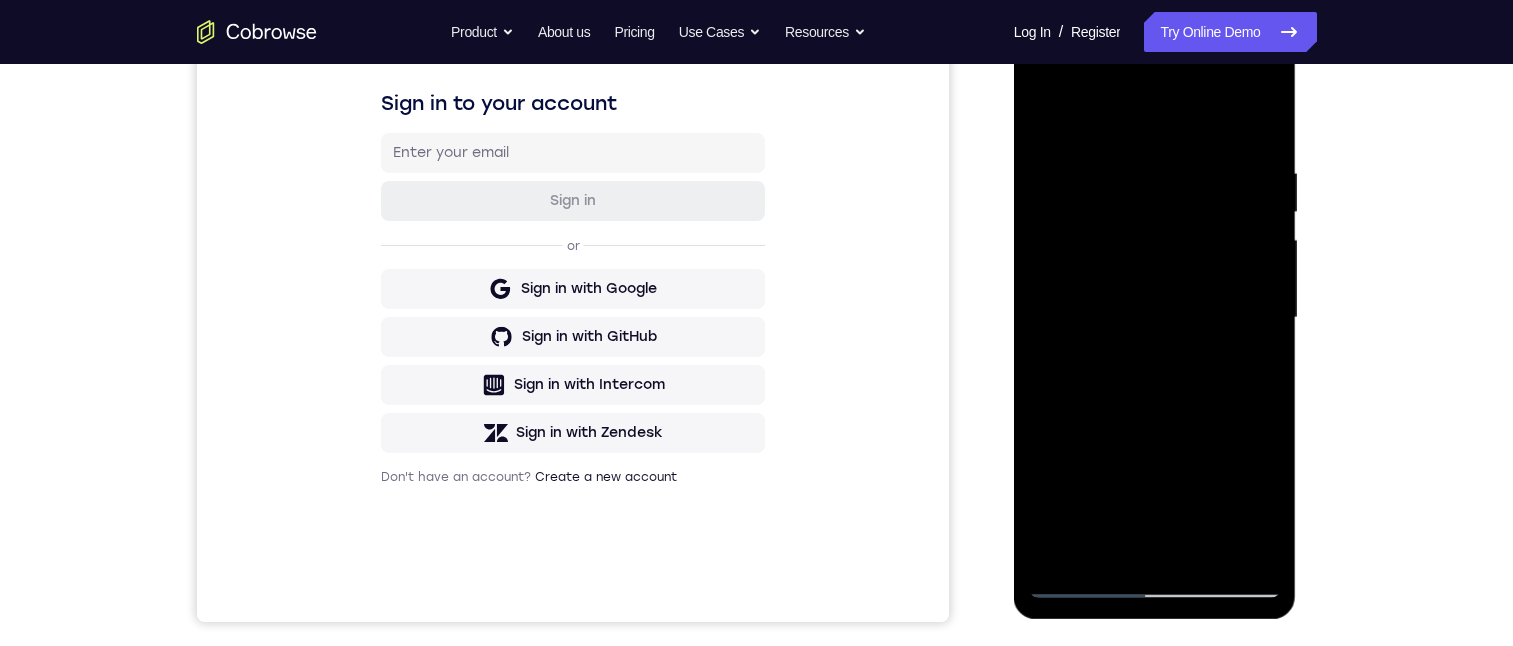 drag, startPoint x: 1196, startPoint y: 419, endPoint x: 1212, endPoint y: 276, distance: 143.89232 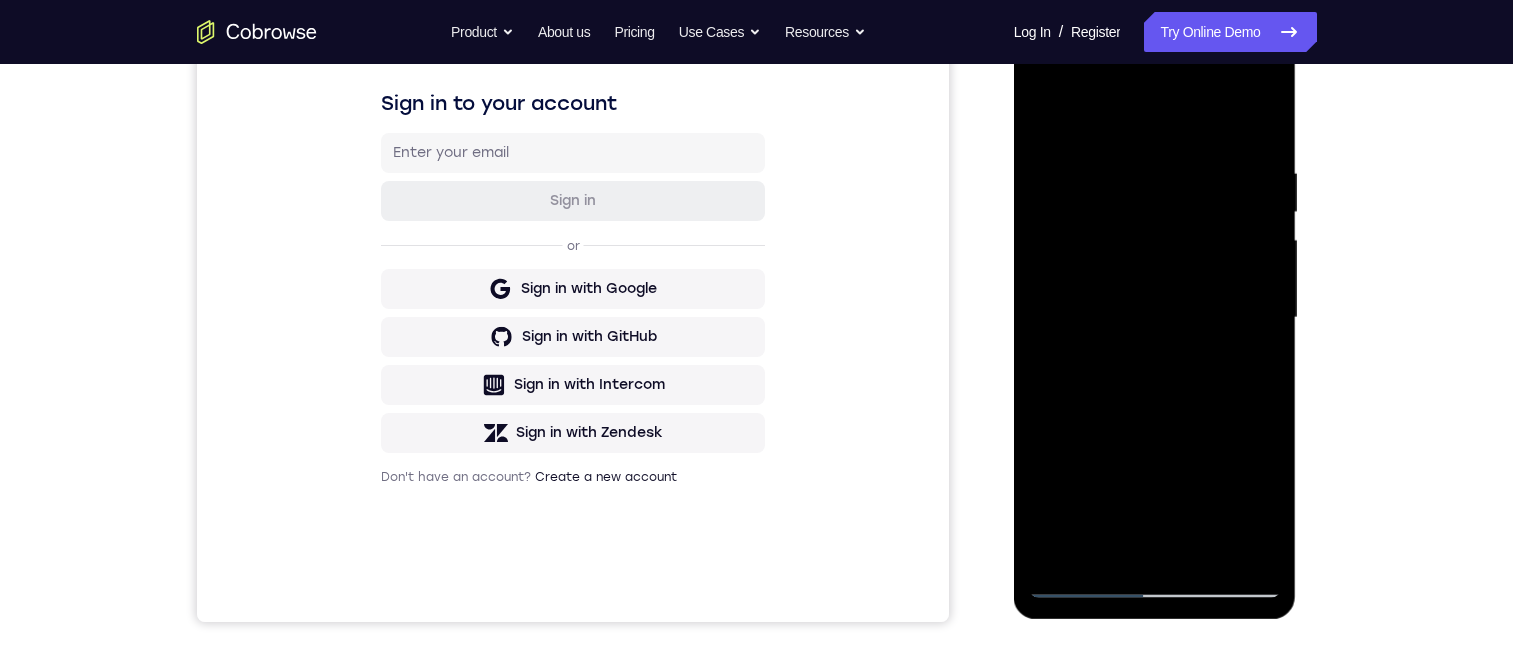 click at bounding box center (1155, 318) 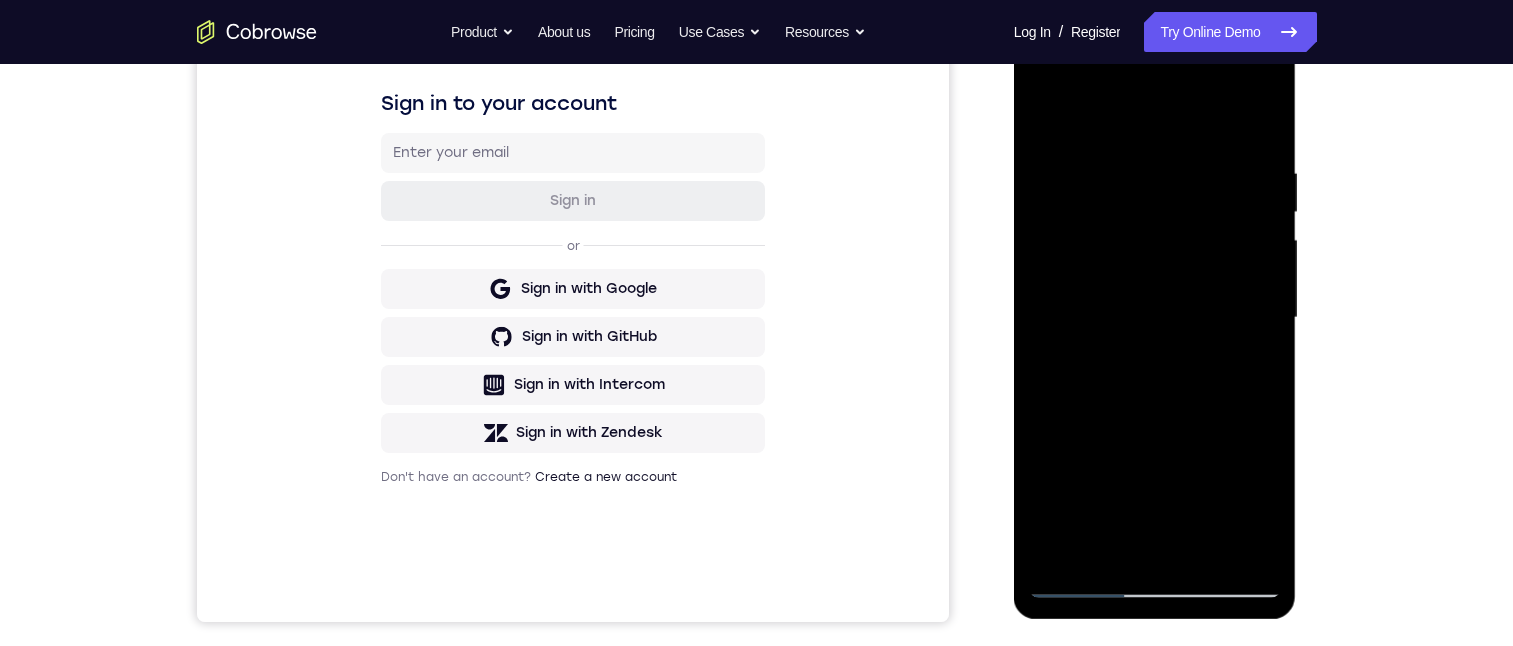 click at bounding box center (1155, 318) 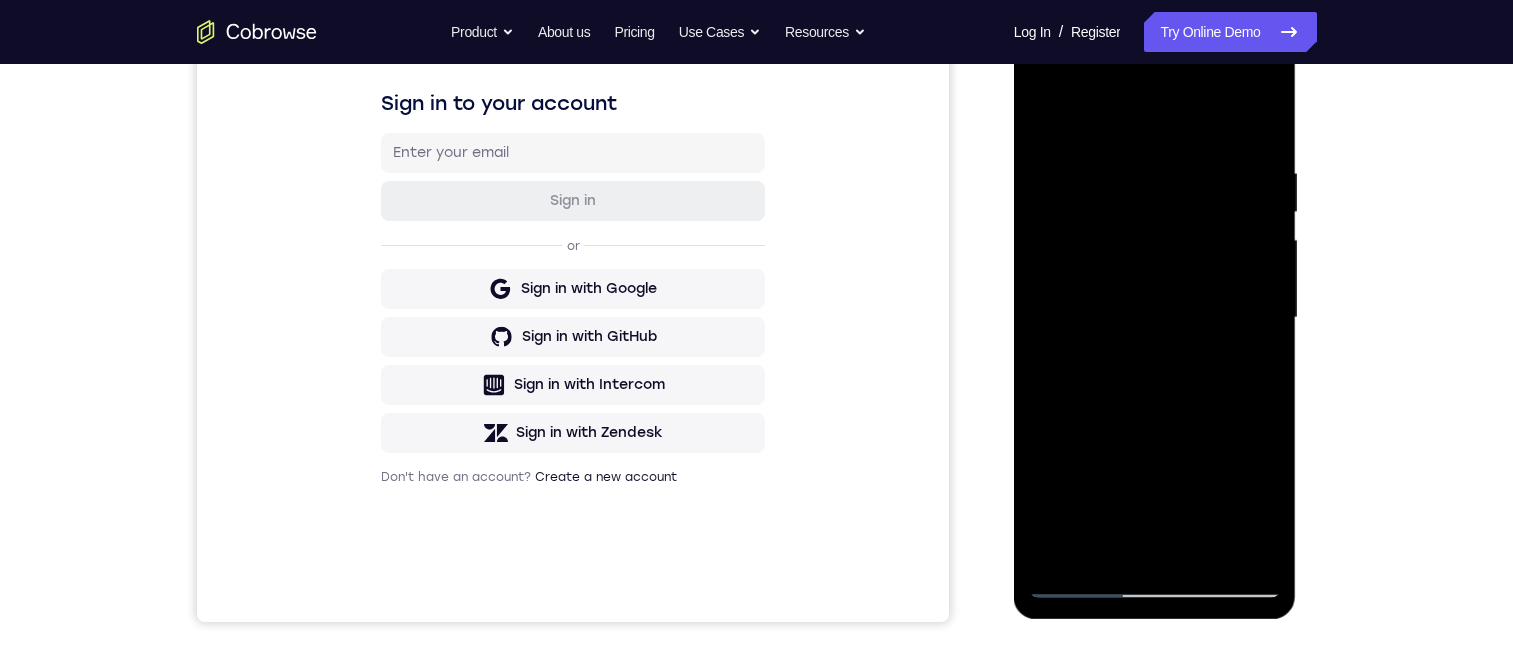click at bounding box center [1155, 318] 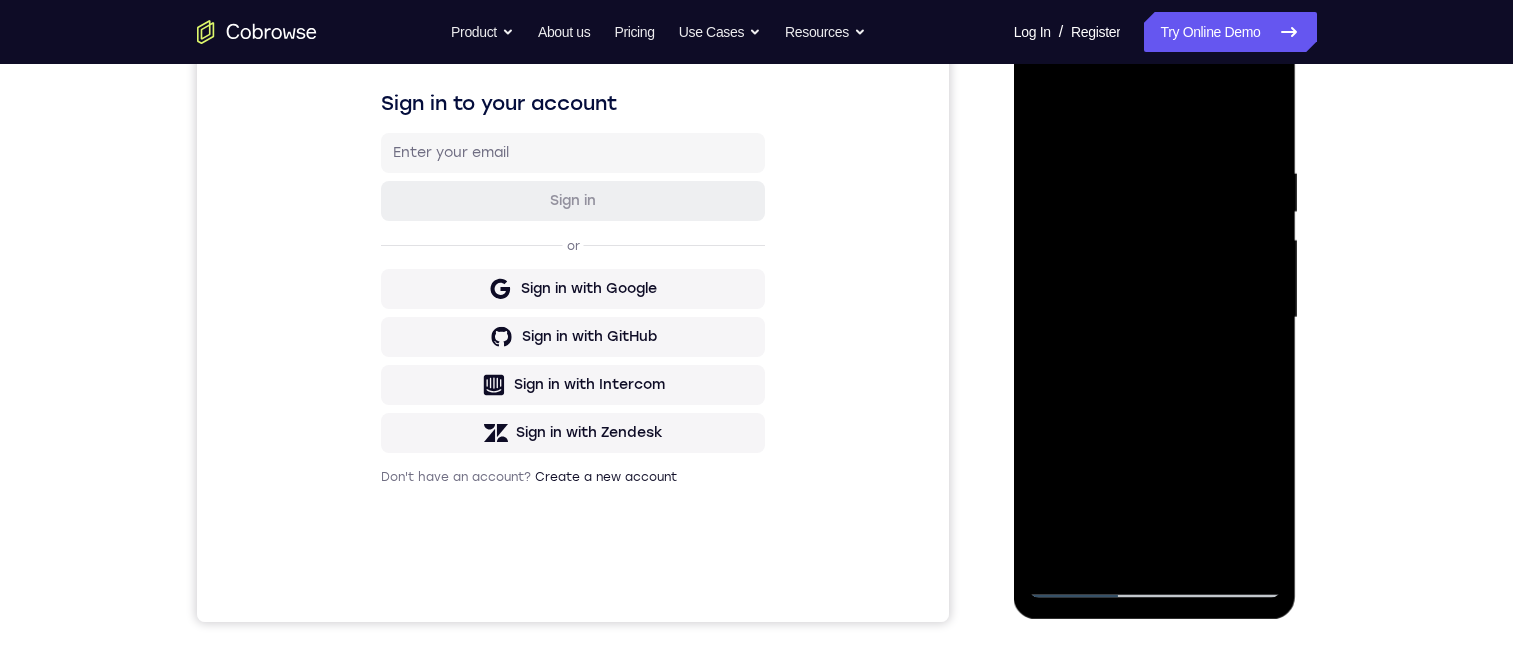 click at bounding box center (1155, 318) 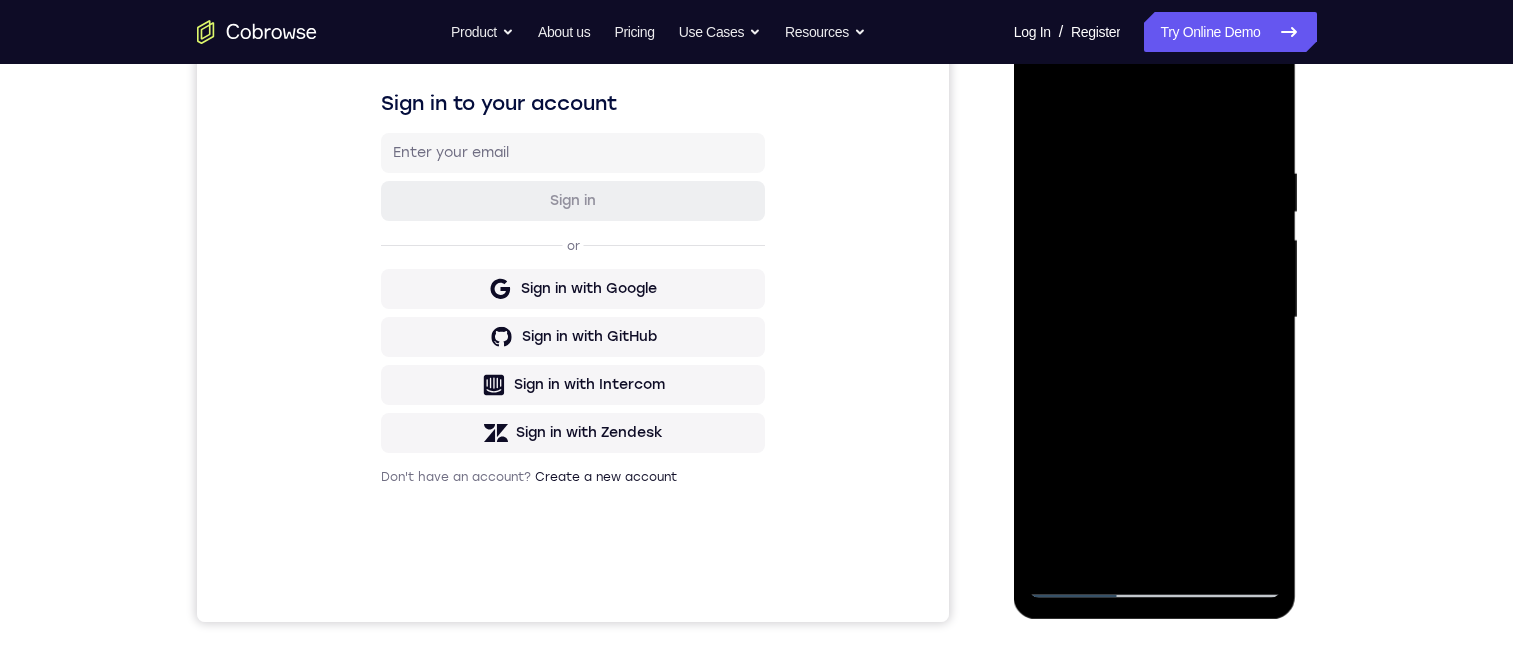 click at bounding box center (1155, 318) 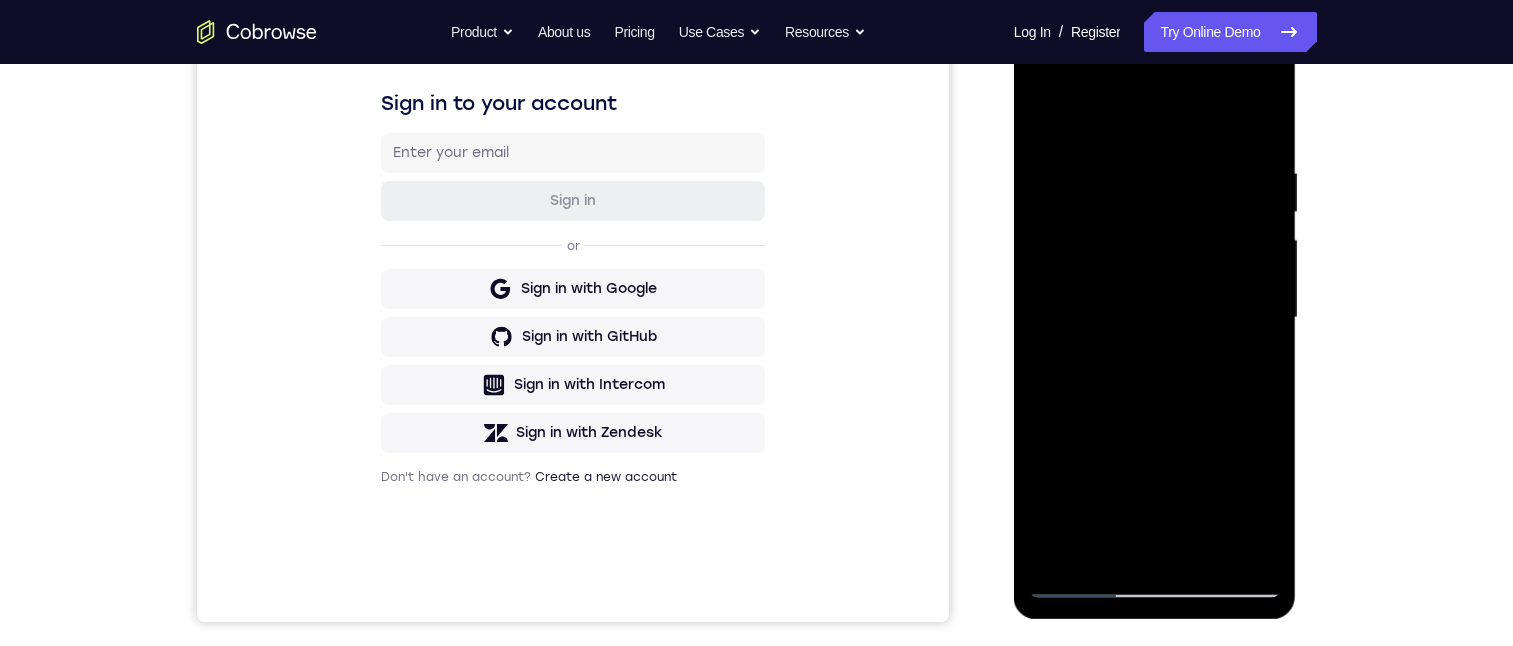 click at bounding box center (1155, 318) 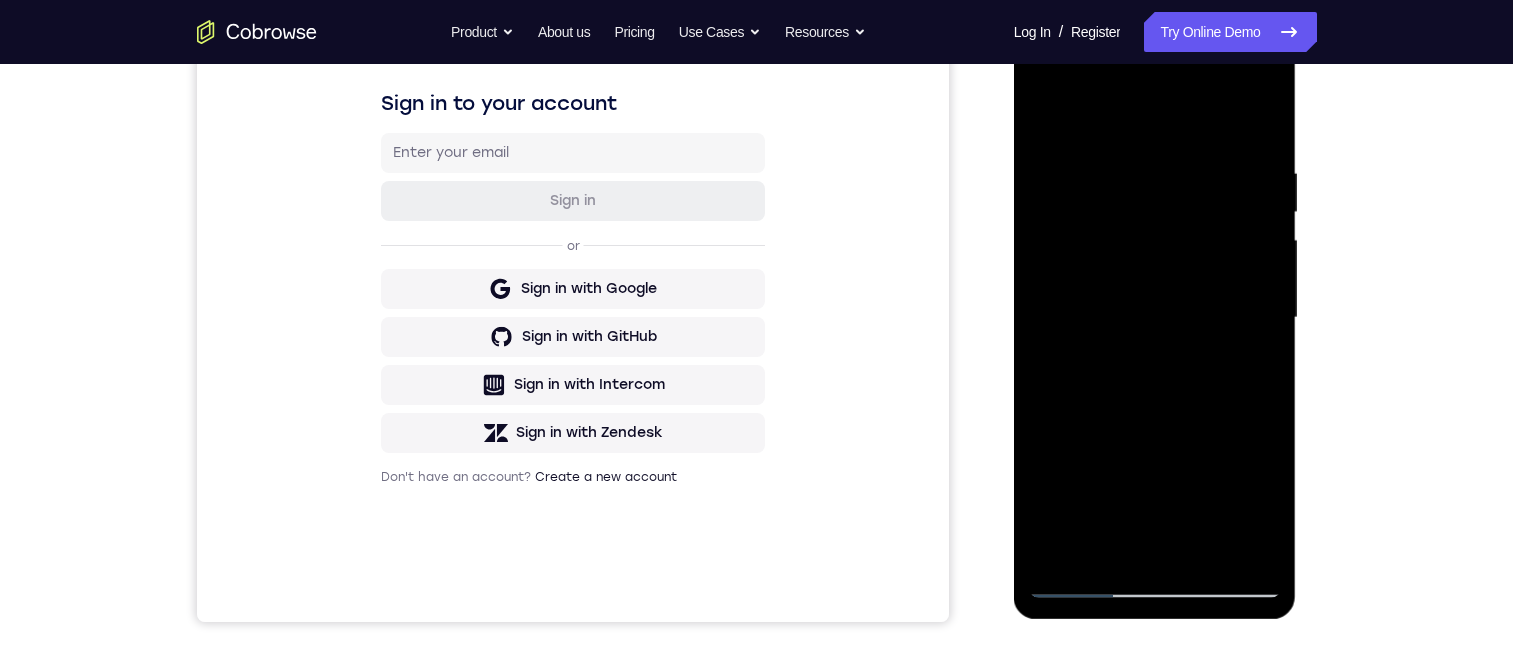 click at bounding box center [1155, 318] 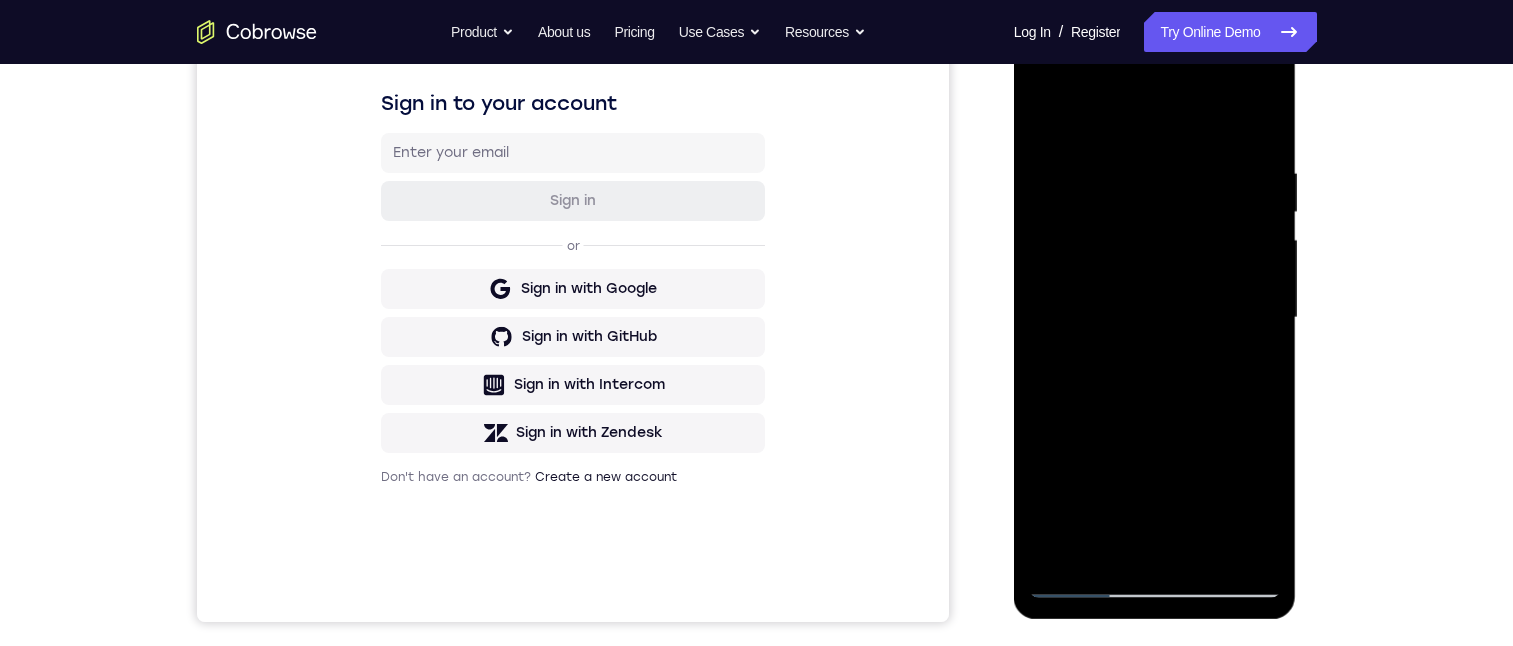 click at bounding box center [1155, 318] 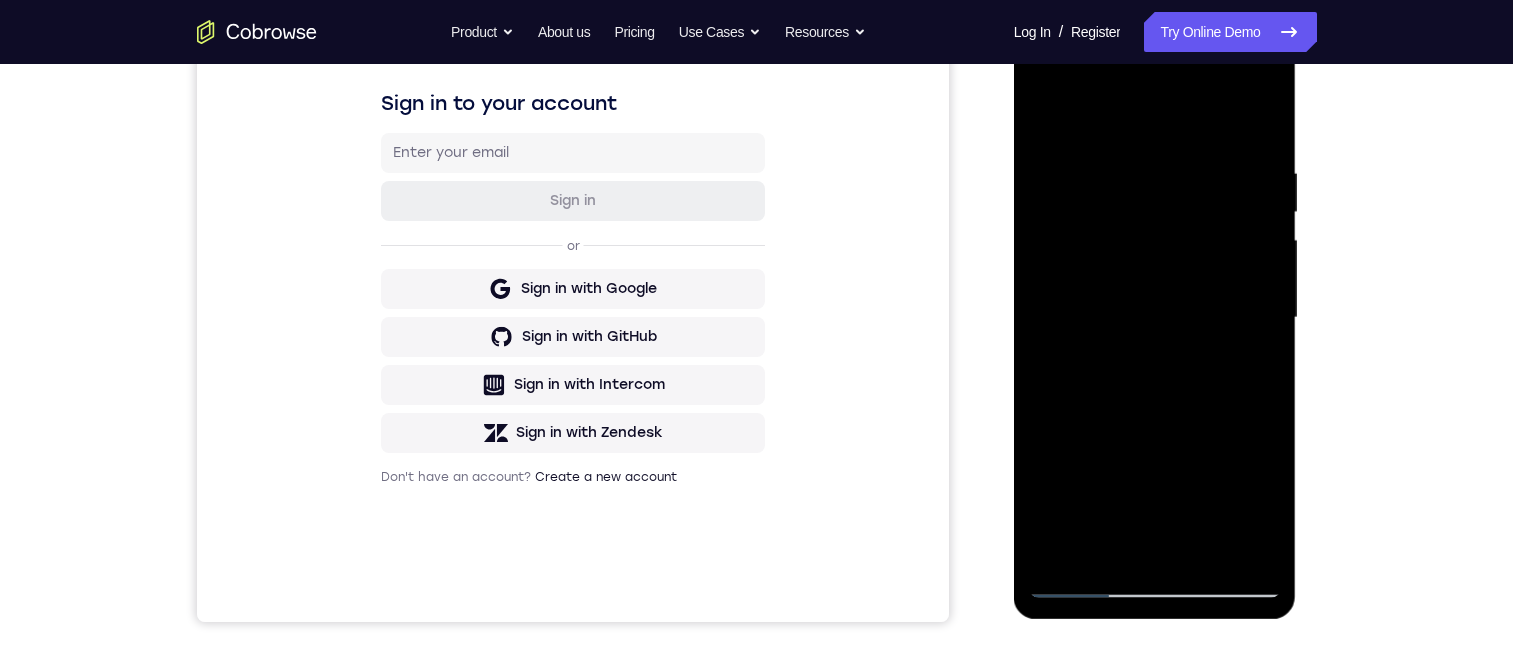 click at bounding box center (1155, 318) 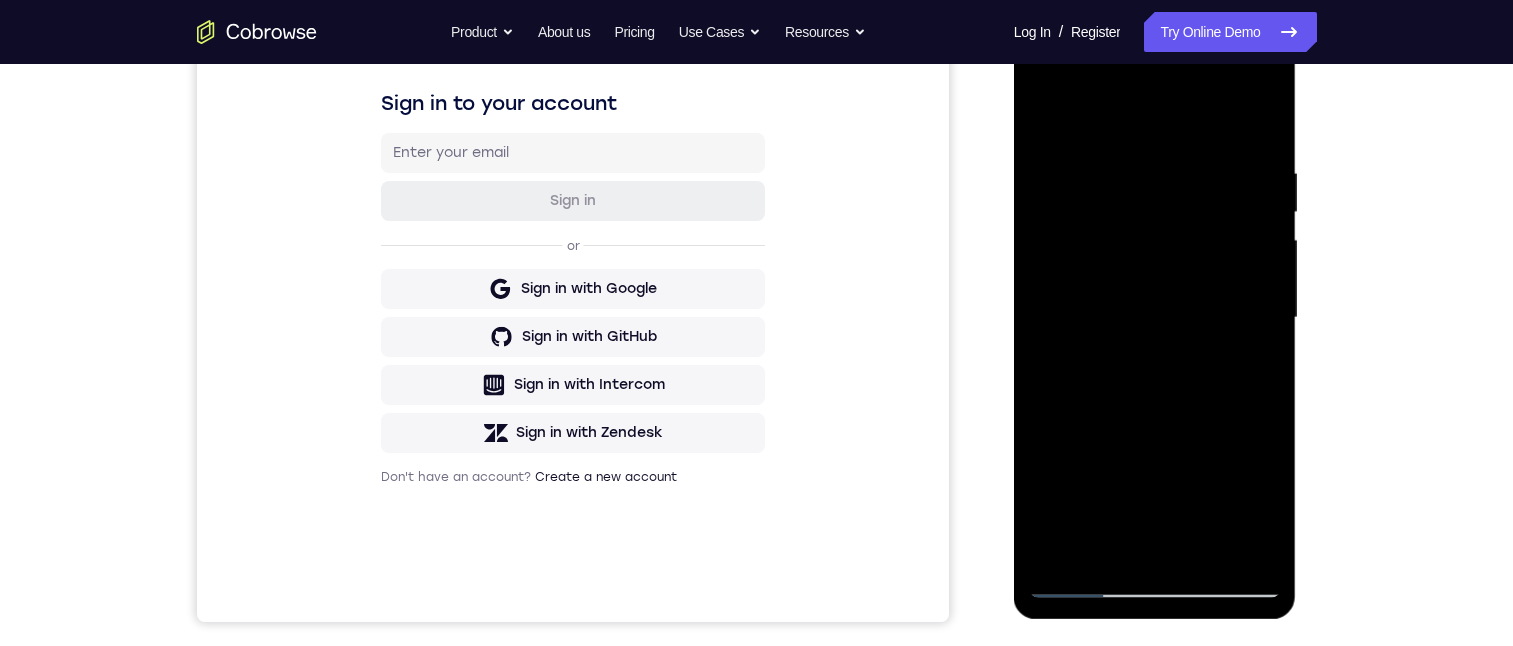 click at bounding box center (1155, 318) 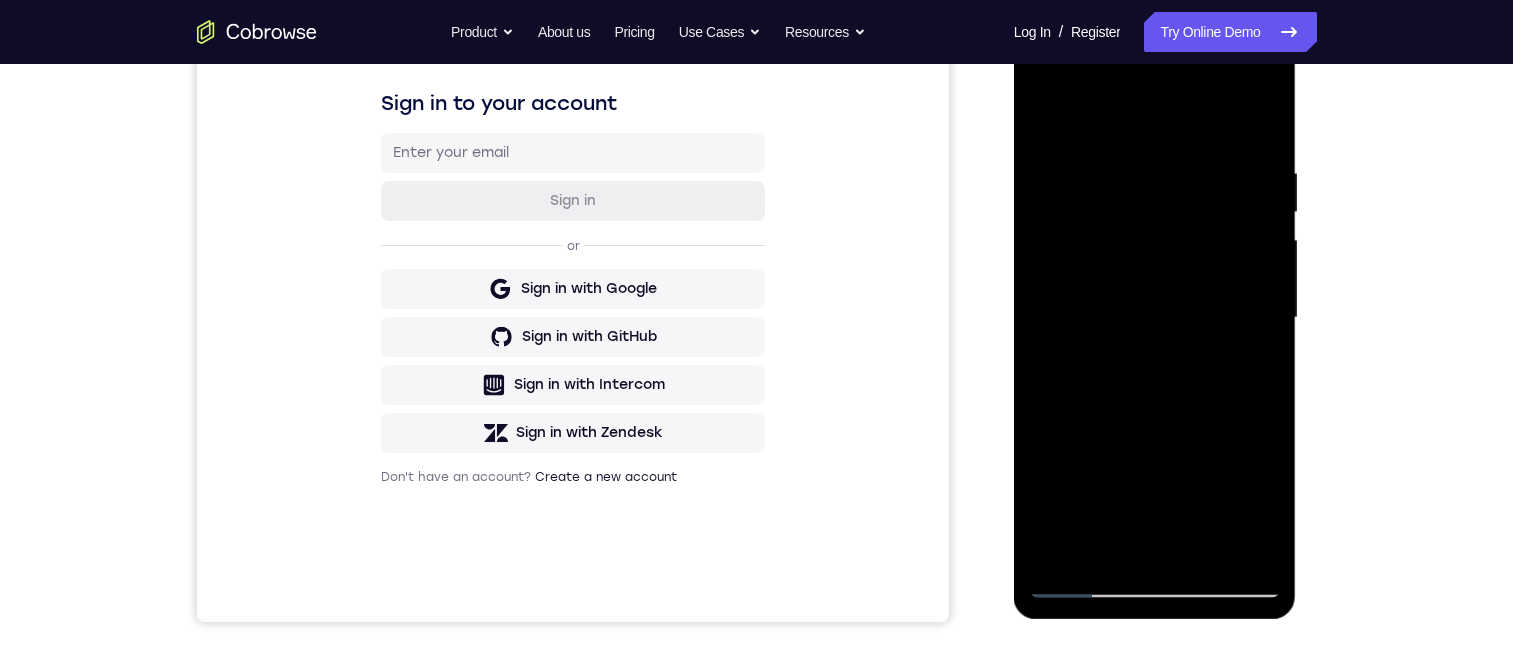 click at bounding box center (1155, 318) 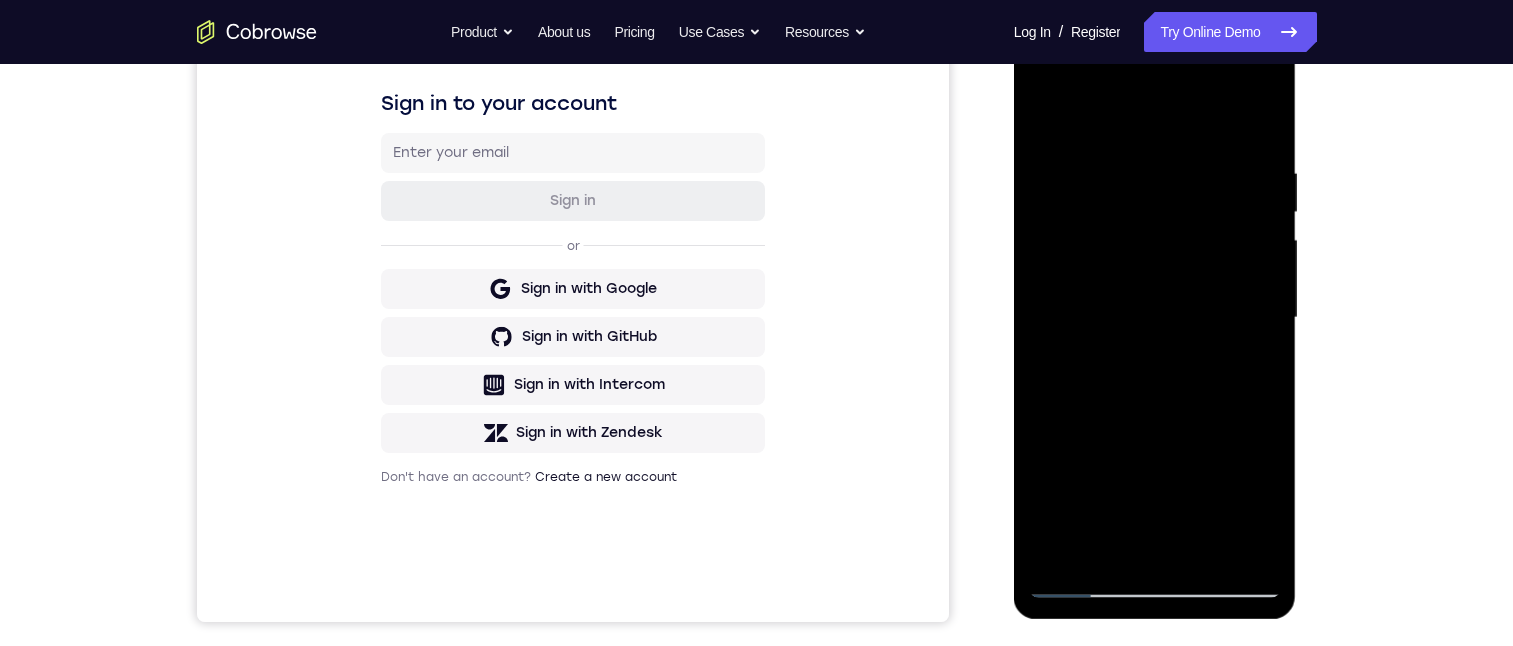click at bounding box center (1155, 318) 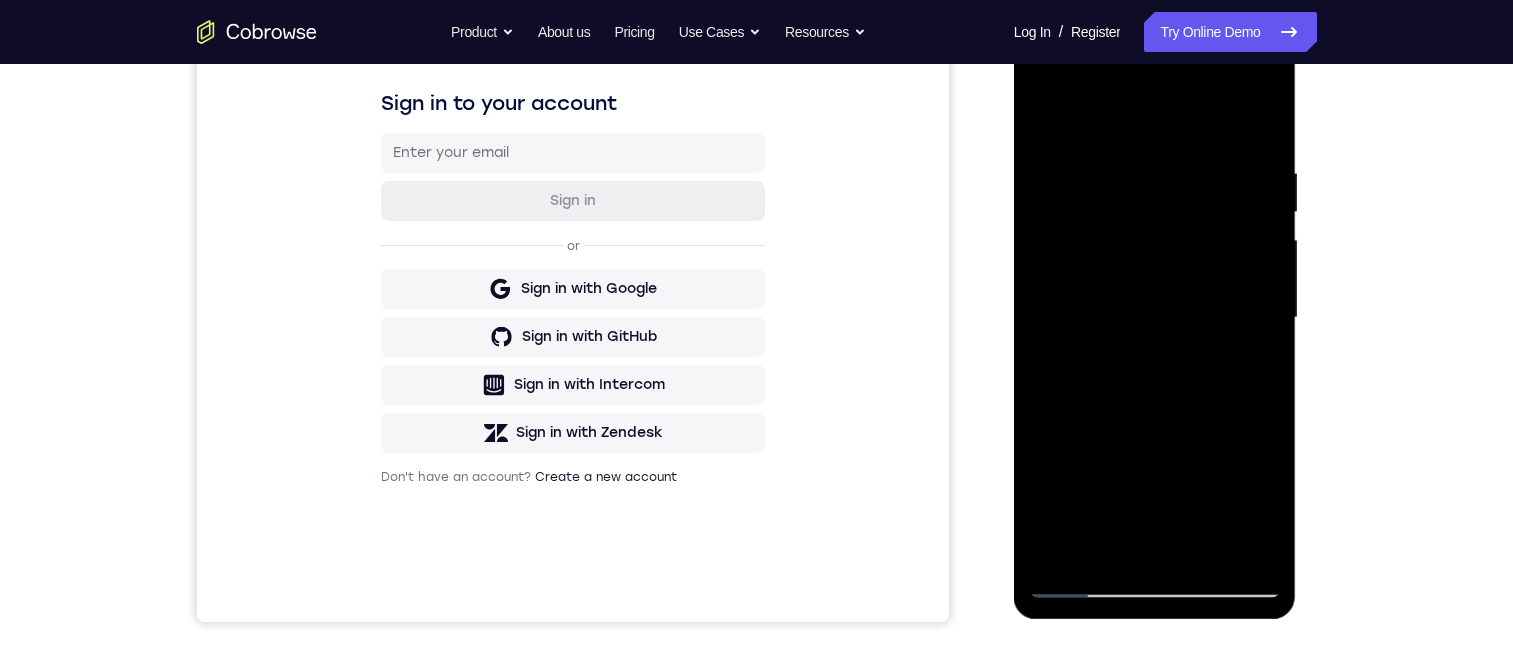 click at bounding box center [1155, 318] 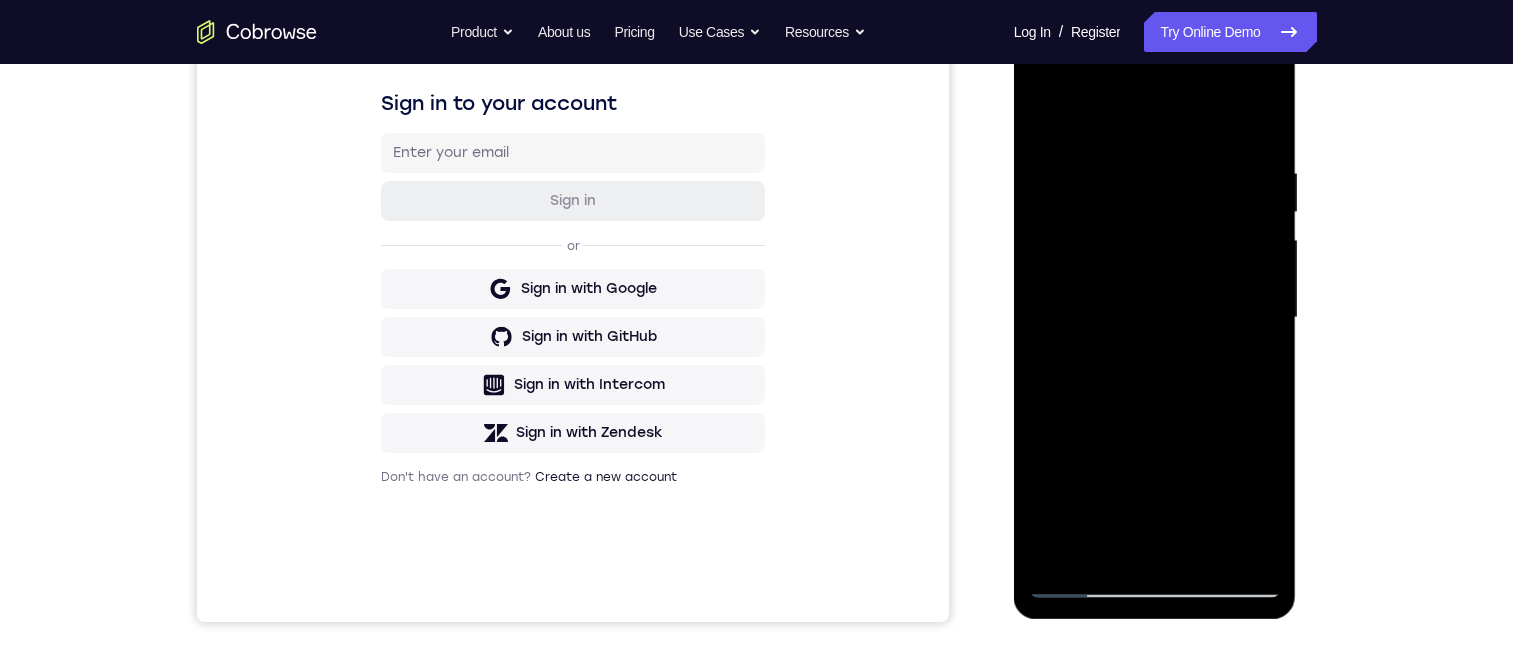 click at bounding box center [1155, 318] 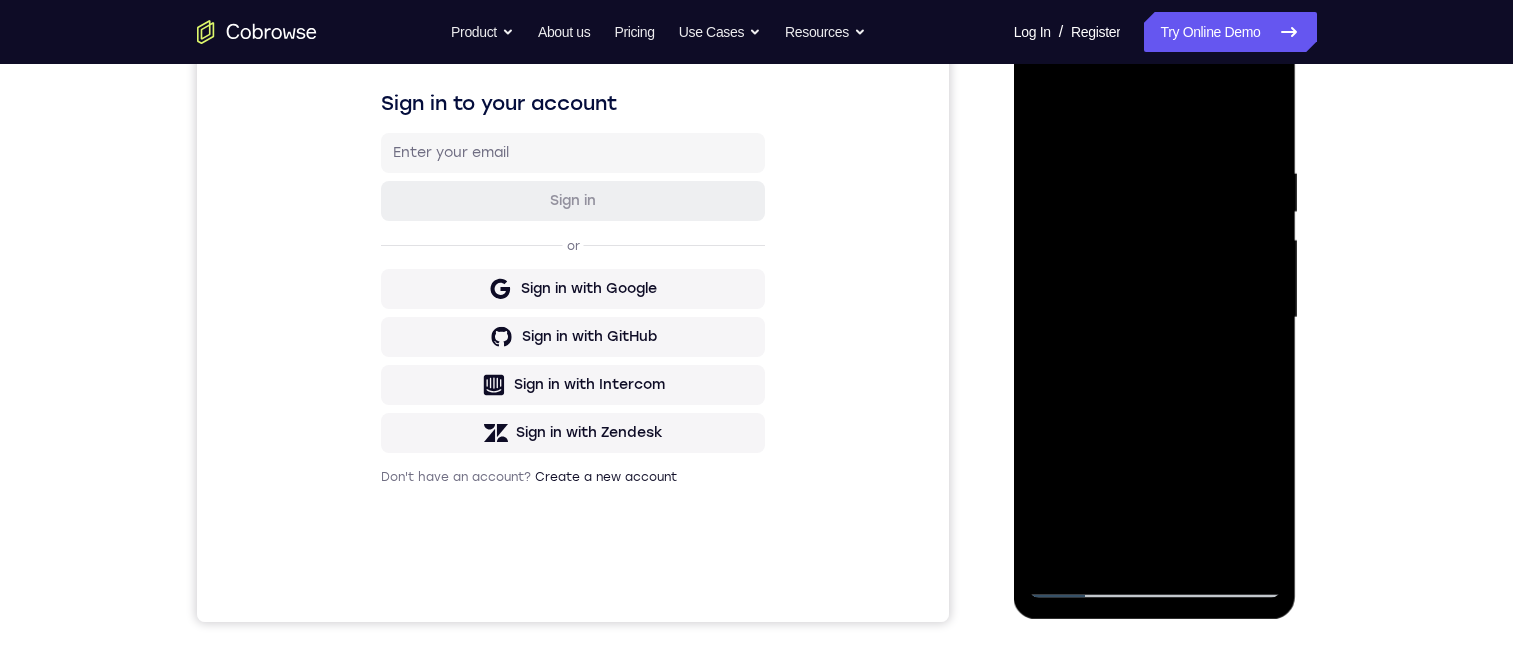 drag, startPoint x: 1192, startPoint y: 416, endPoint x: 1265, endPoint y: 609, distance: 206.34438 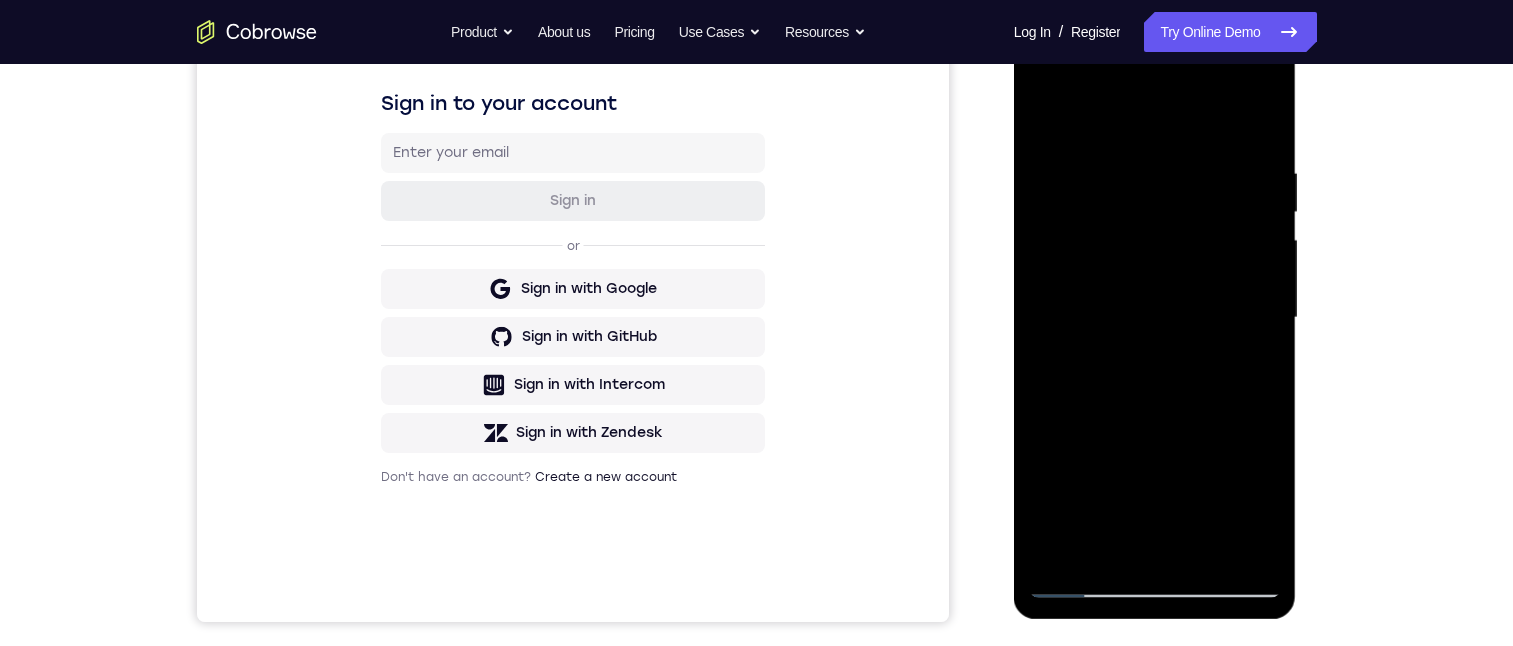drag, startPoint x: 1165, startPoint y: 431, endPoint x: 1164, endPoint y: 637, distance: 206.00243 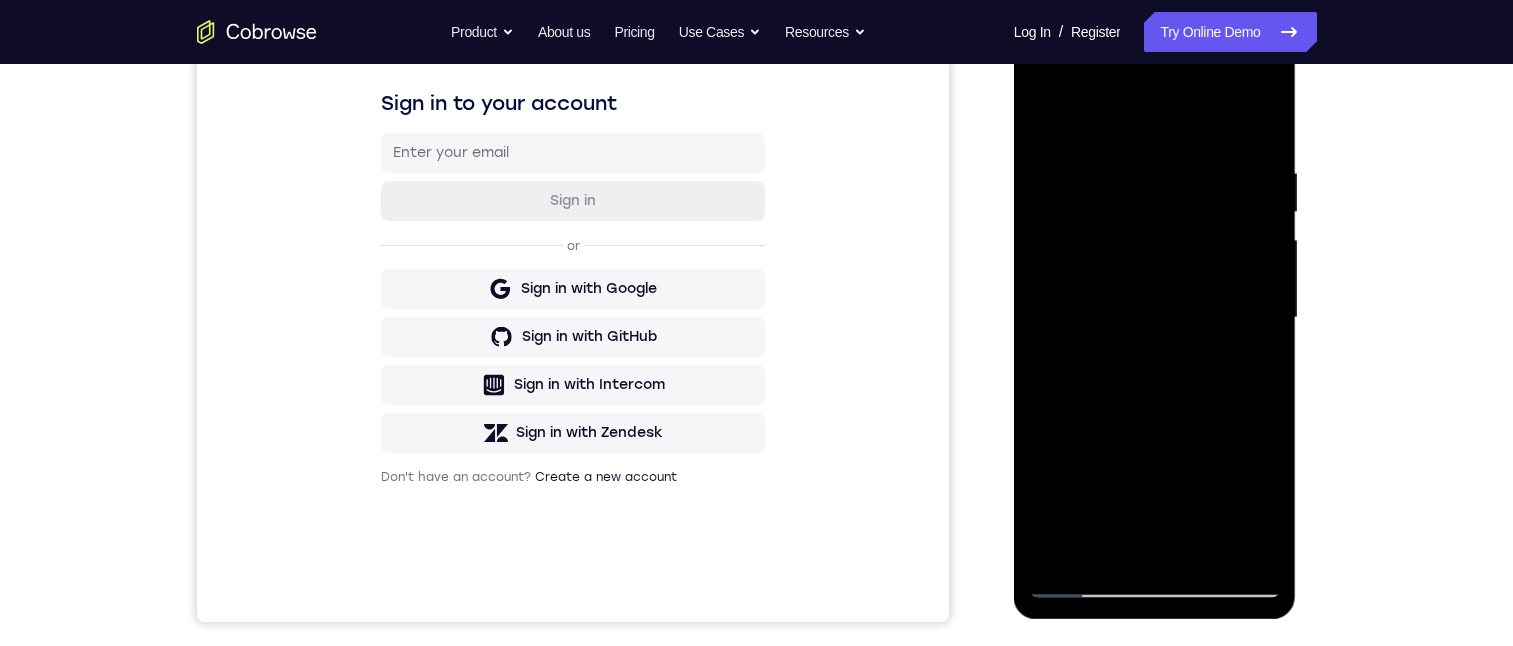 click at bounding box center (1155, 318) 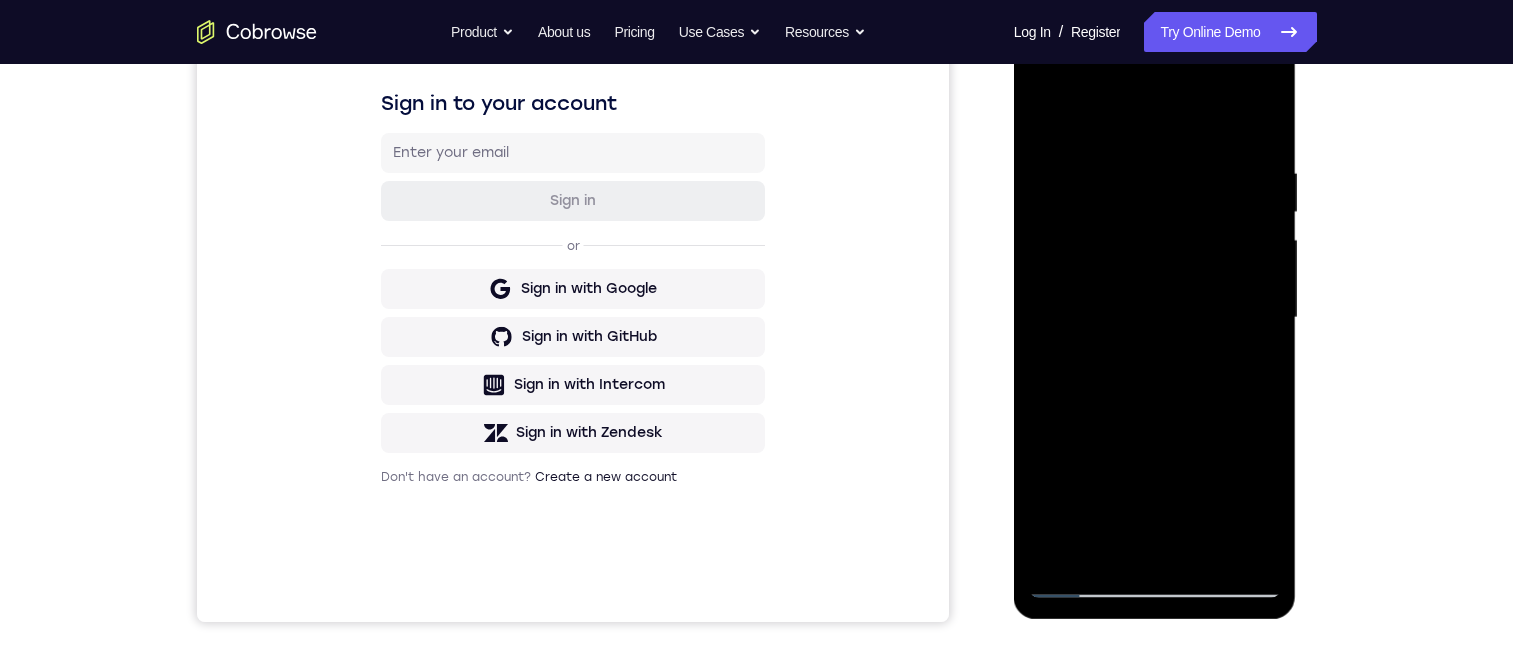 click at bounding box center [1155, 318] 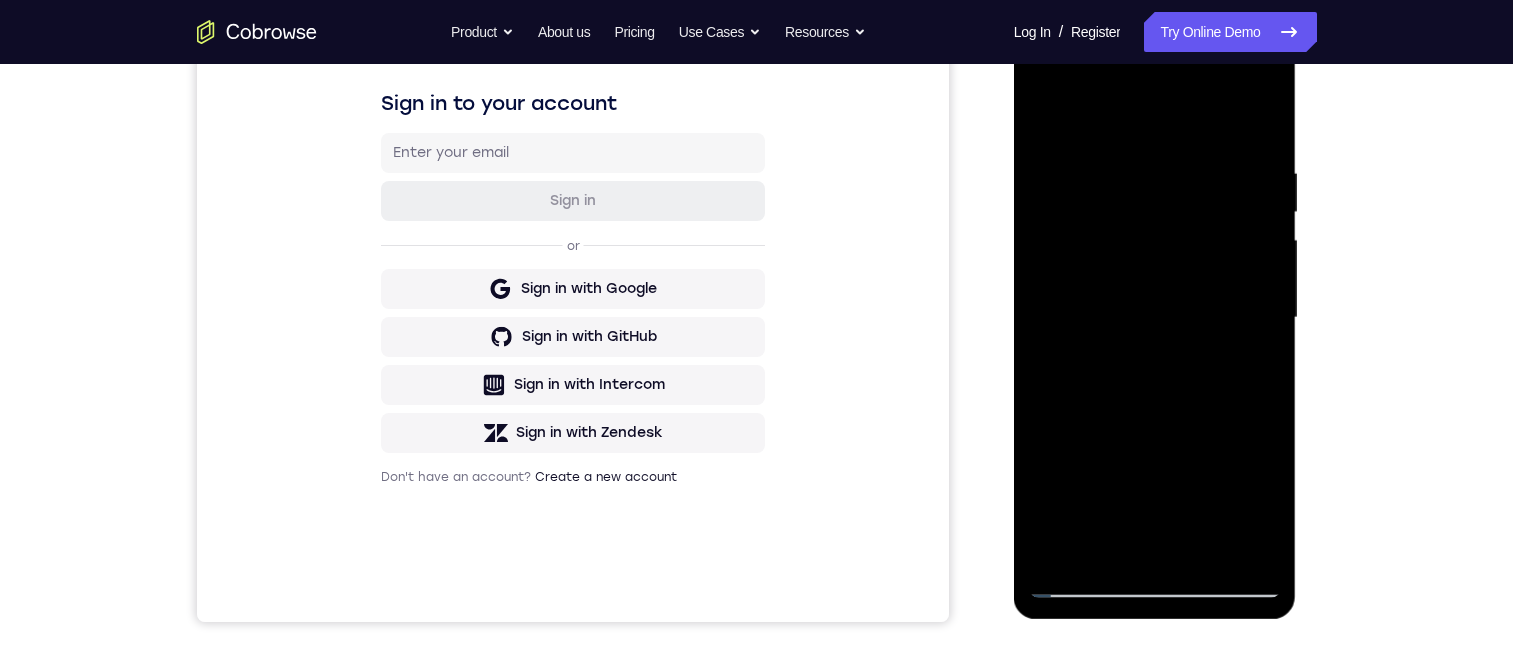 drag, startPoint x: 1139, startPoint y: 215, endPoint x: 1145, endPoint y: 182, distance: 33.54102 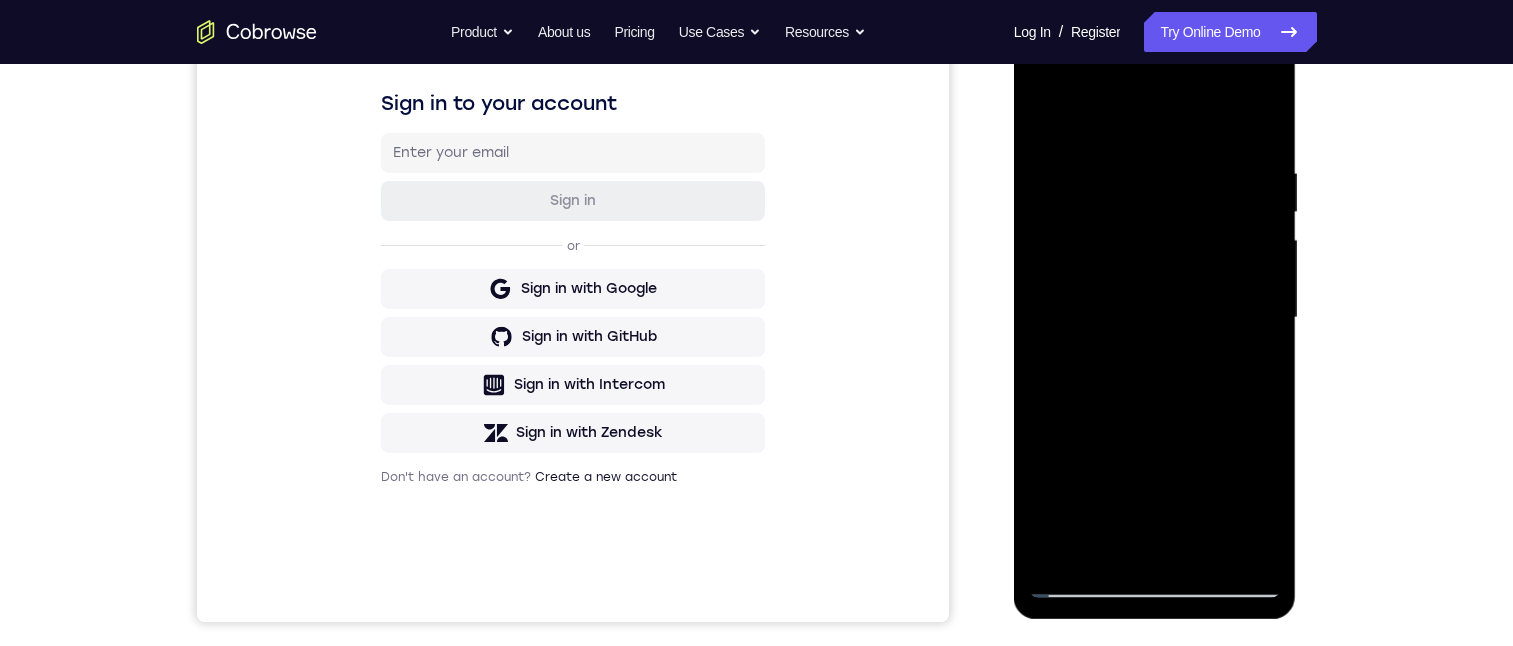click at bounding box center [1155, 318] 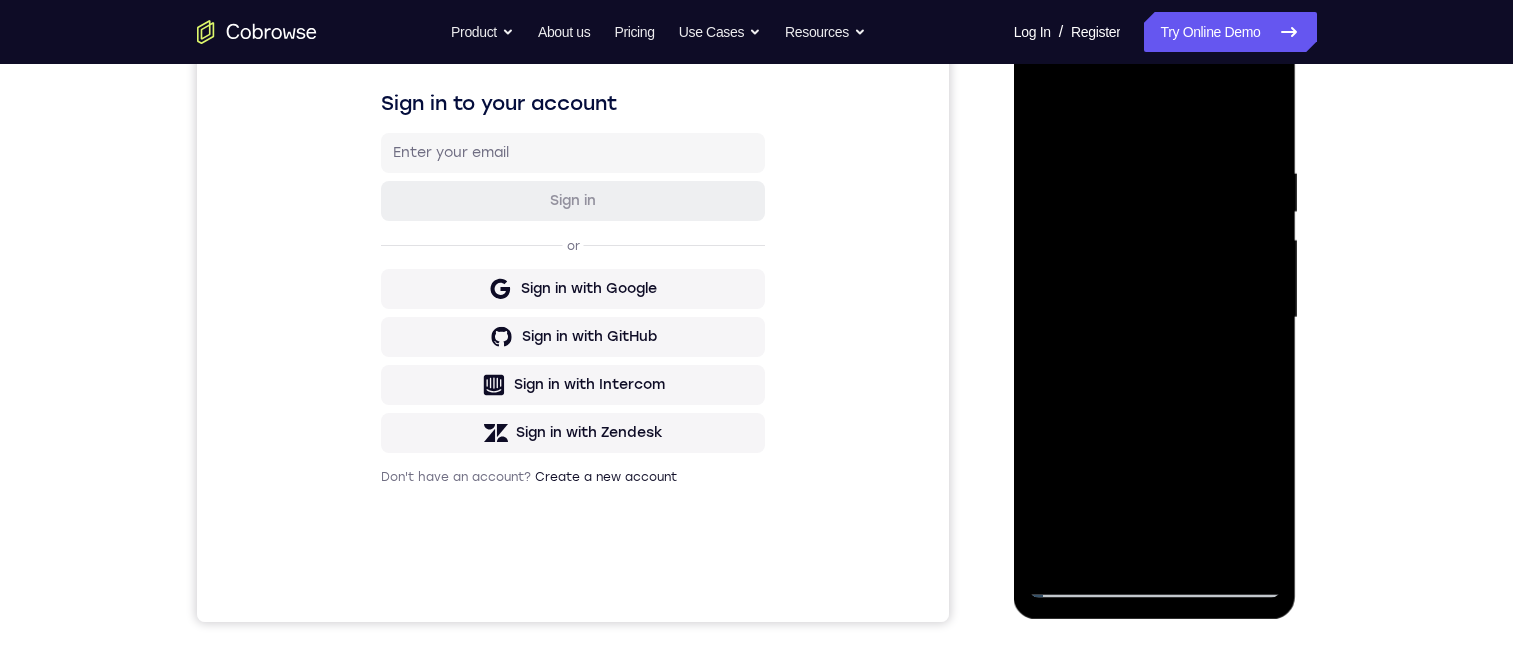 click at bounding box center (1155, 318) 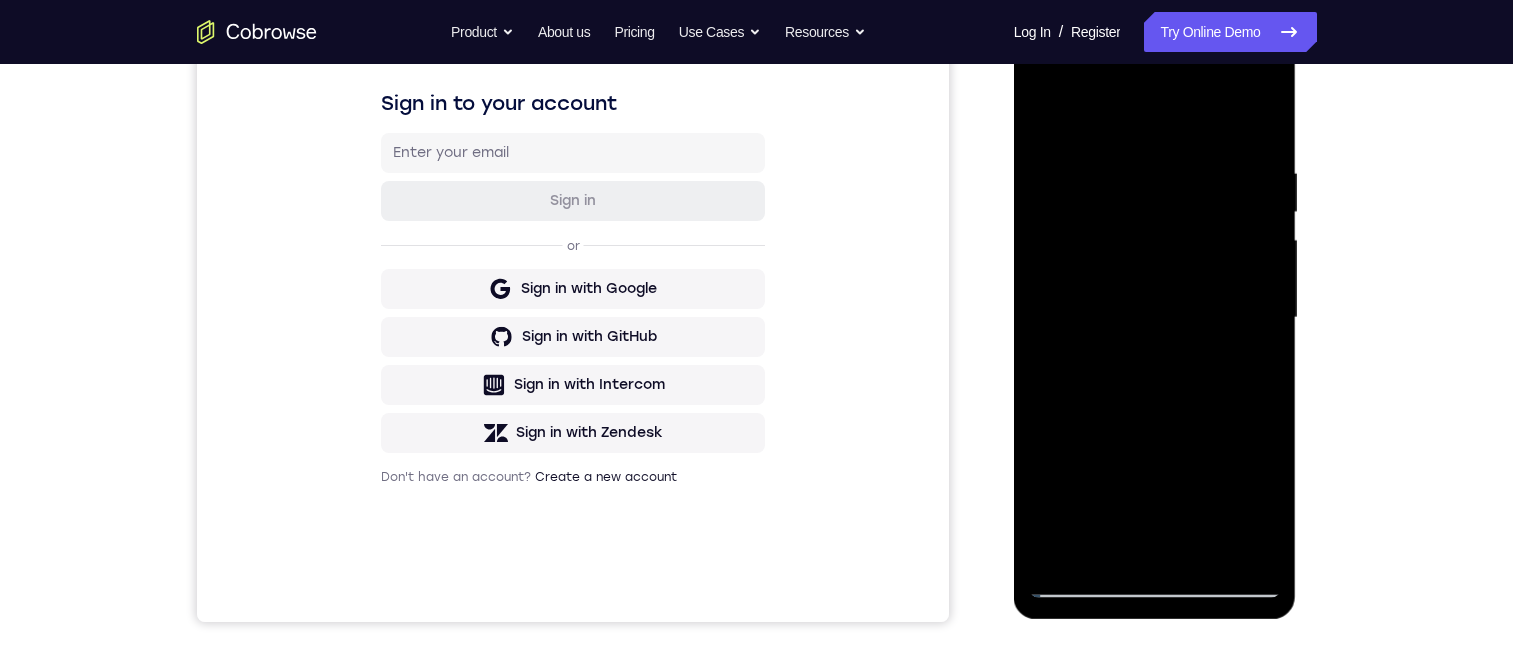 click at bounding box center (1155, 318) 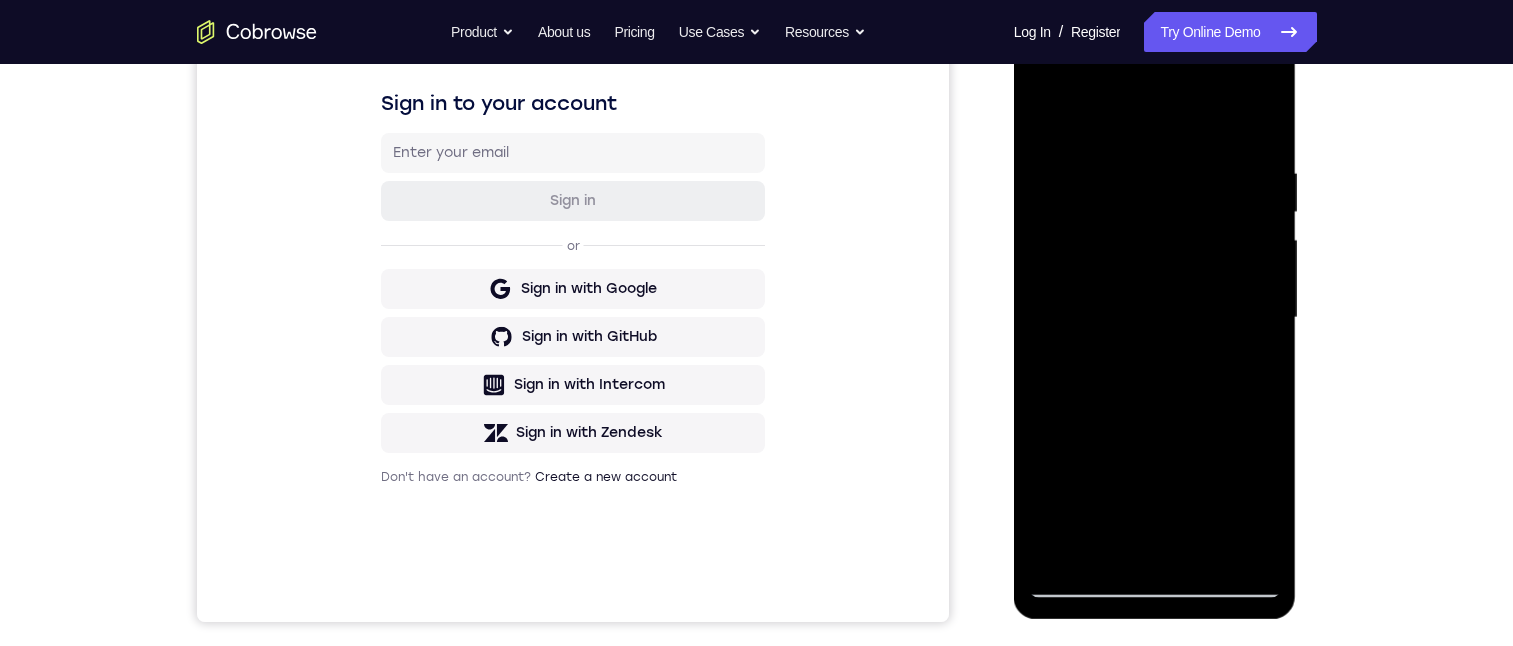 click at bounding box center [1155, 318] 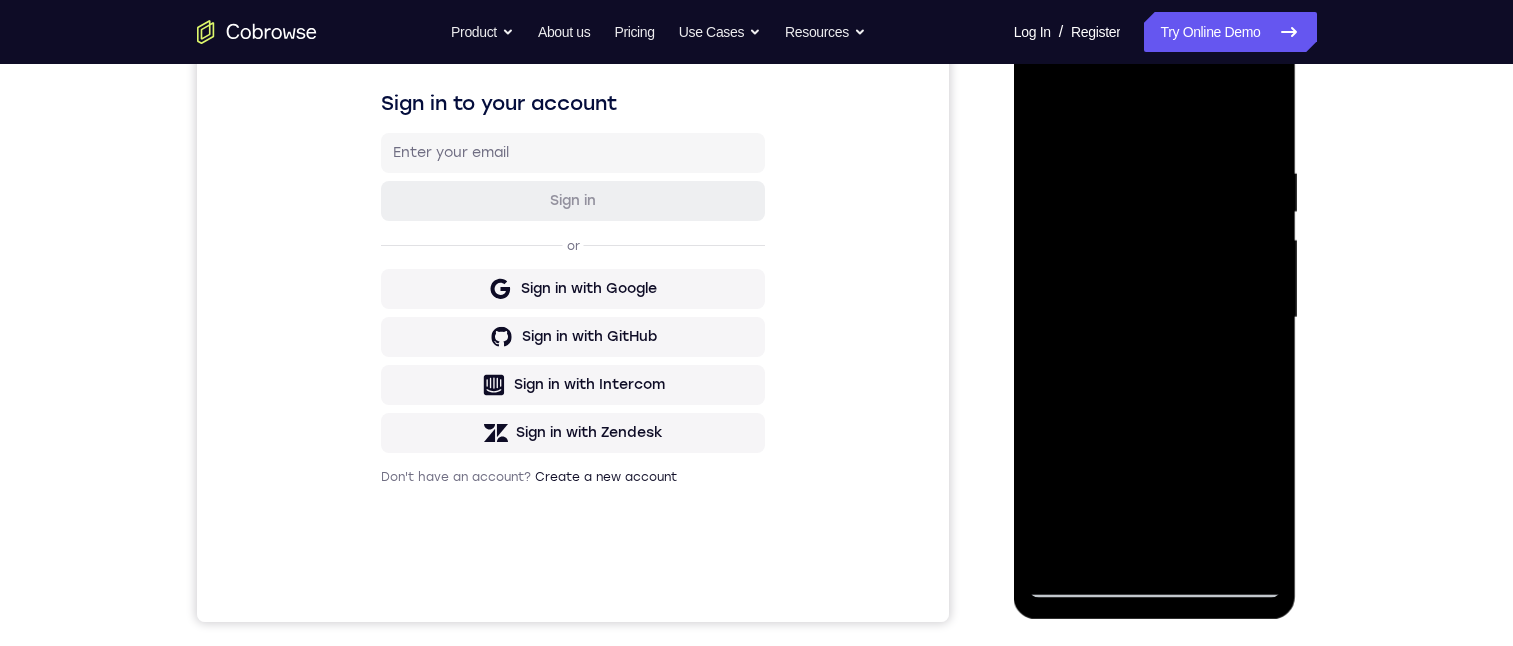 click at bounding box center (1155, 318) 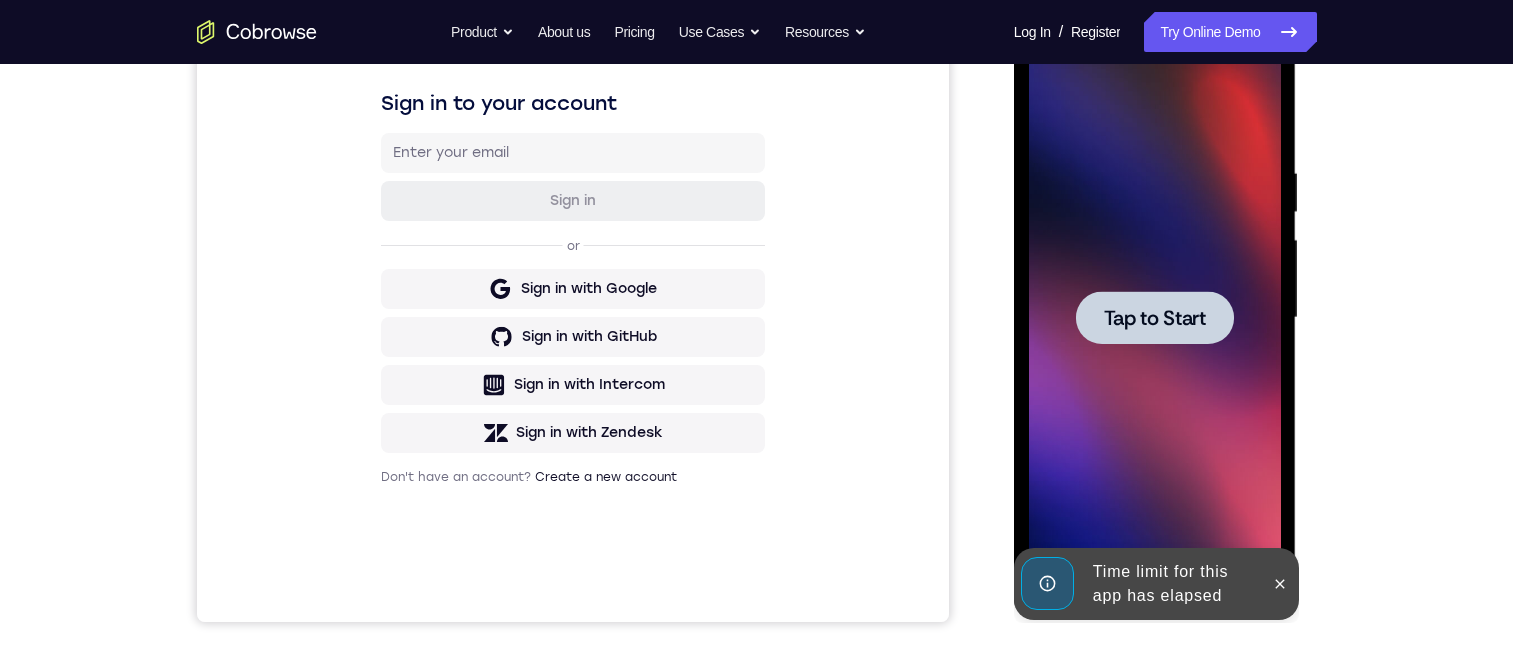 click at bounding box center [1155, 318] 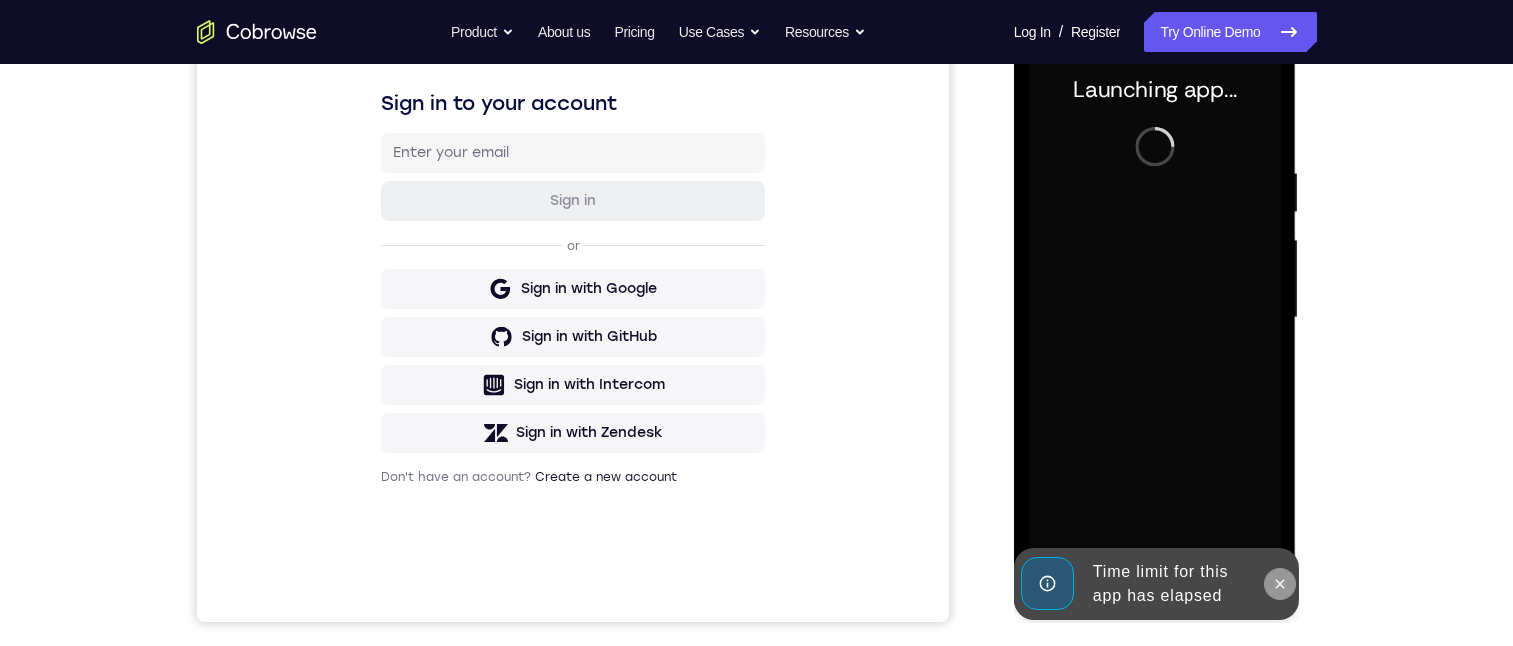 click 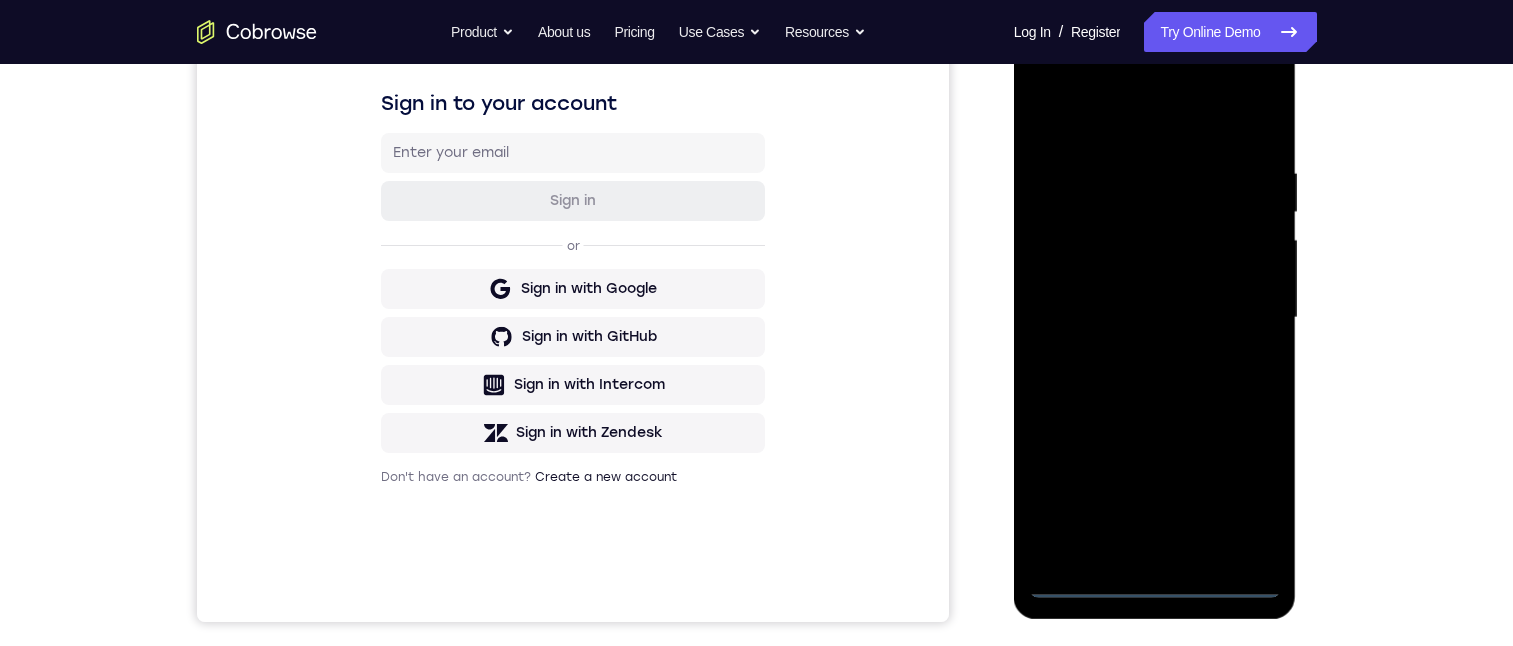 click at bounding box center (1155, 318) 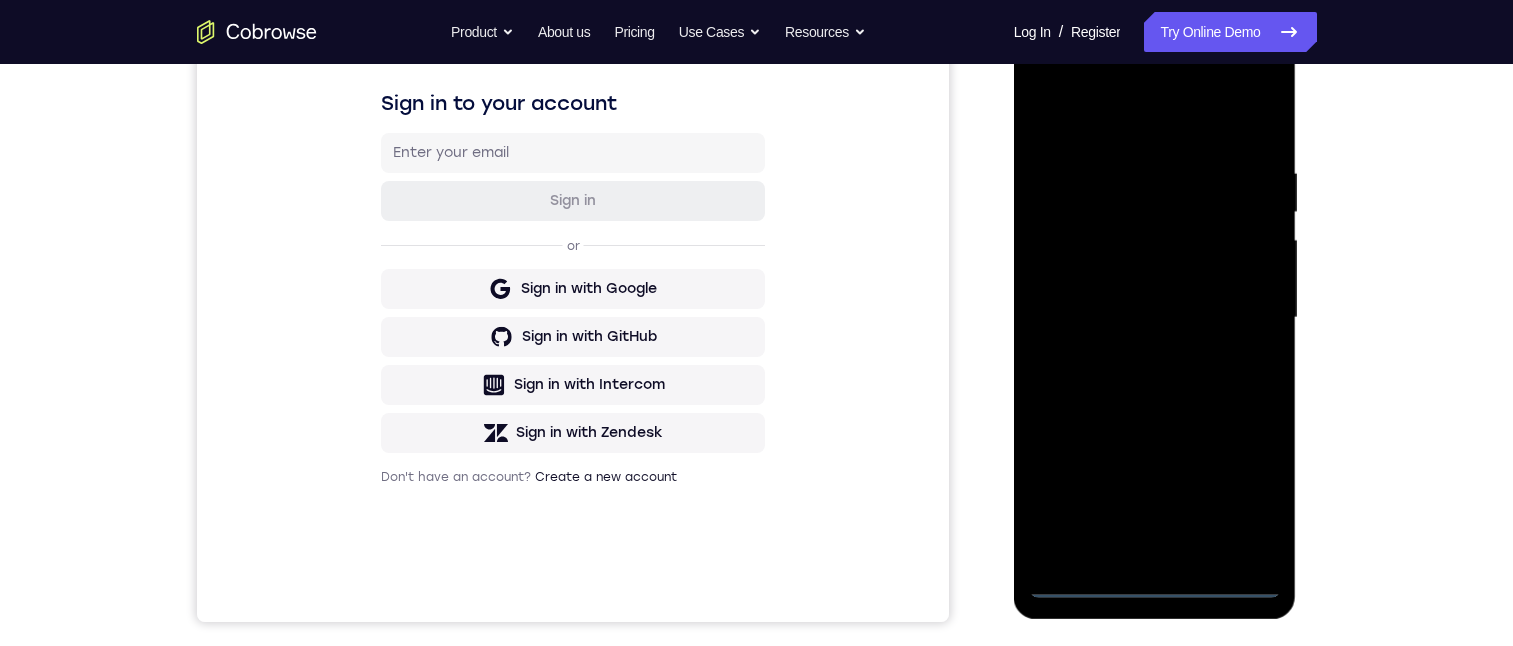 click at bounding box center (1155, 318) 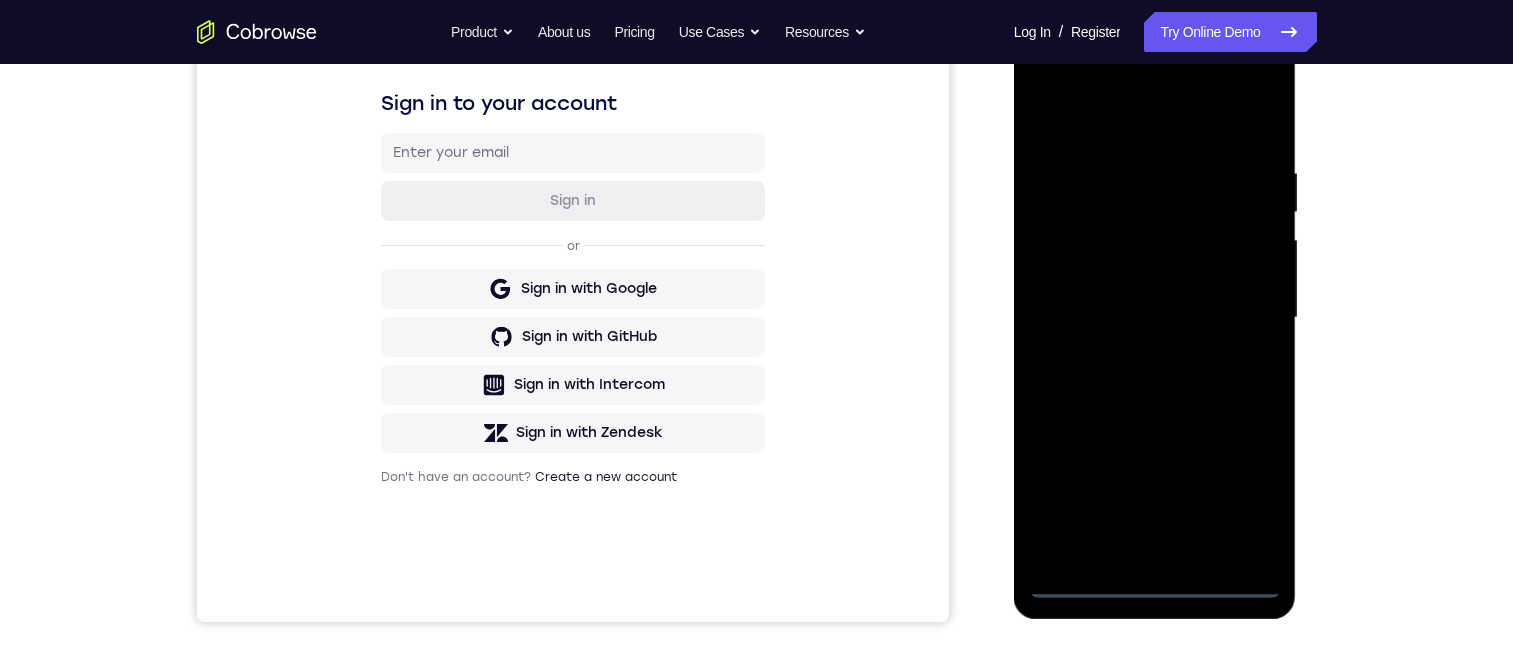 click at bounding box center (1155, 318) 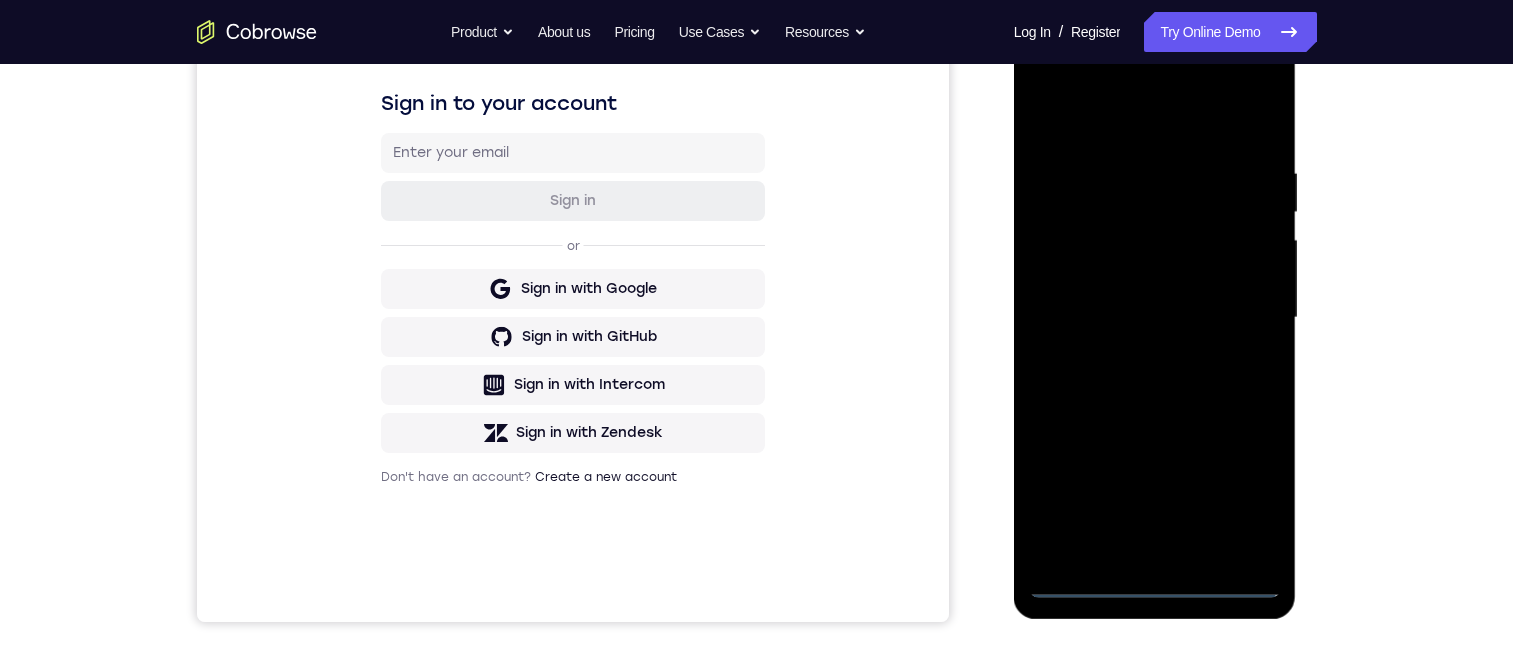 click at bounding box center (1155, 318) 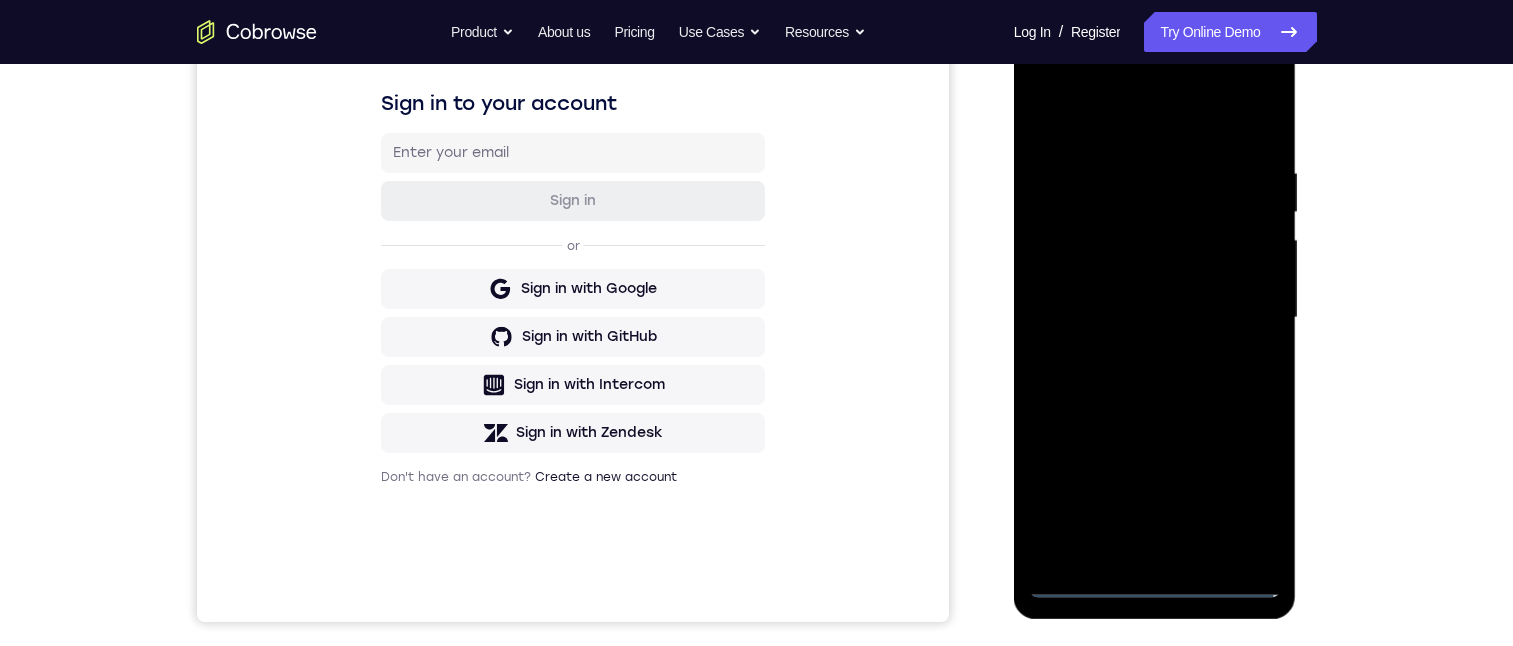 click at bounding box center (1155, 318) 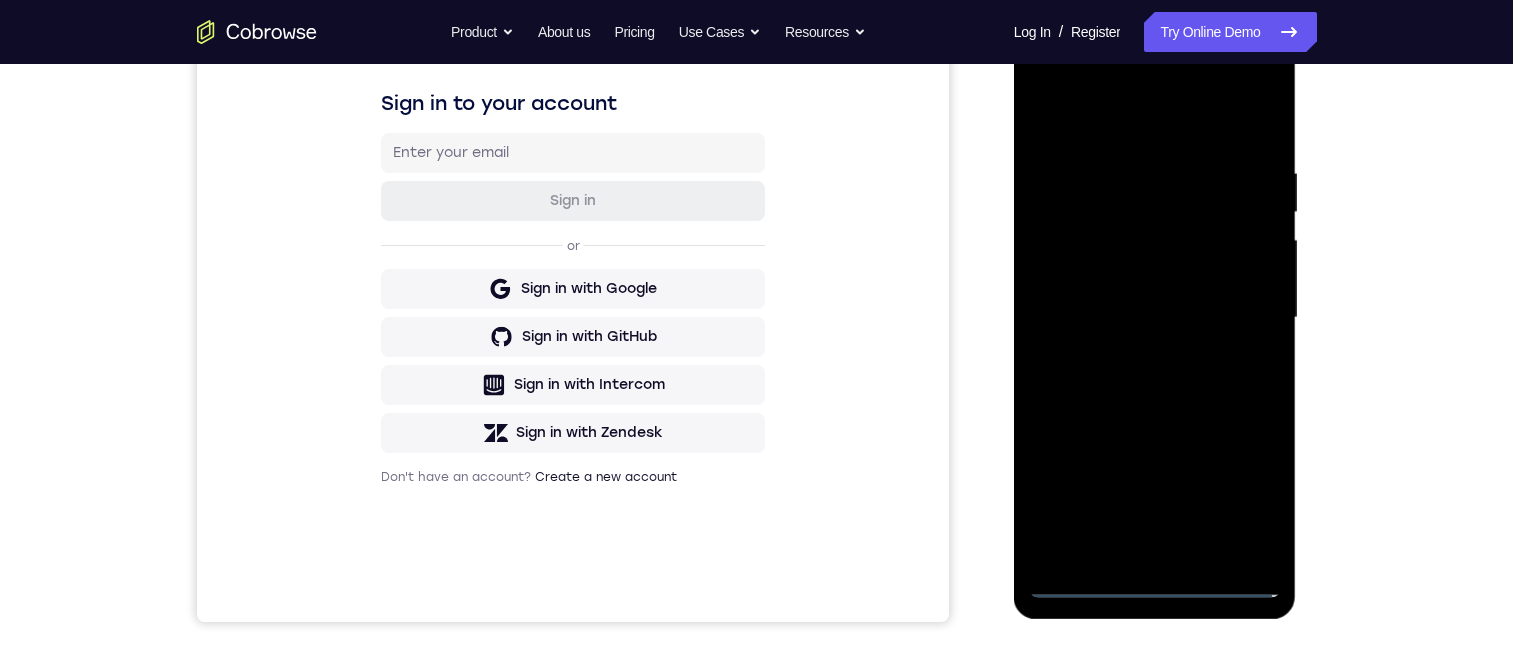 click at bounding box center (1155, 318) 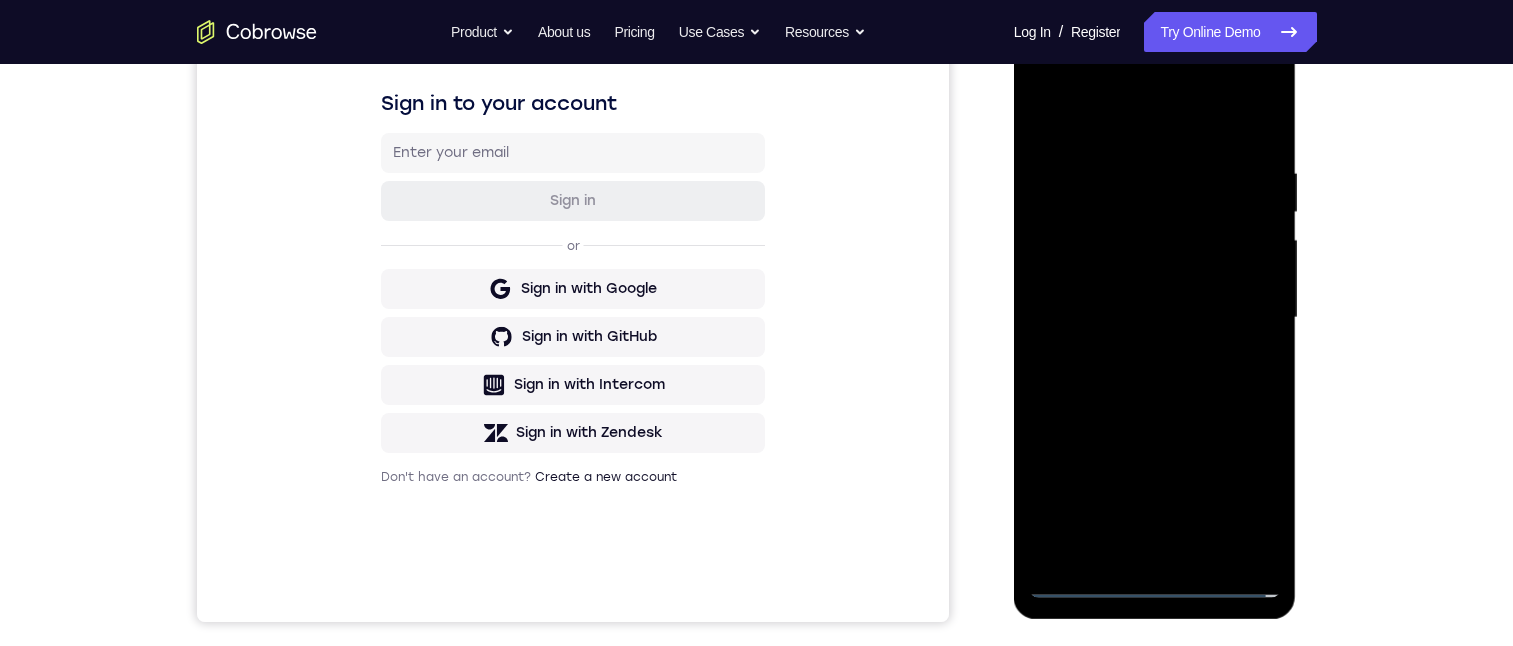 click at bounding box center (1155, 318) 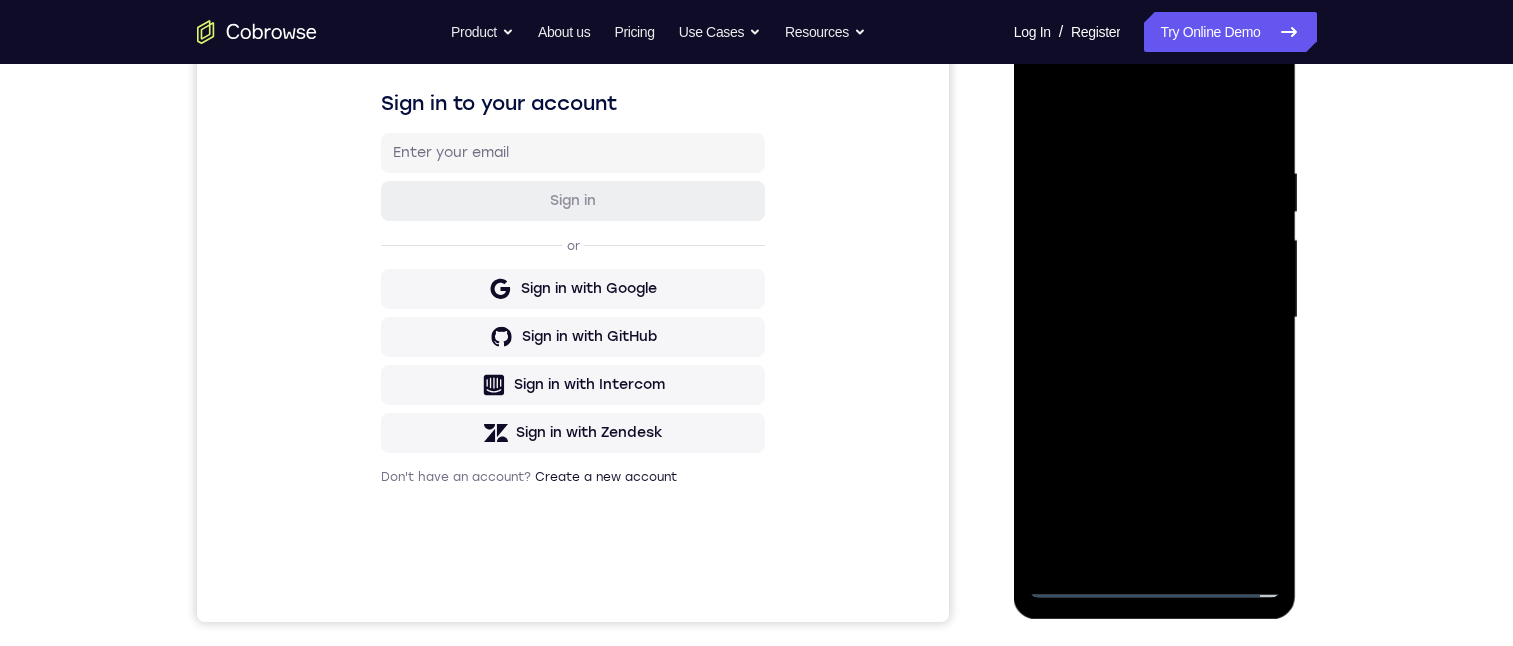 click at bounding box center (1155, 318) 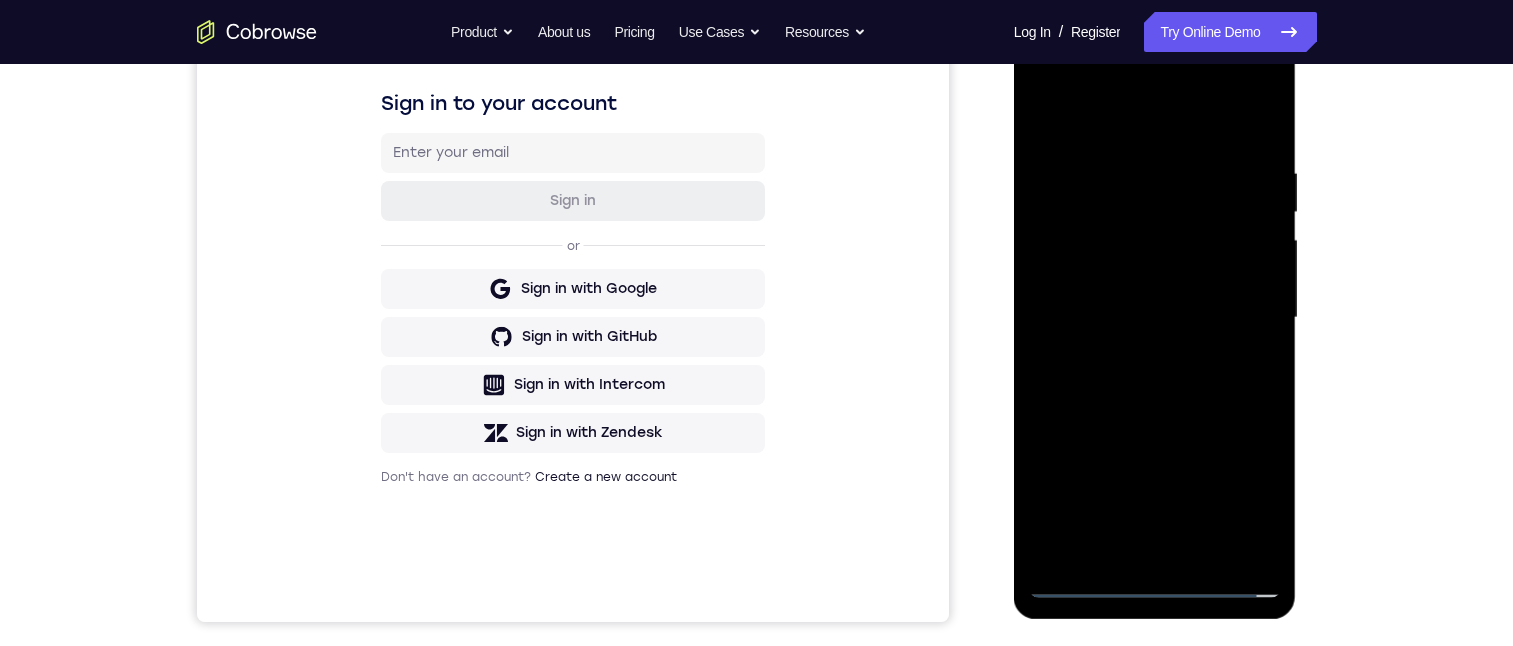 click at bounding box center [1155, 318] 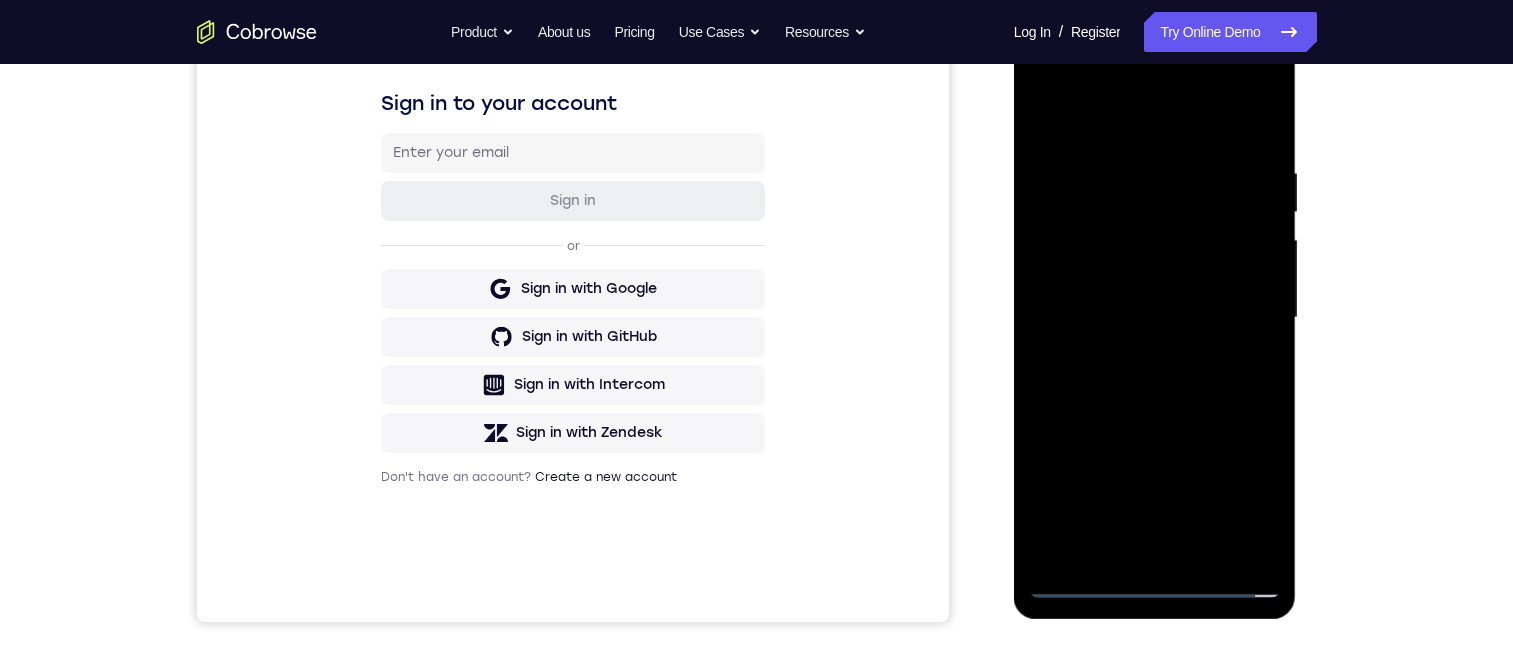 click at bounding box center (1155, 318) 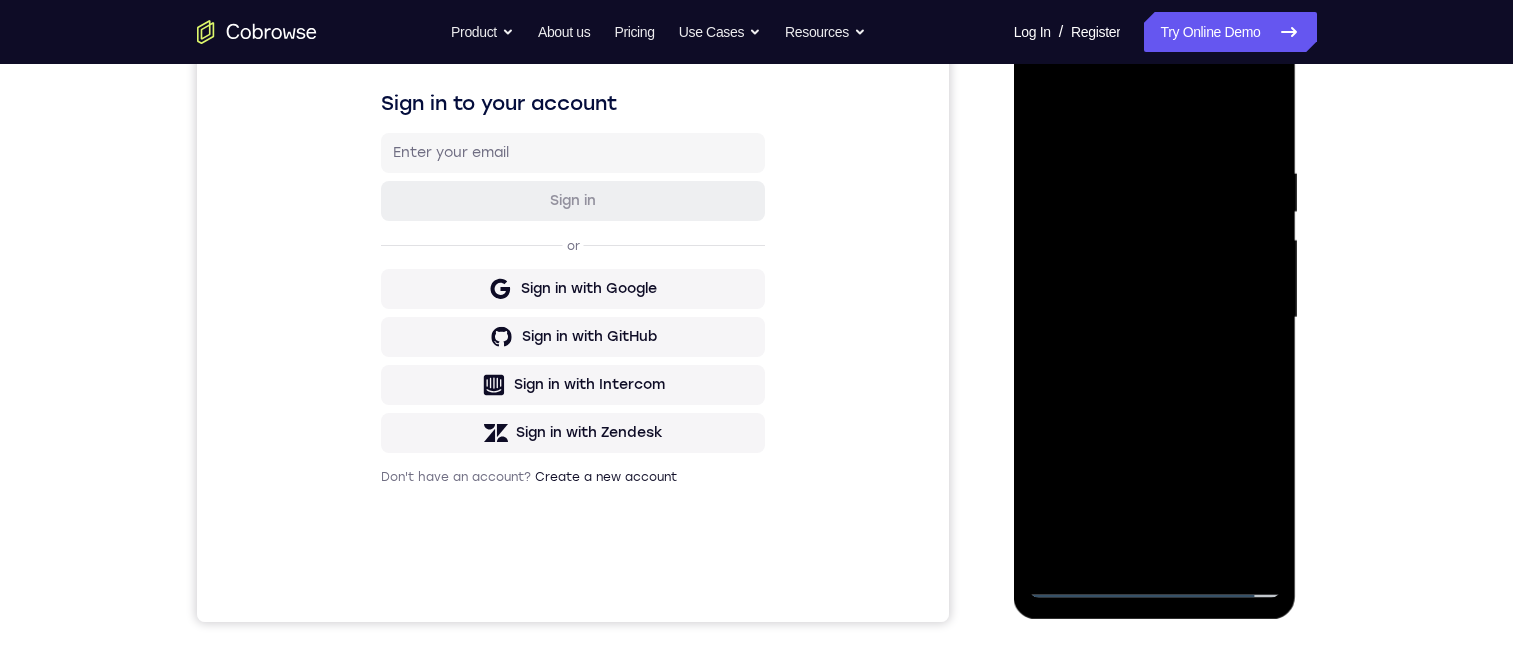 drag, startPoint x: 1166, startPoint y: 124, endPoint x: 1201, endPoint y: 287, distance: 166.71533 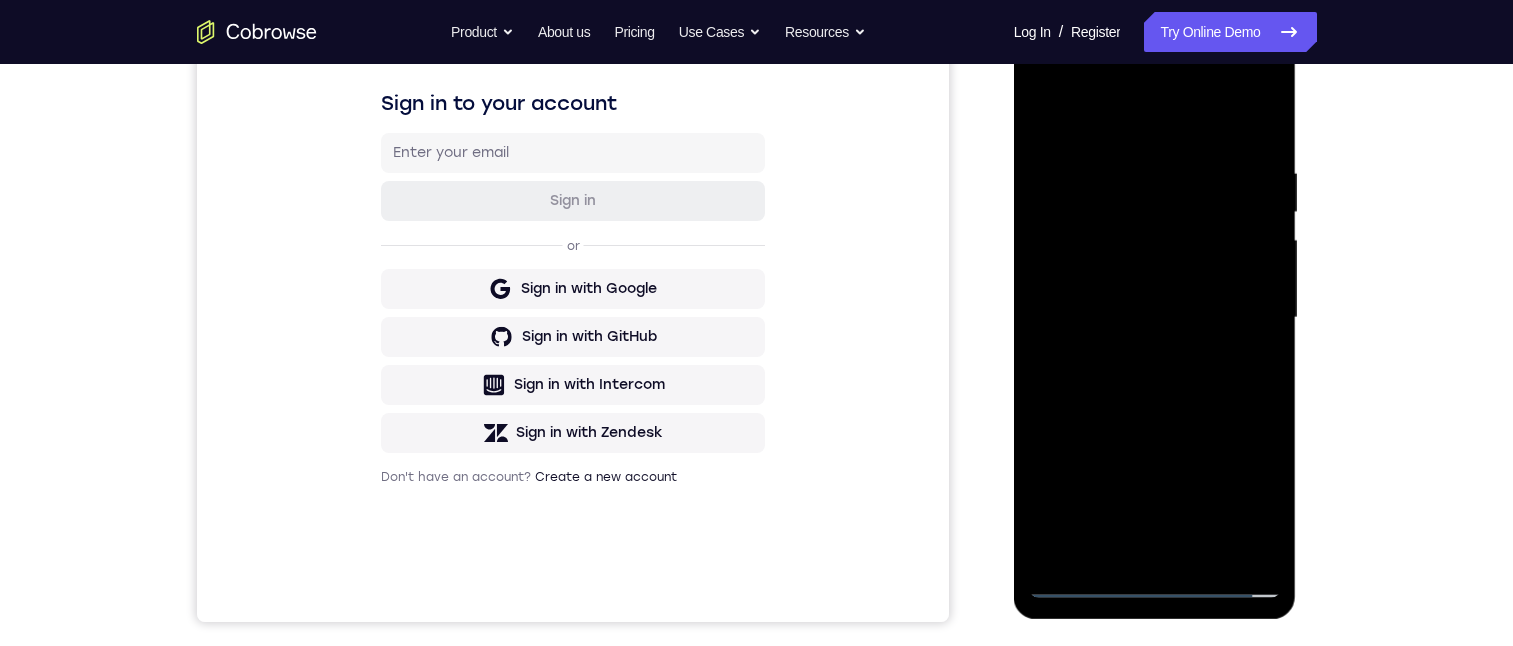 click at bounding box center [1155, 318] 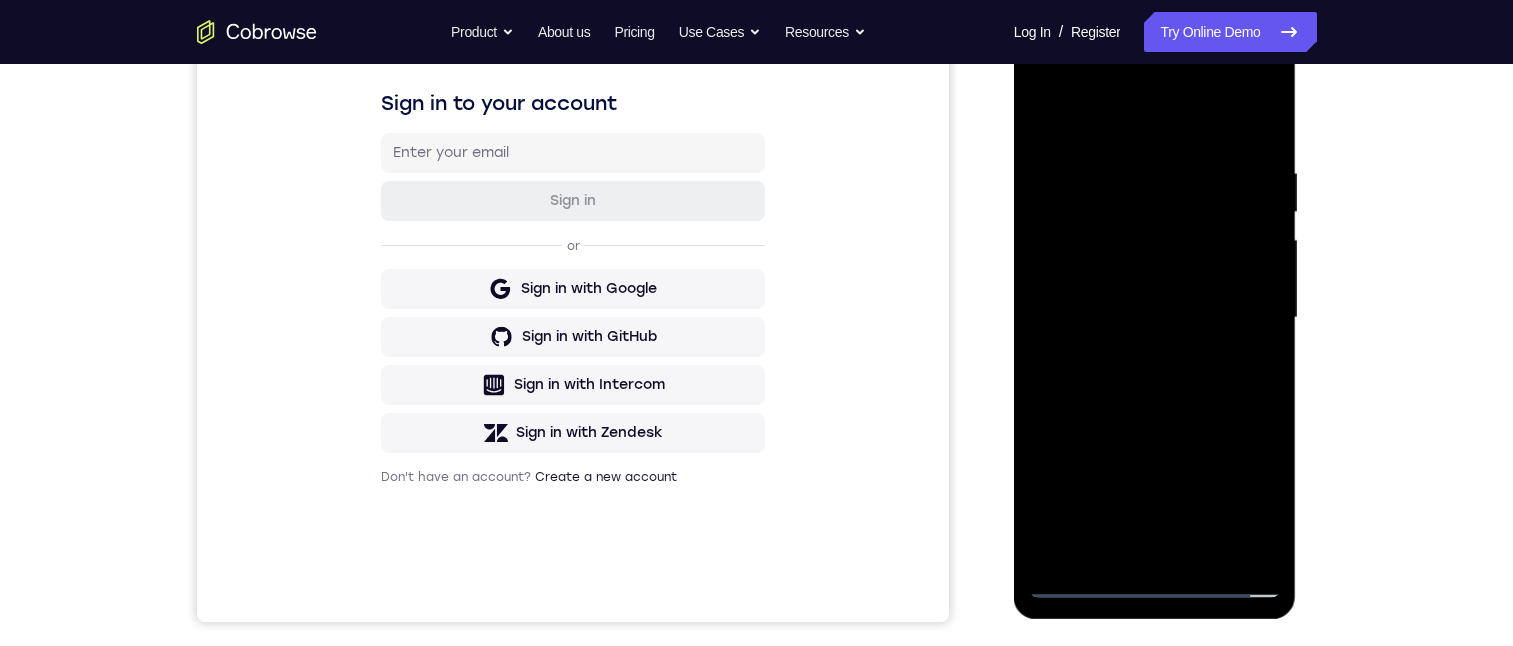 click at bounding box center (1155, 318) 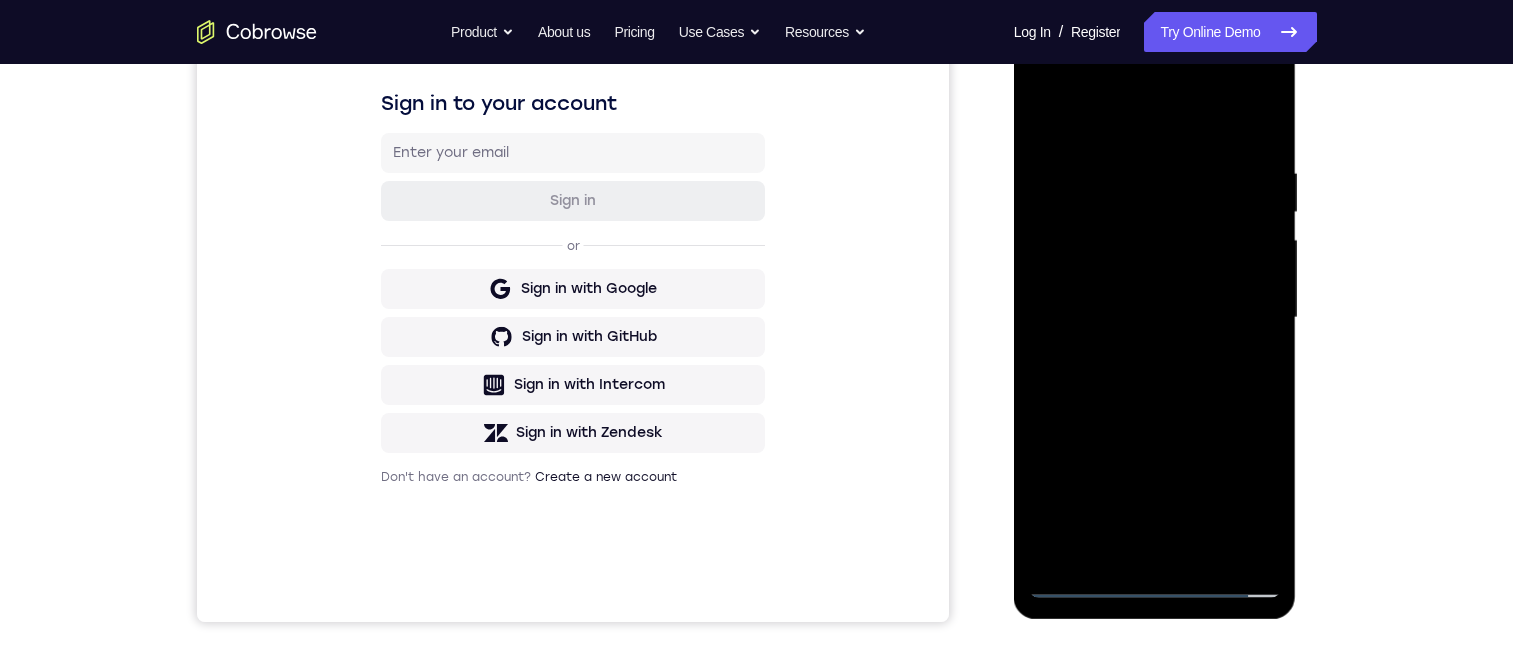 click at bounding box center [1155, 318] 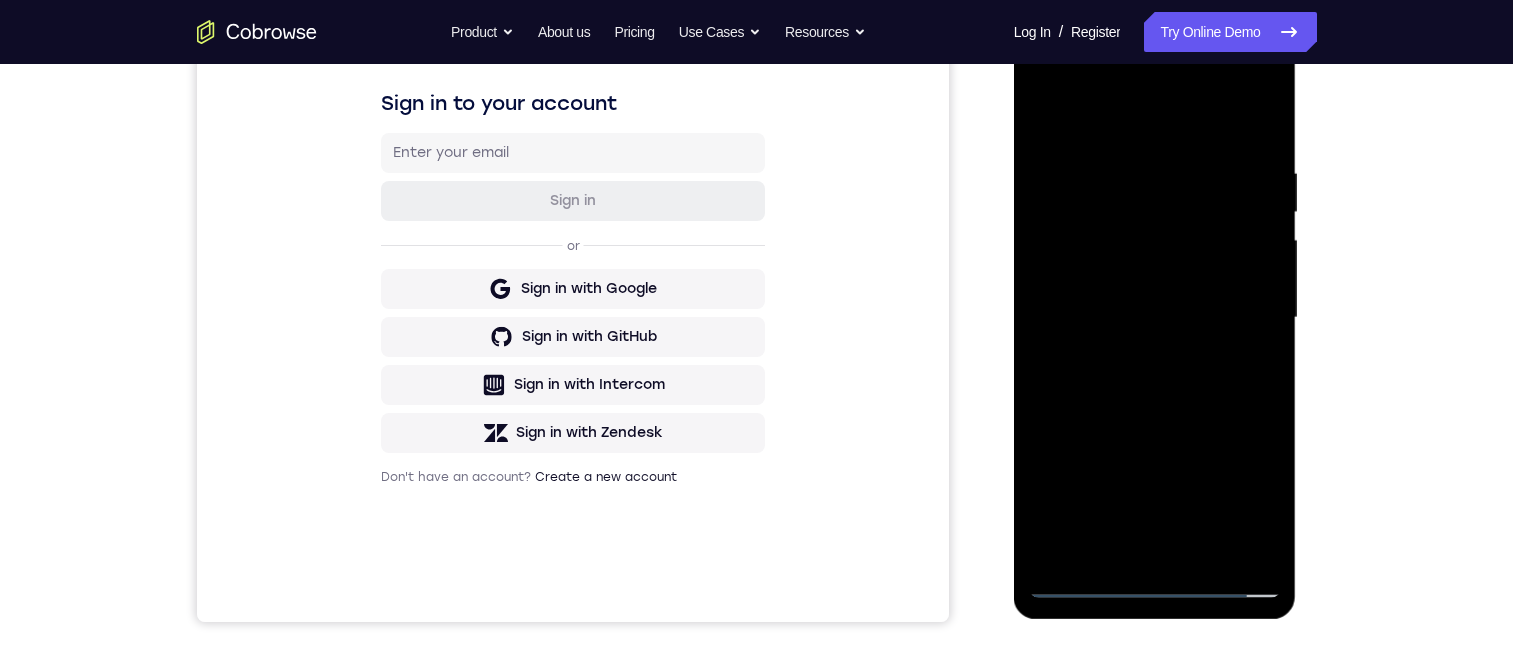 click at bounding box center [1155, 318] 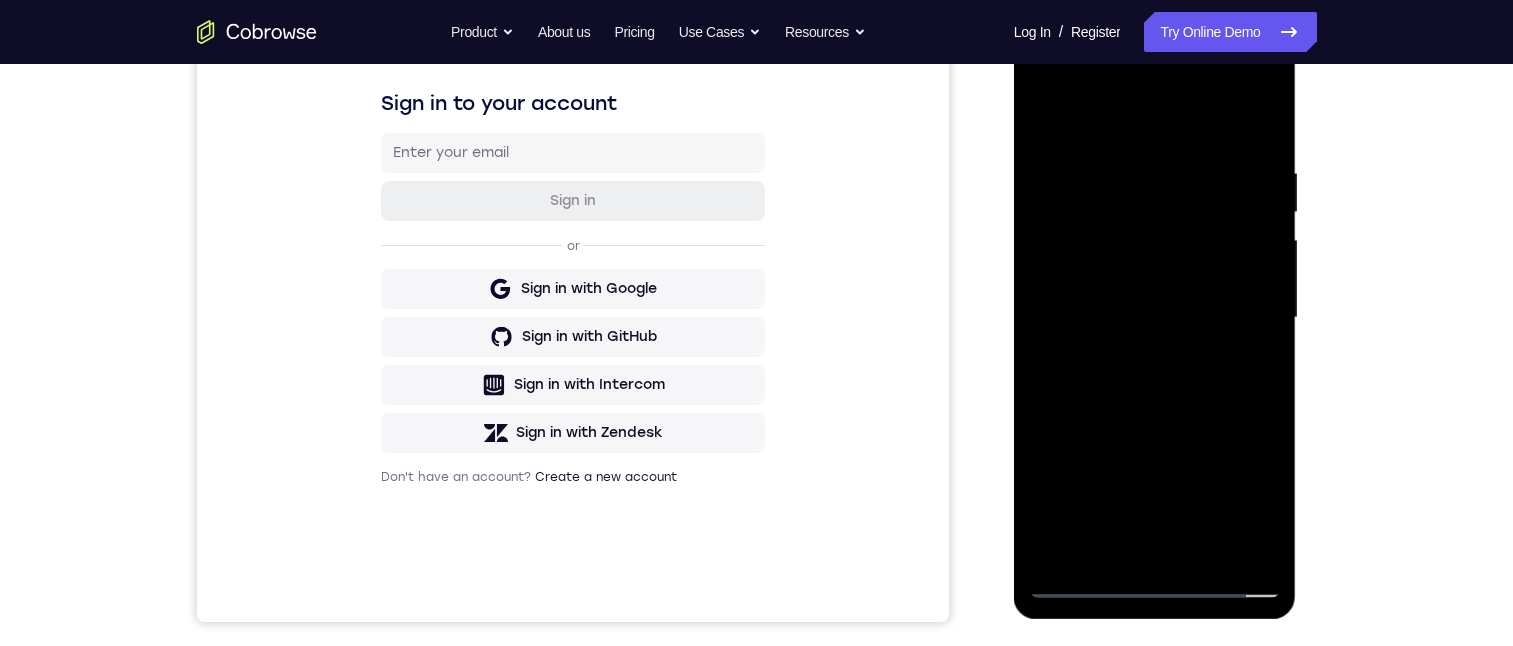 click at bounding box center (1155, 318) 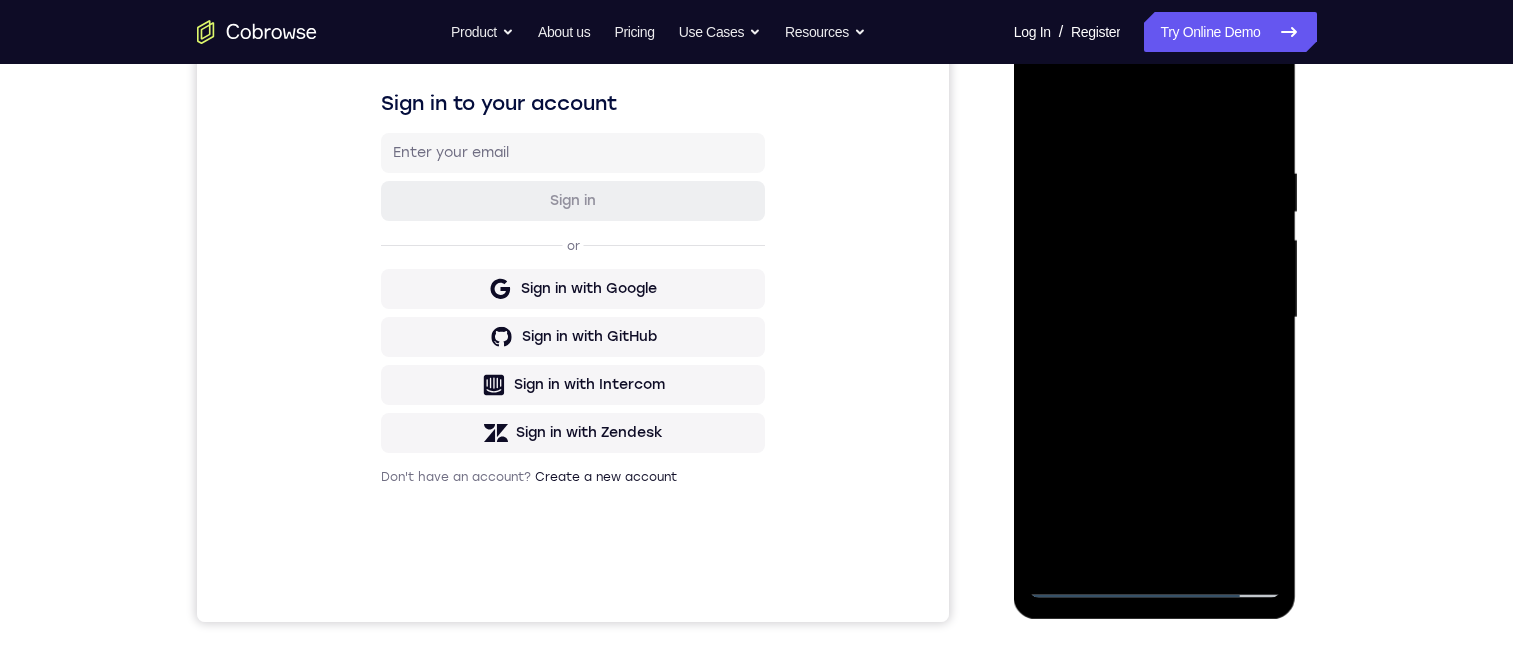 drag, startPoint x: 1131, startPoint y: 243, endPoint x: 1140, endPoint y: 205, distance: 39.051247 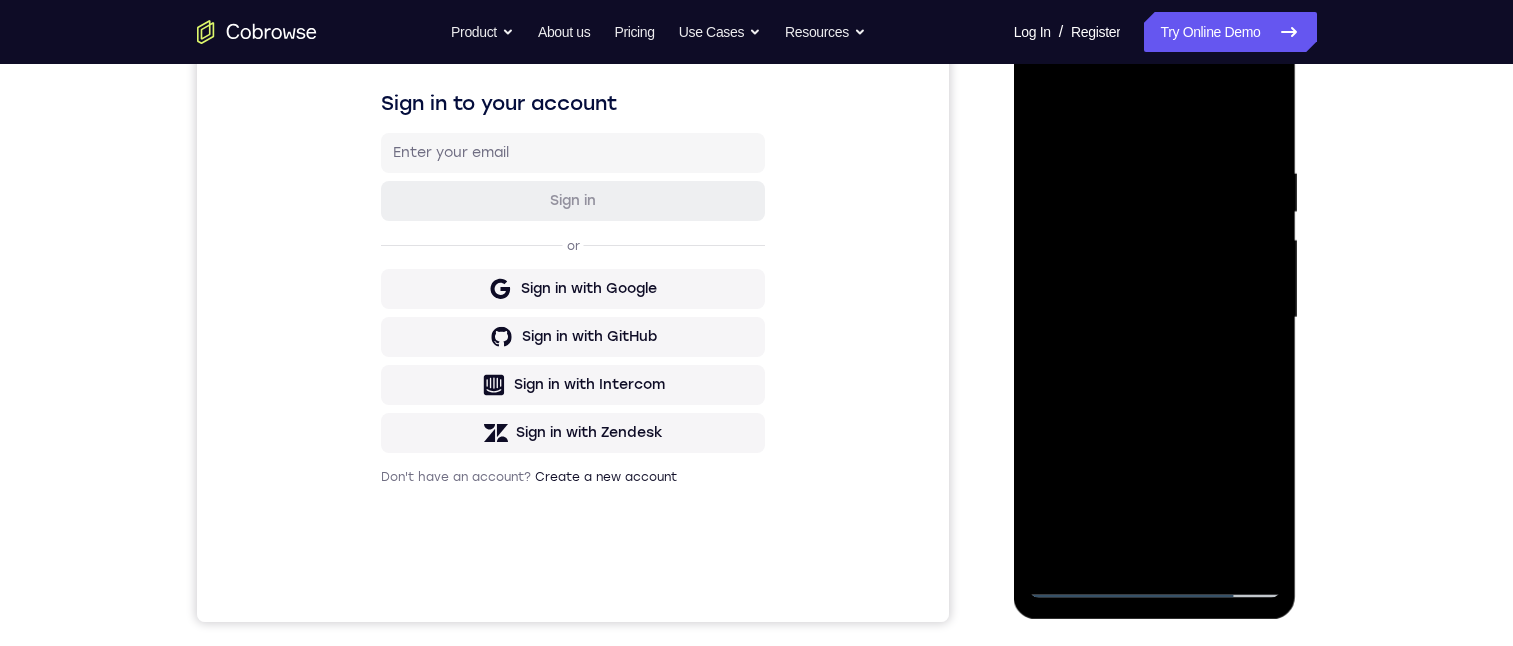 click at bounding box center (1155, 318) 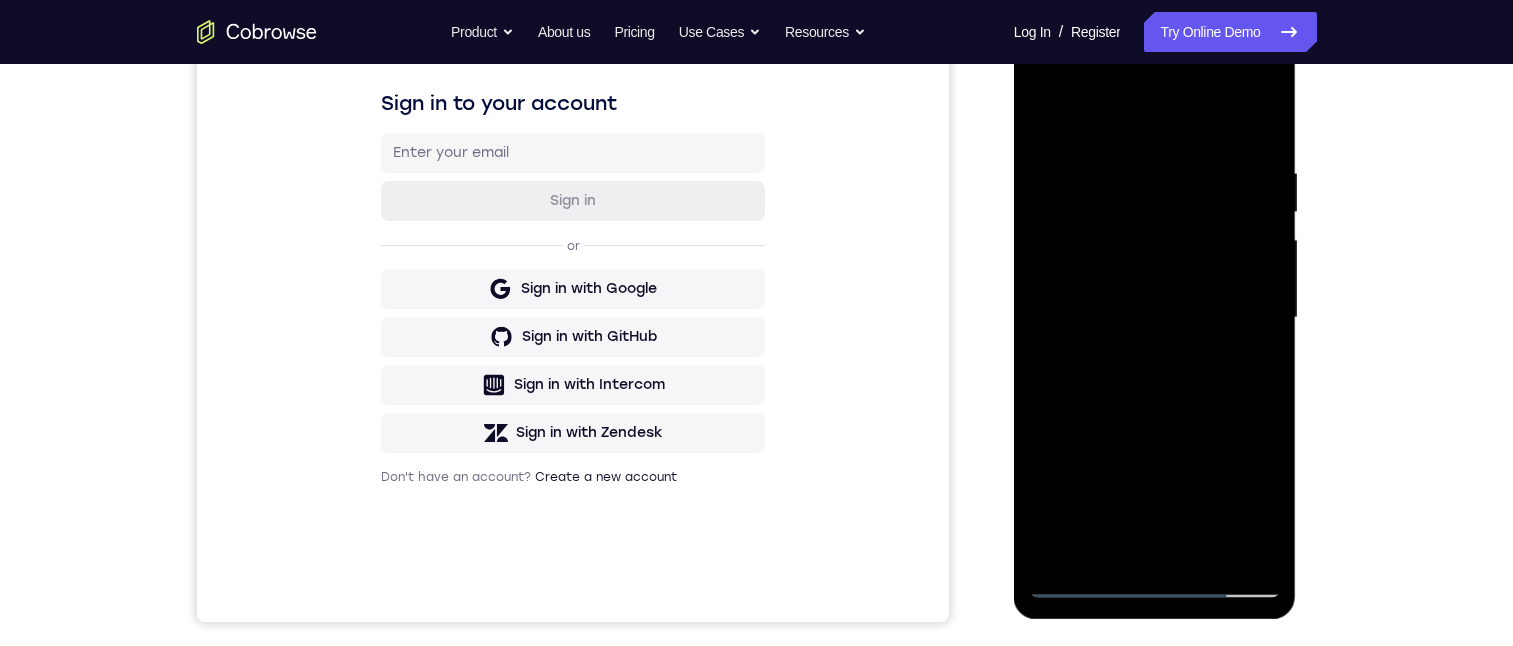 scroll, scrollTop: 266, scrollLeft: 0, axis: vertical 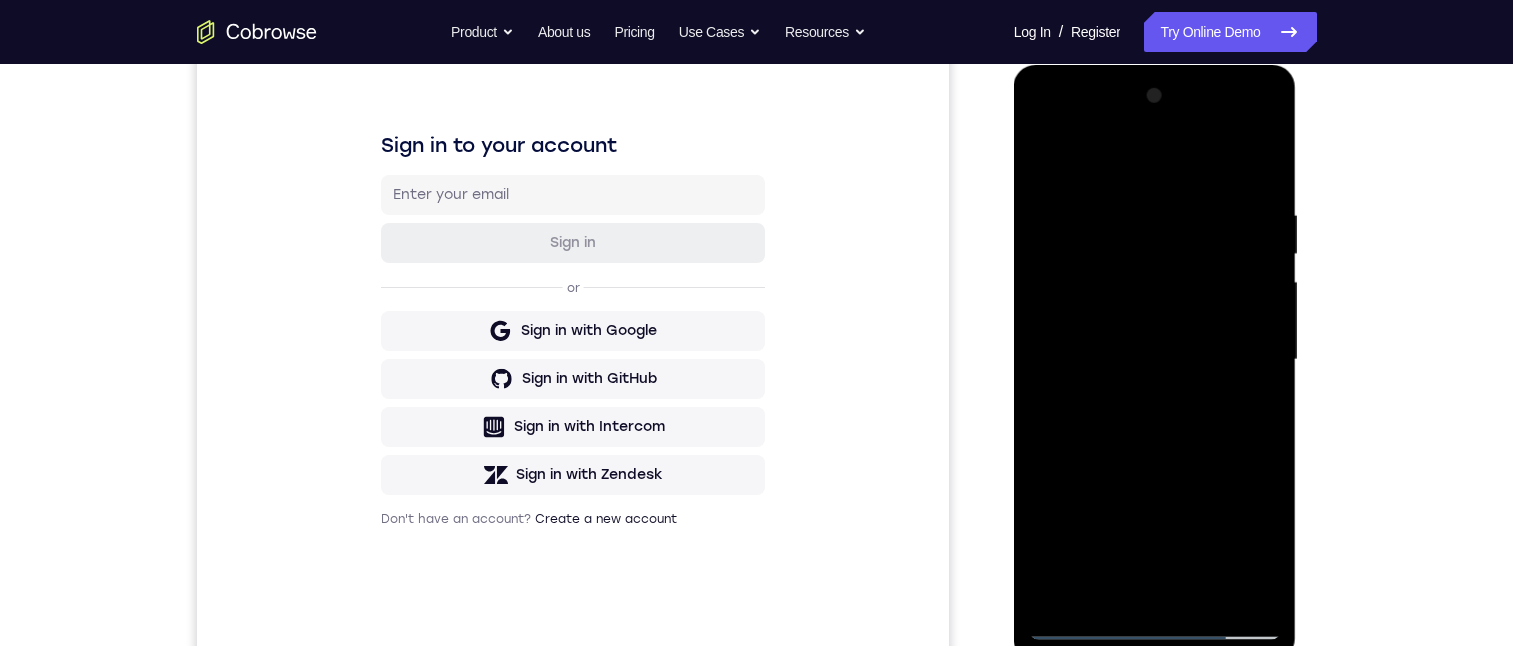 click at bounding box center [1155, 360] 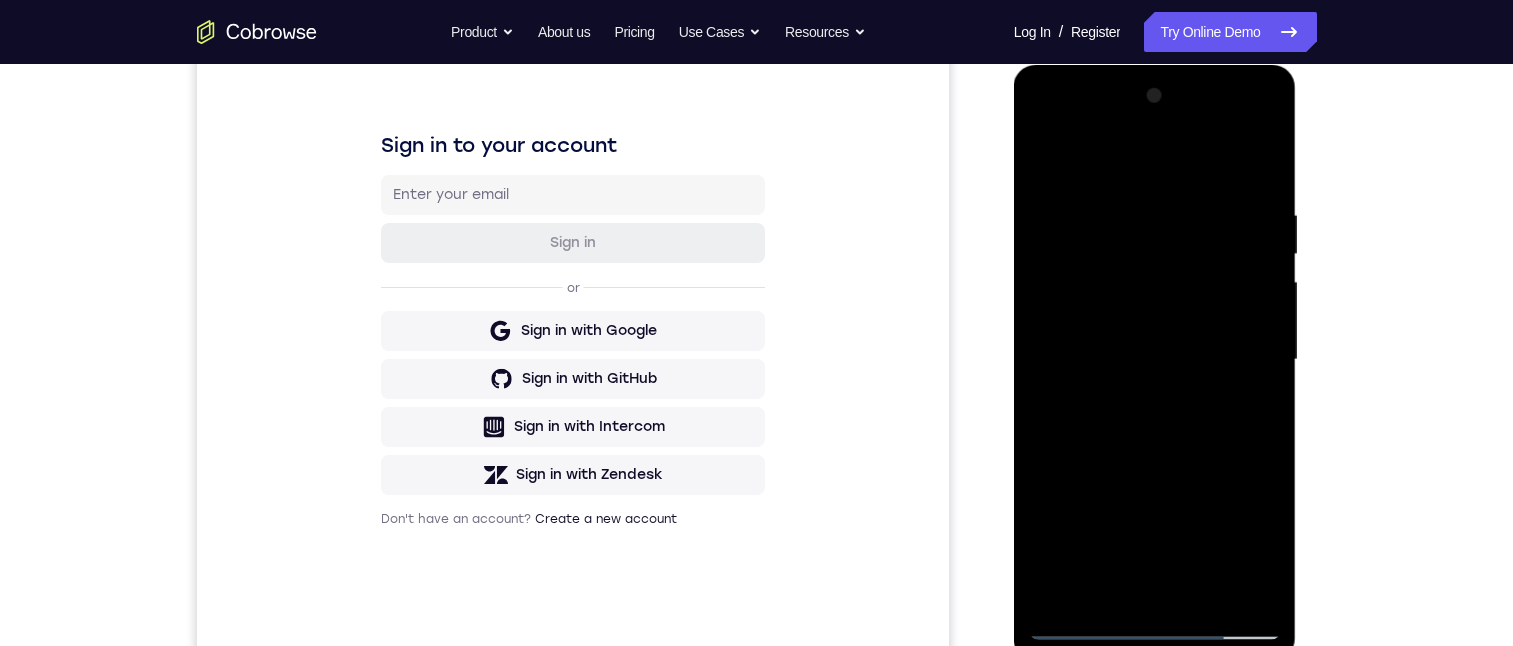click at bounding box center (1155, 360) 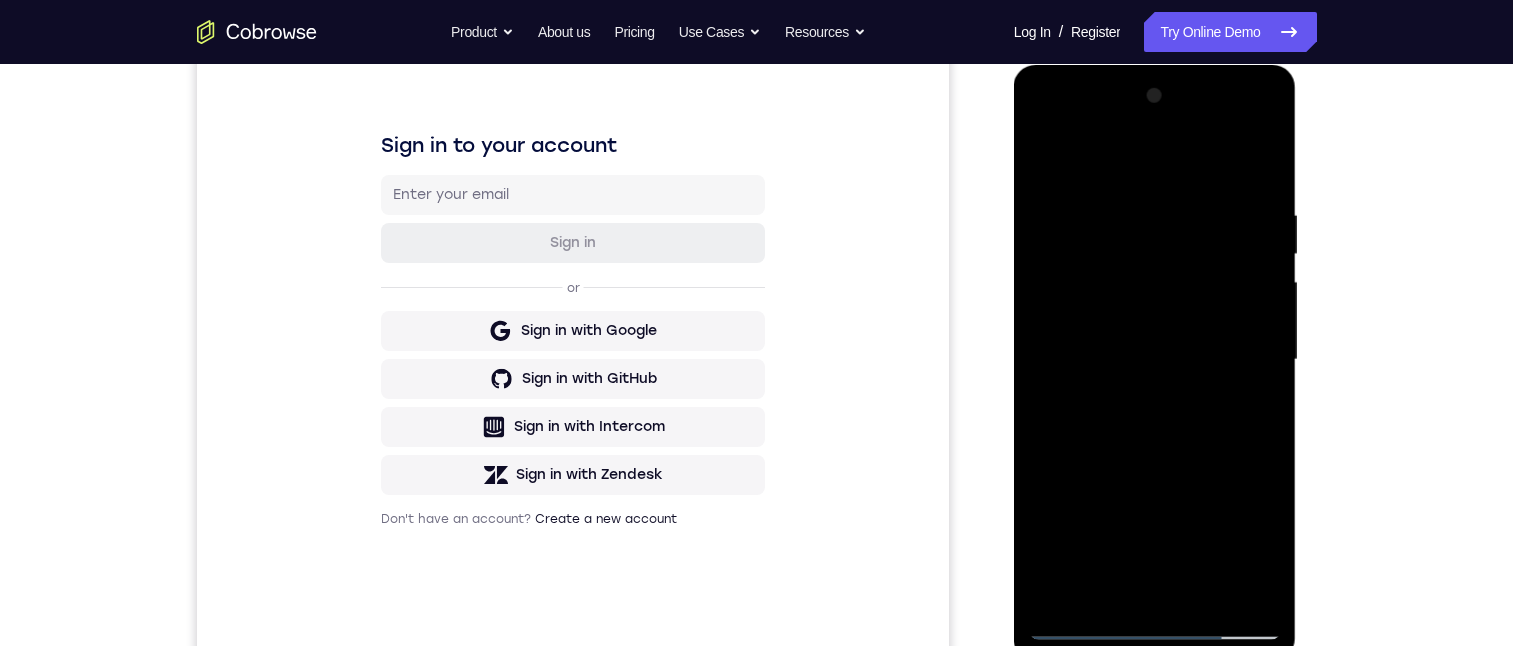 drag, startPoint x: 1052, startPoint y: 157, endPoint x: 1056, endPoint y: 170, distance: 13.601471 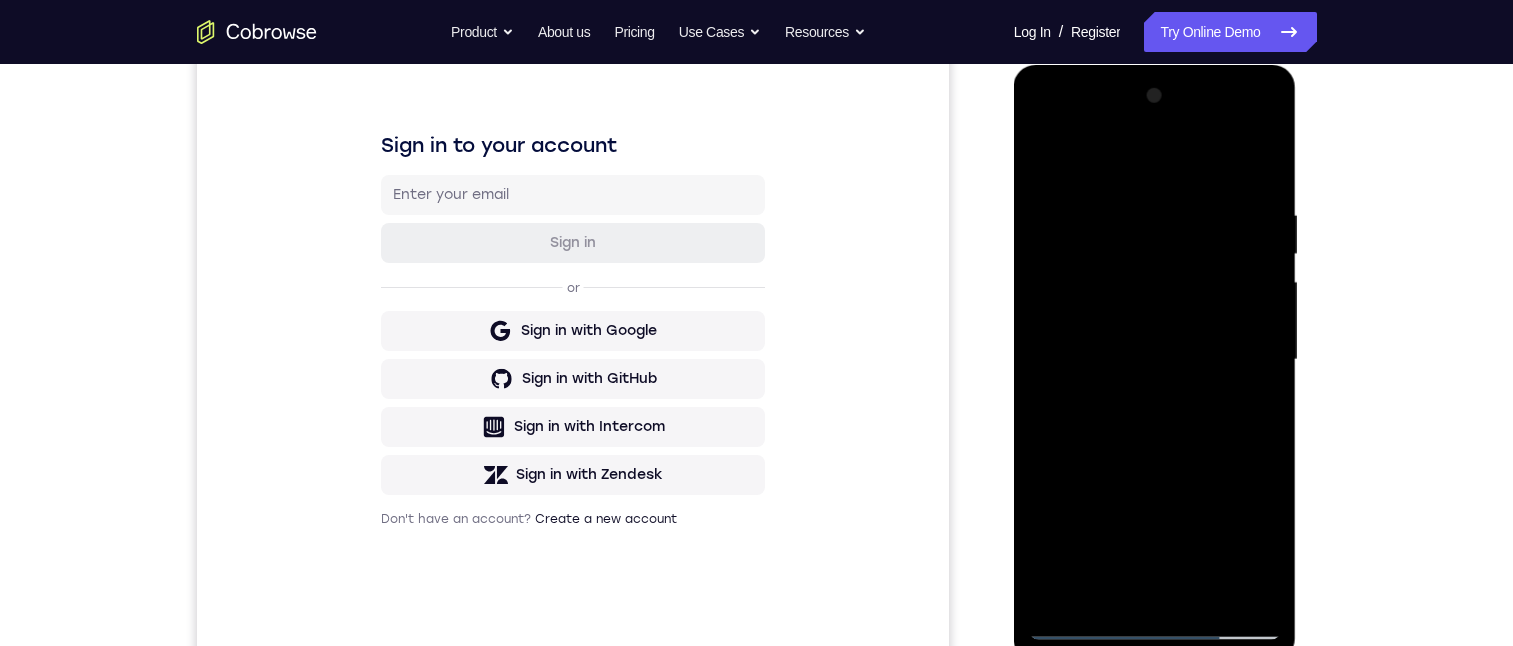 click at bounding box center (1155, 360) 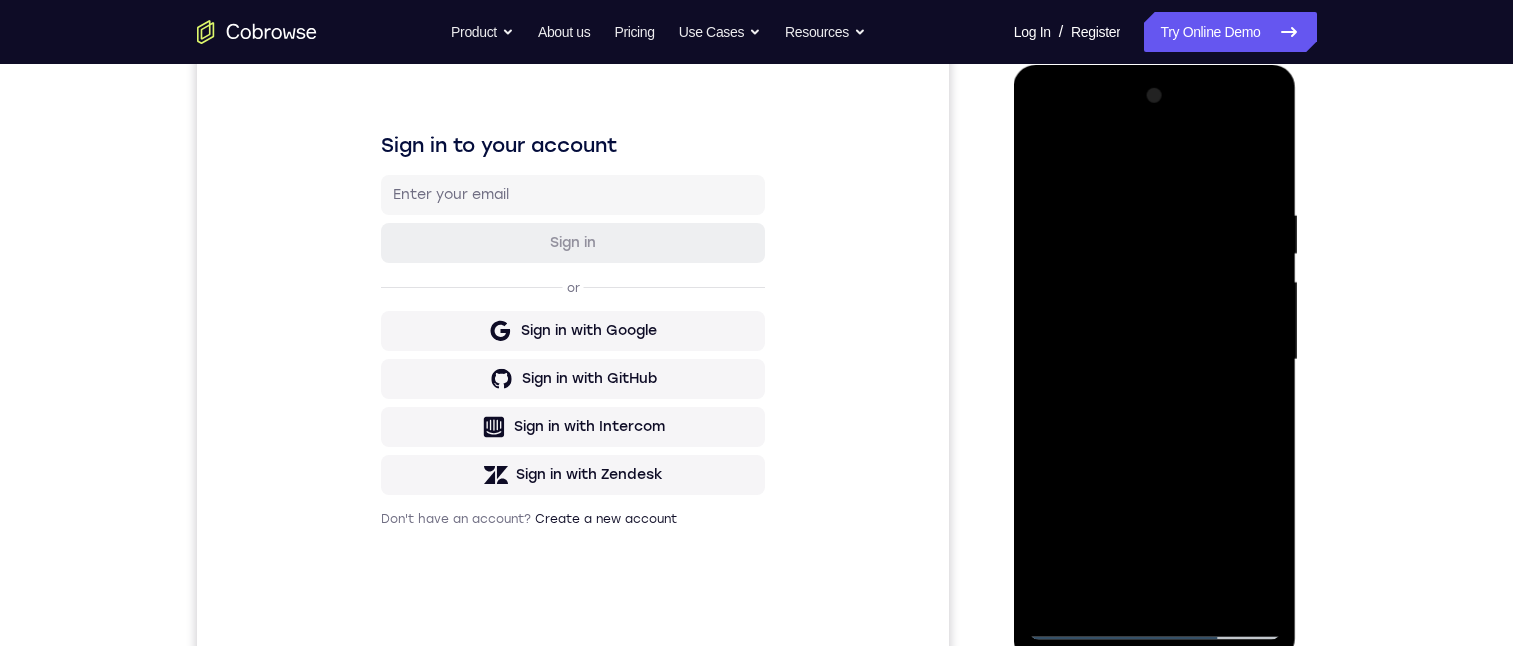click at bounding box center [1155, 360] 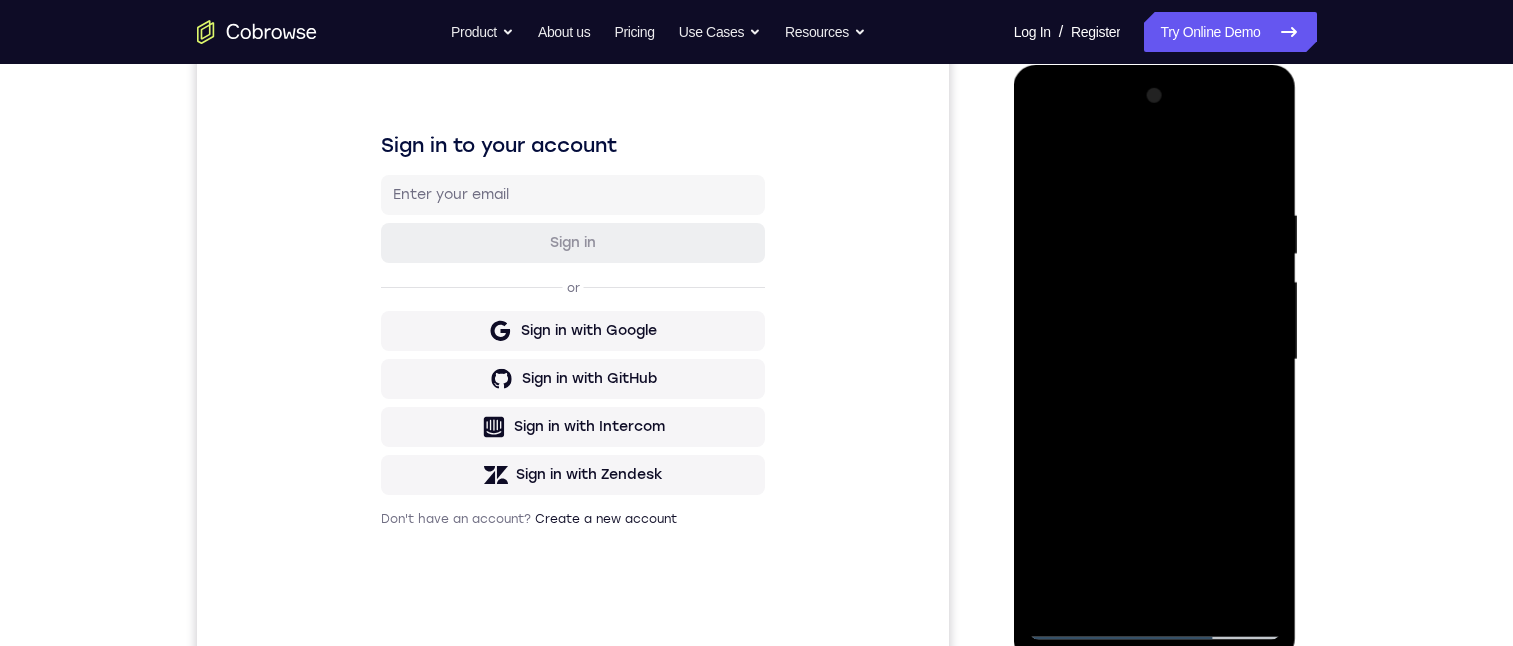 click at bounding box center (1155, 360) 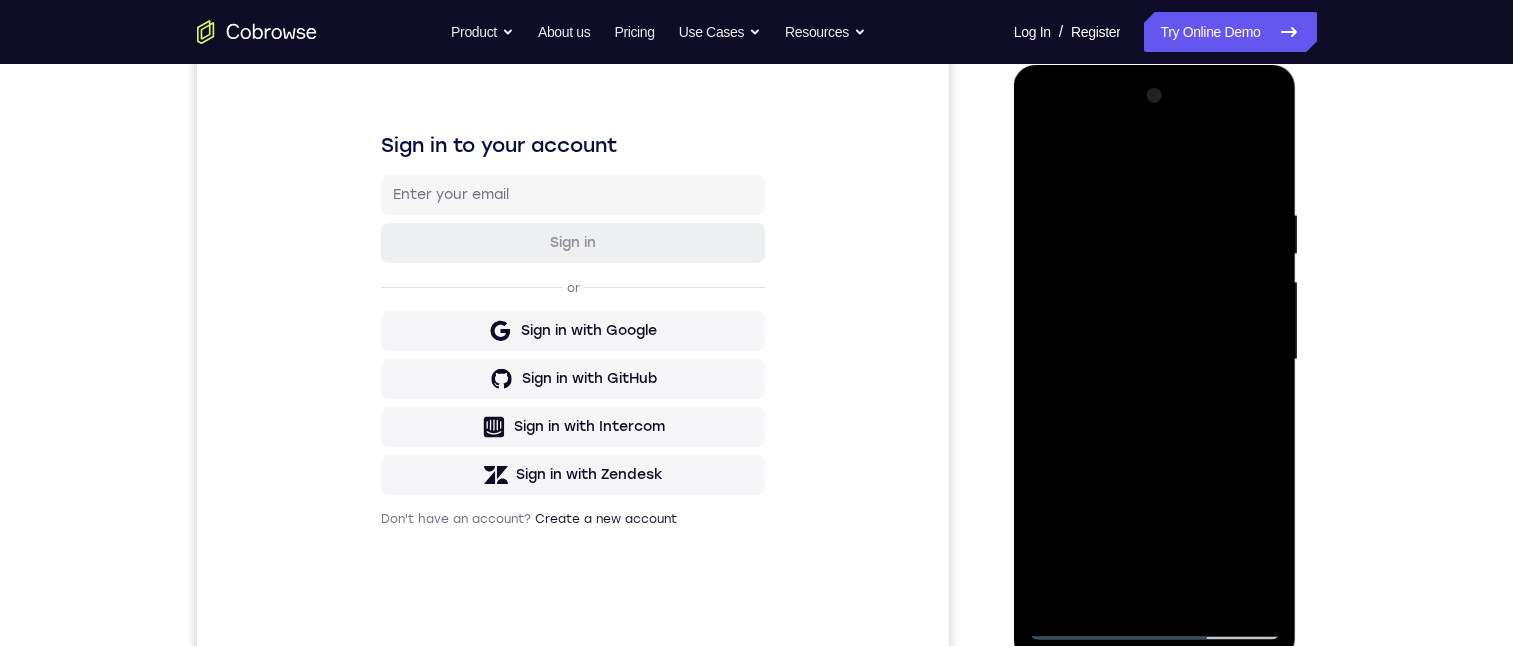 click at bounding box center (1155, 360) 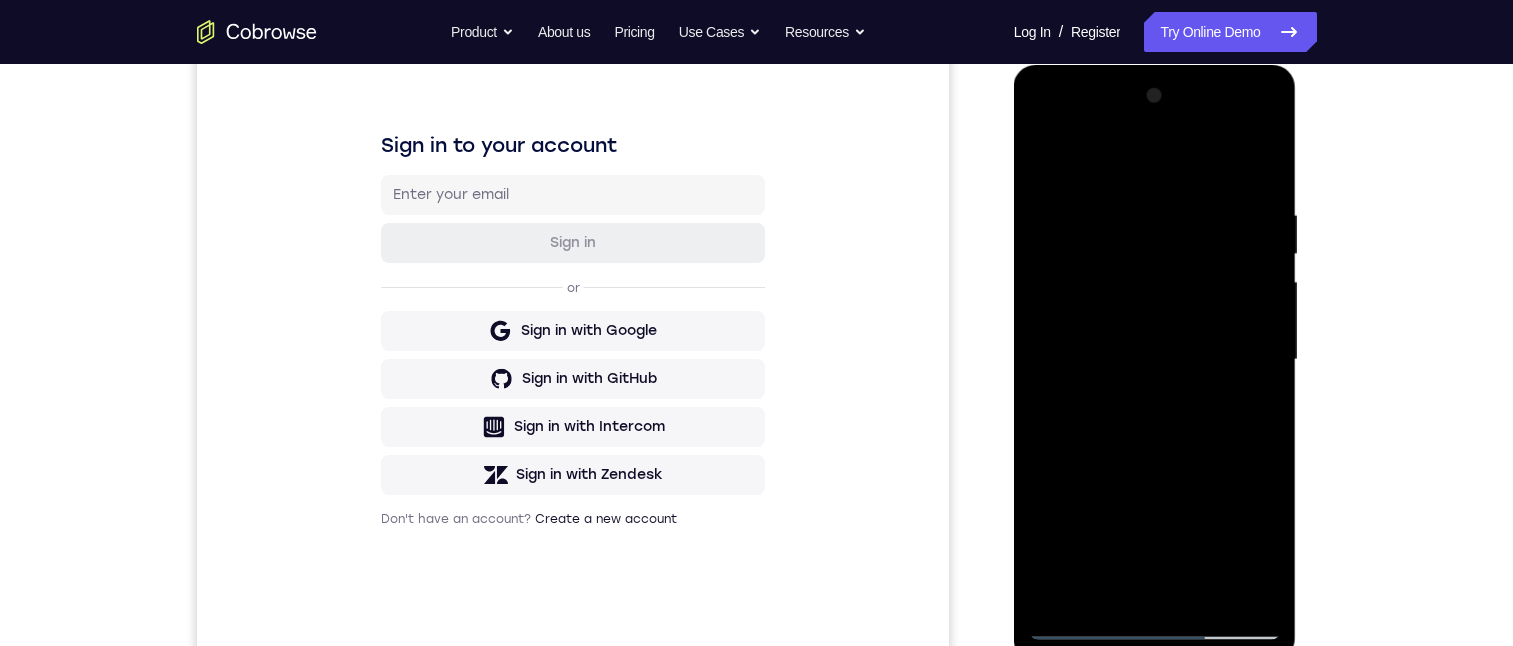 click at bounding box center (1155, 360) 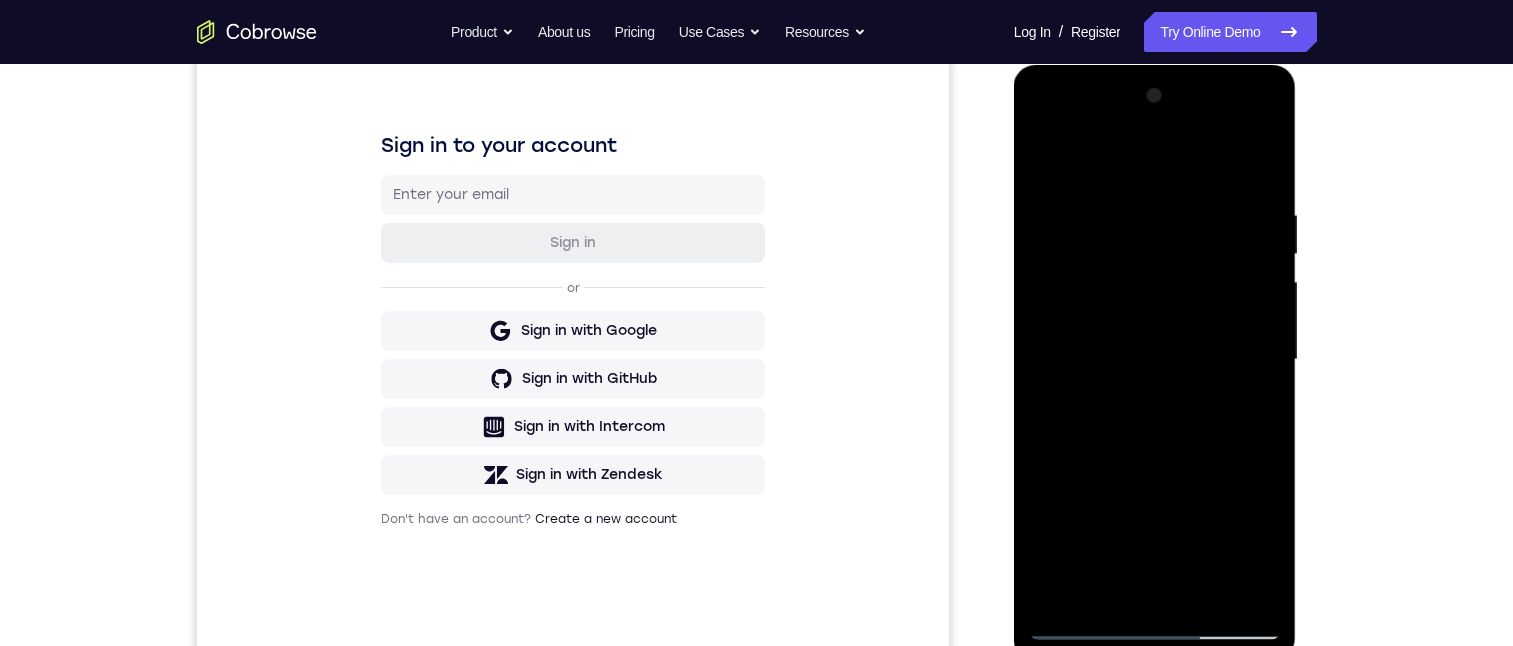 click at bounding box center (1155, 360) 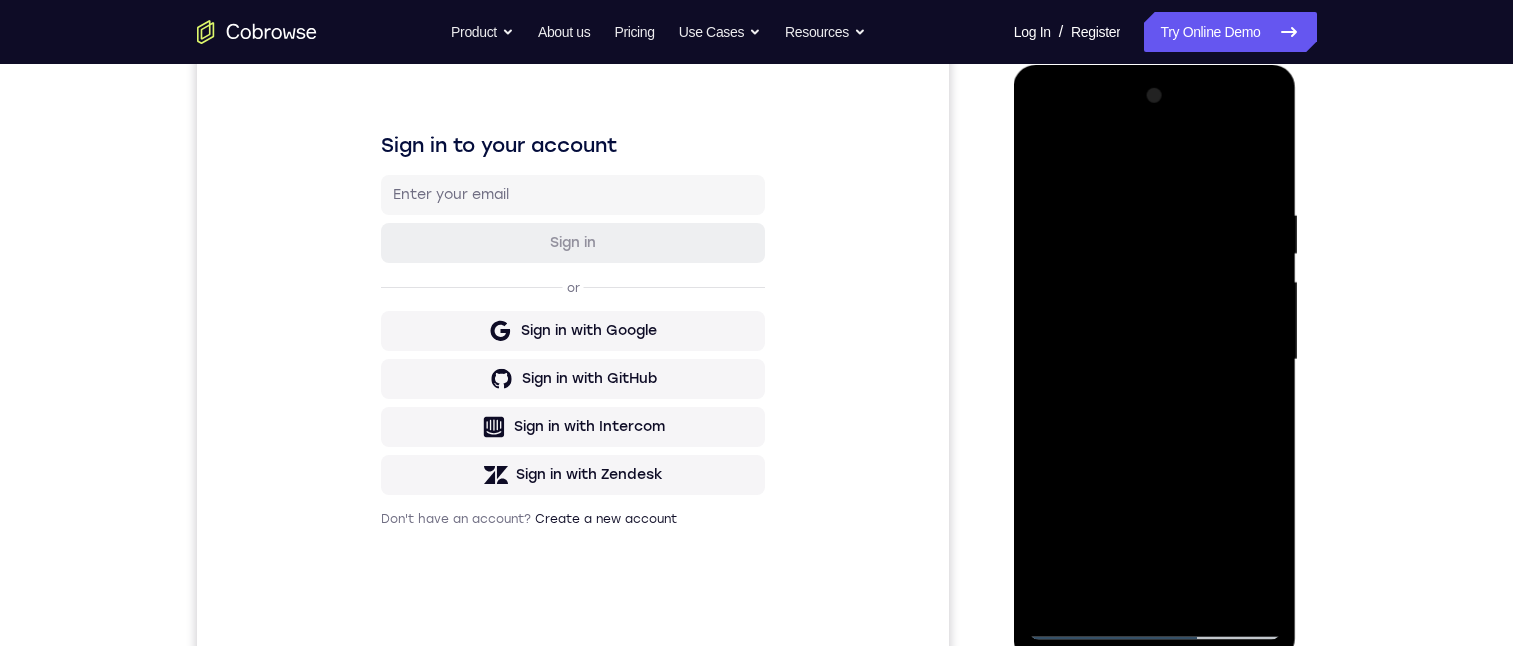 click at bounding box center (1155, 360) 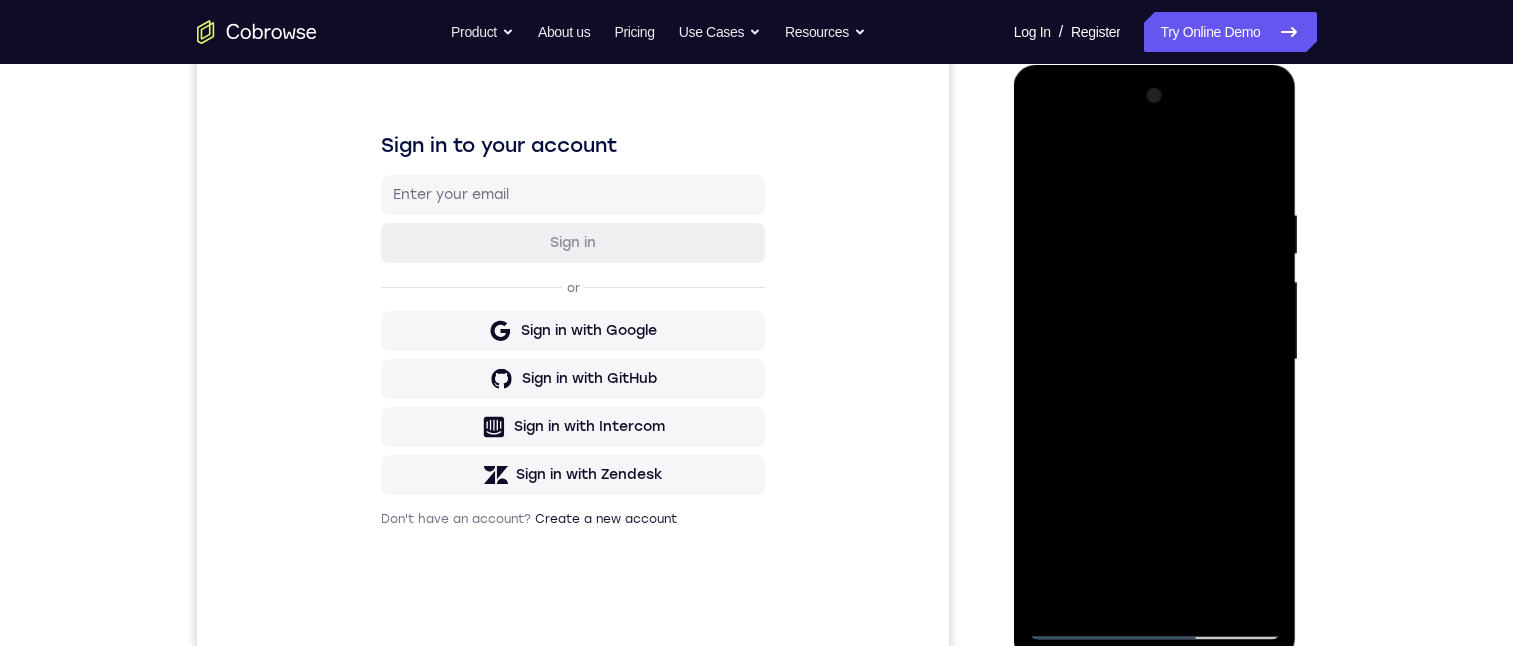 click at bounding box center (1155, 360) 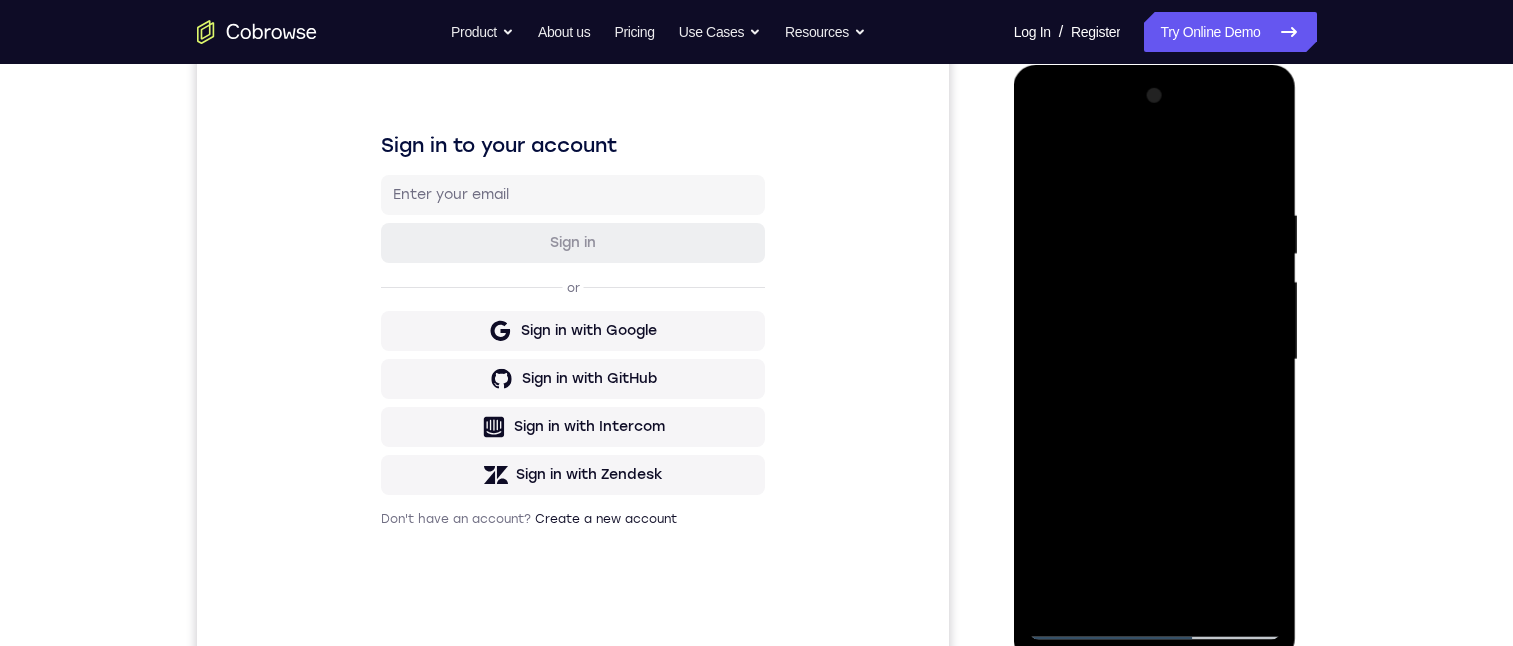 click at bounding box center (1155, 360) 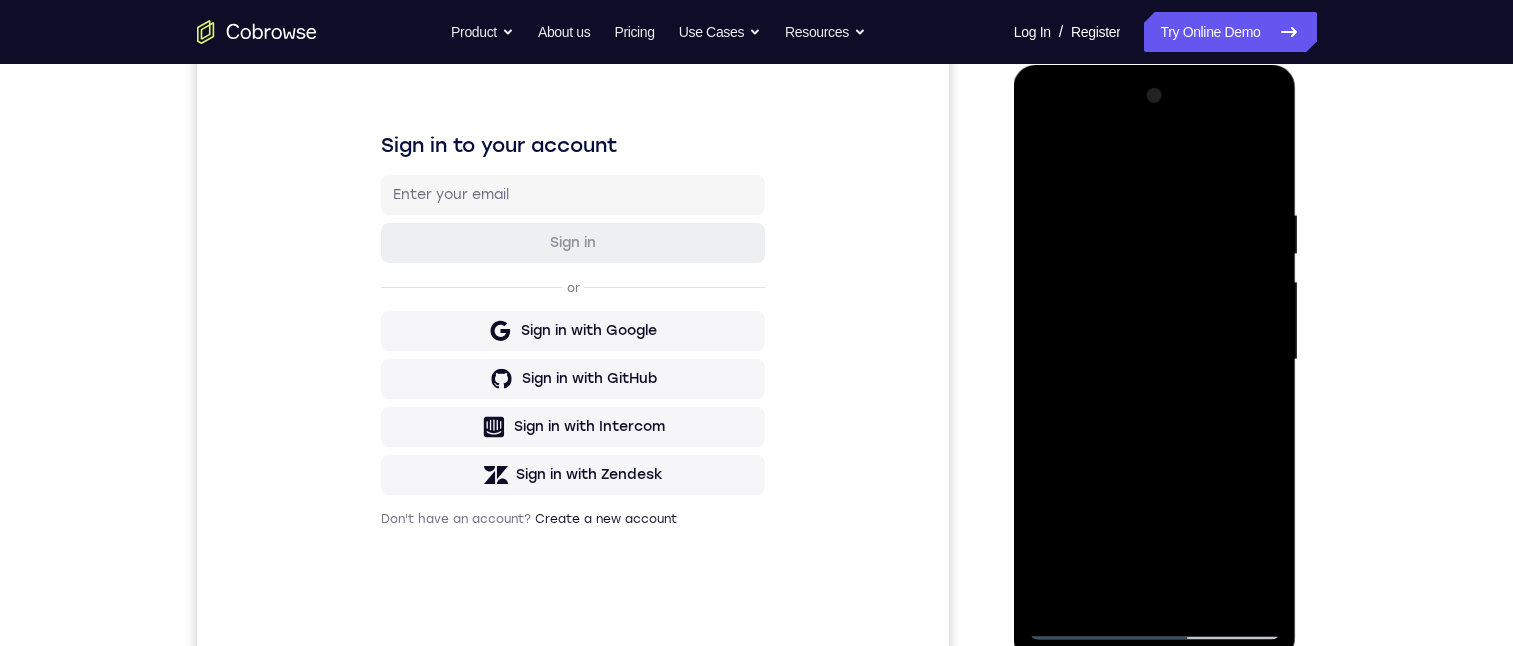 click at bounding box center [1155, 360] 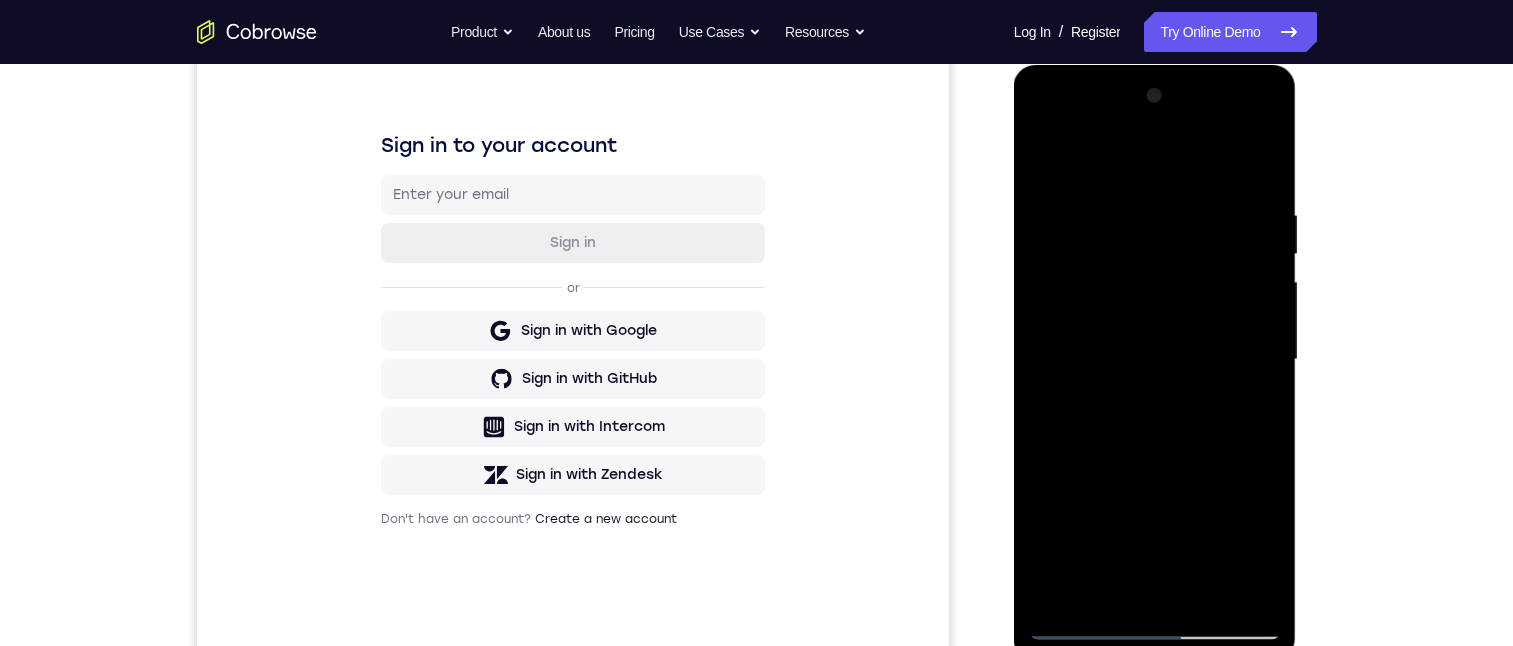 drag, startPoint x: 1124, startPoint y: 344, endPoint x: 1157, endPoint y: 304, distance: 51.855568 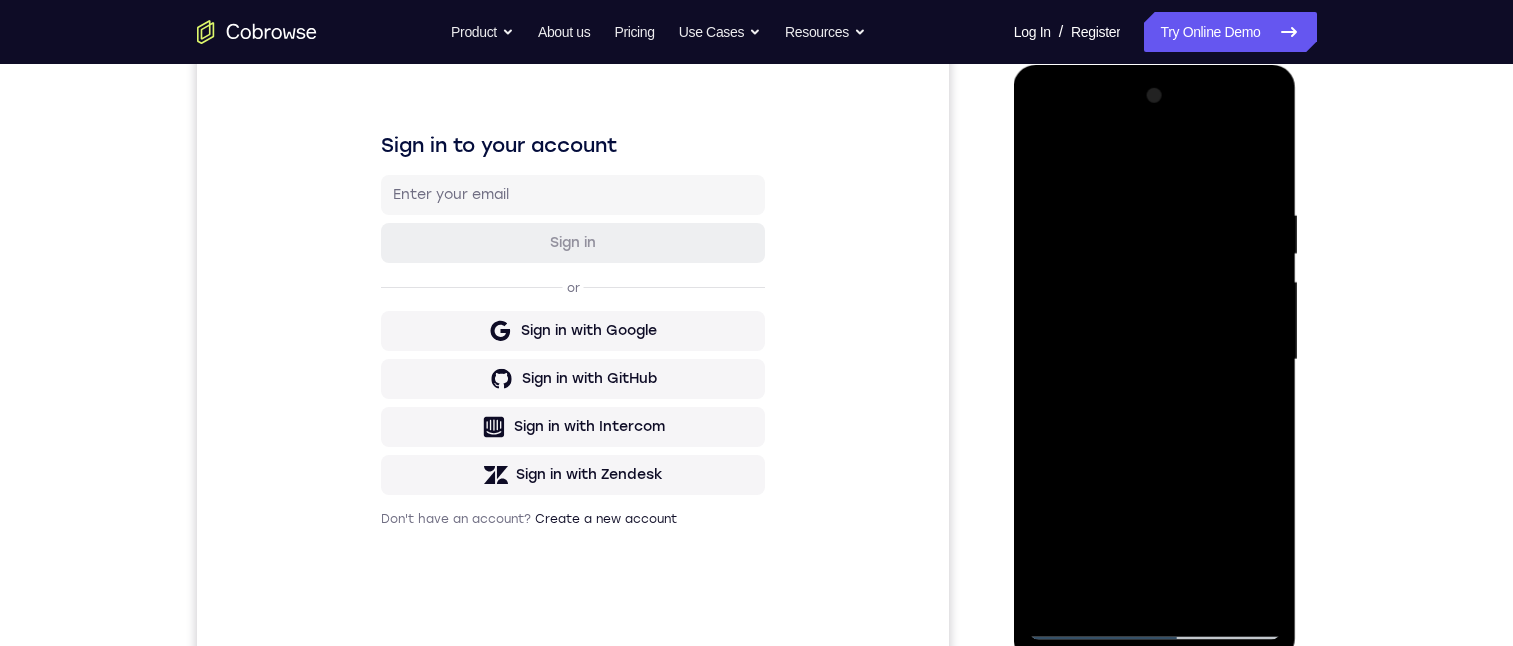 click at bounding box center [1155, 360] 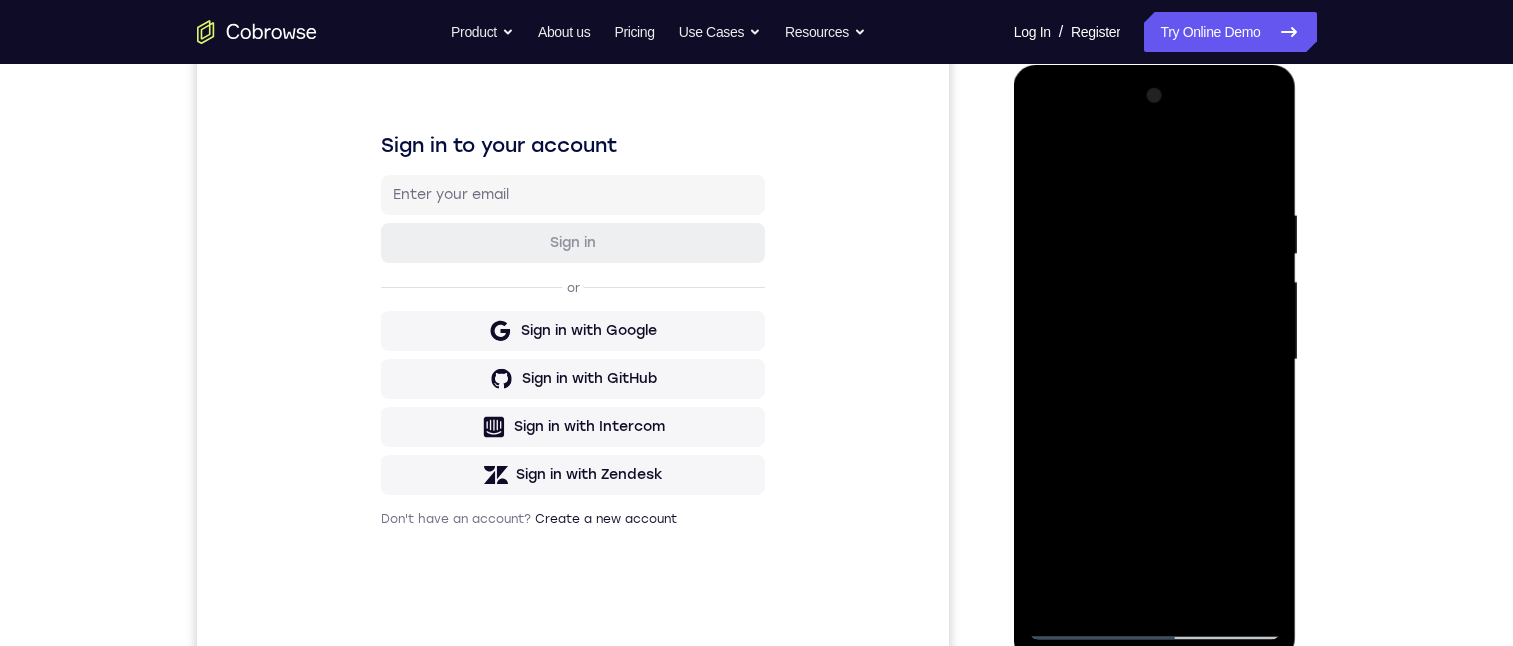 click at bounding box center [1155, 360] 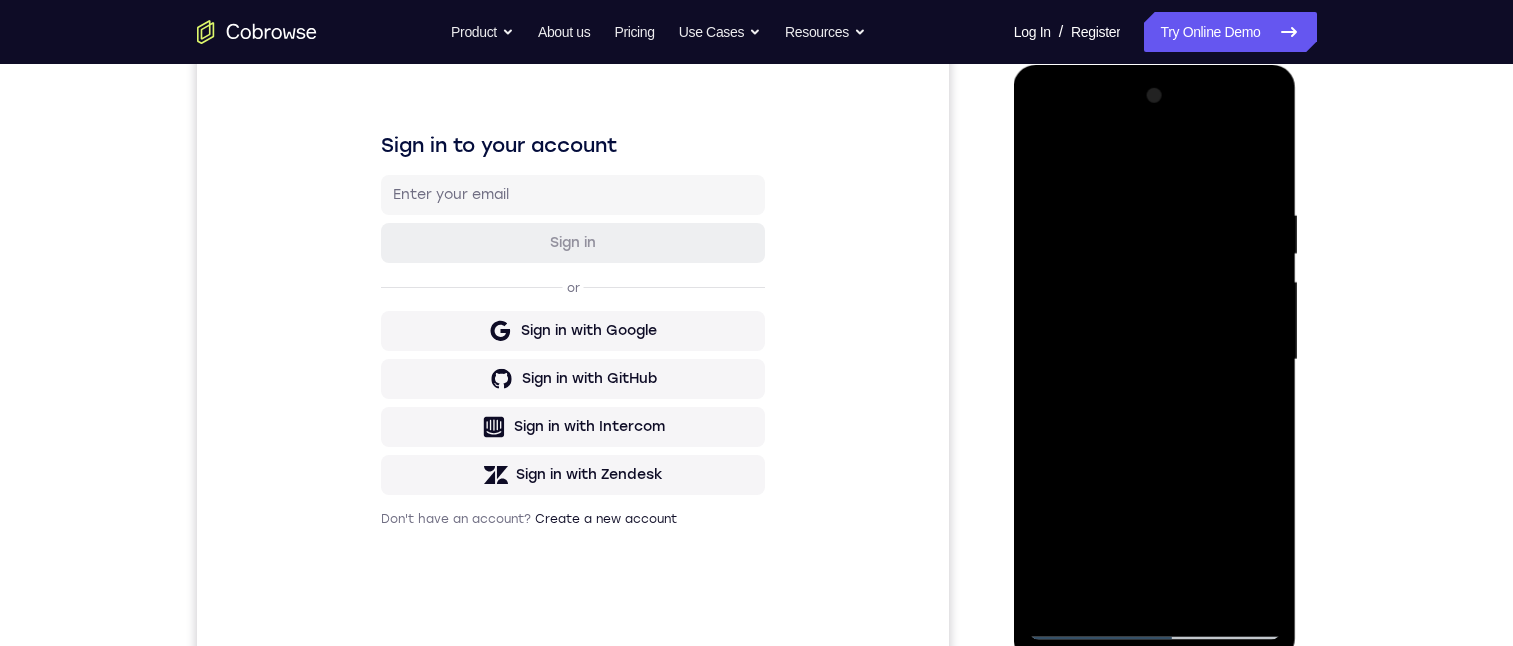 click at bounding box center (1155, 360) 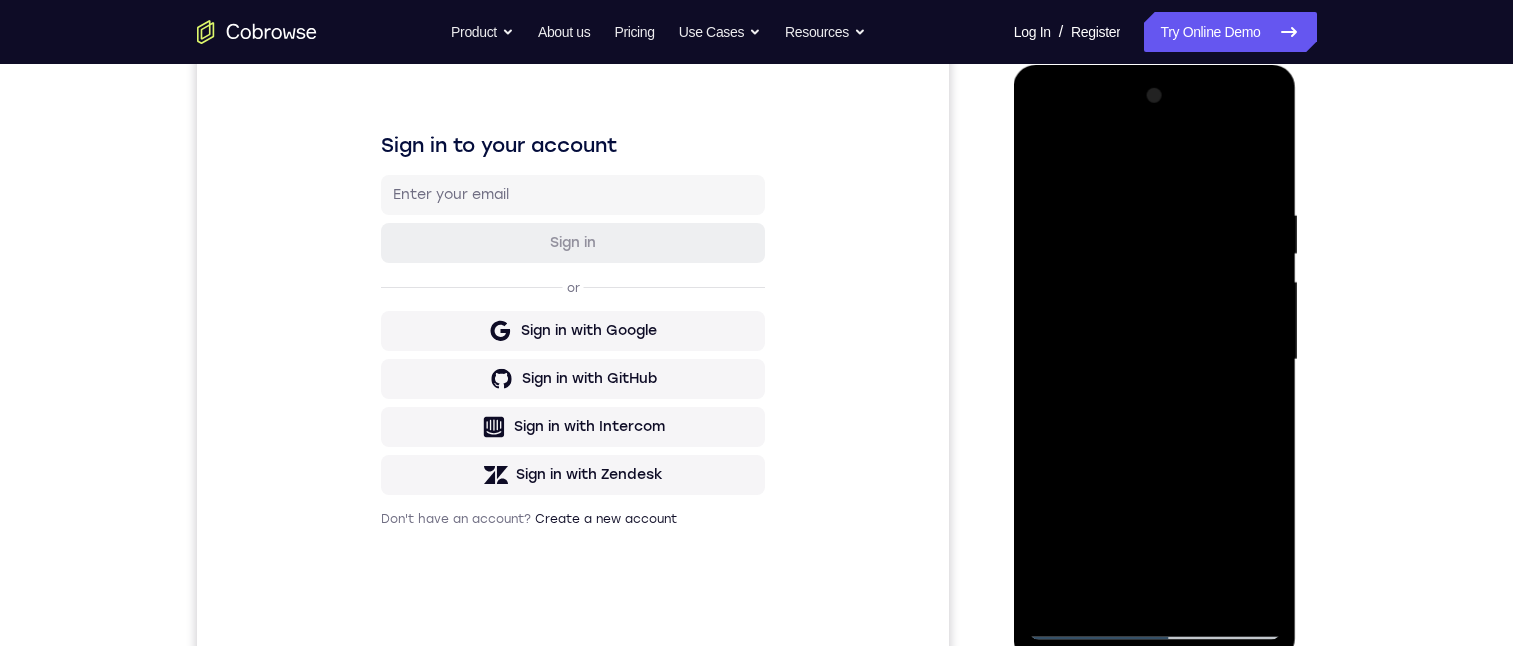 click at bounding box center [1155, 360] 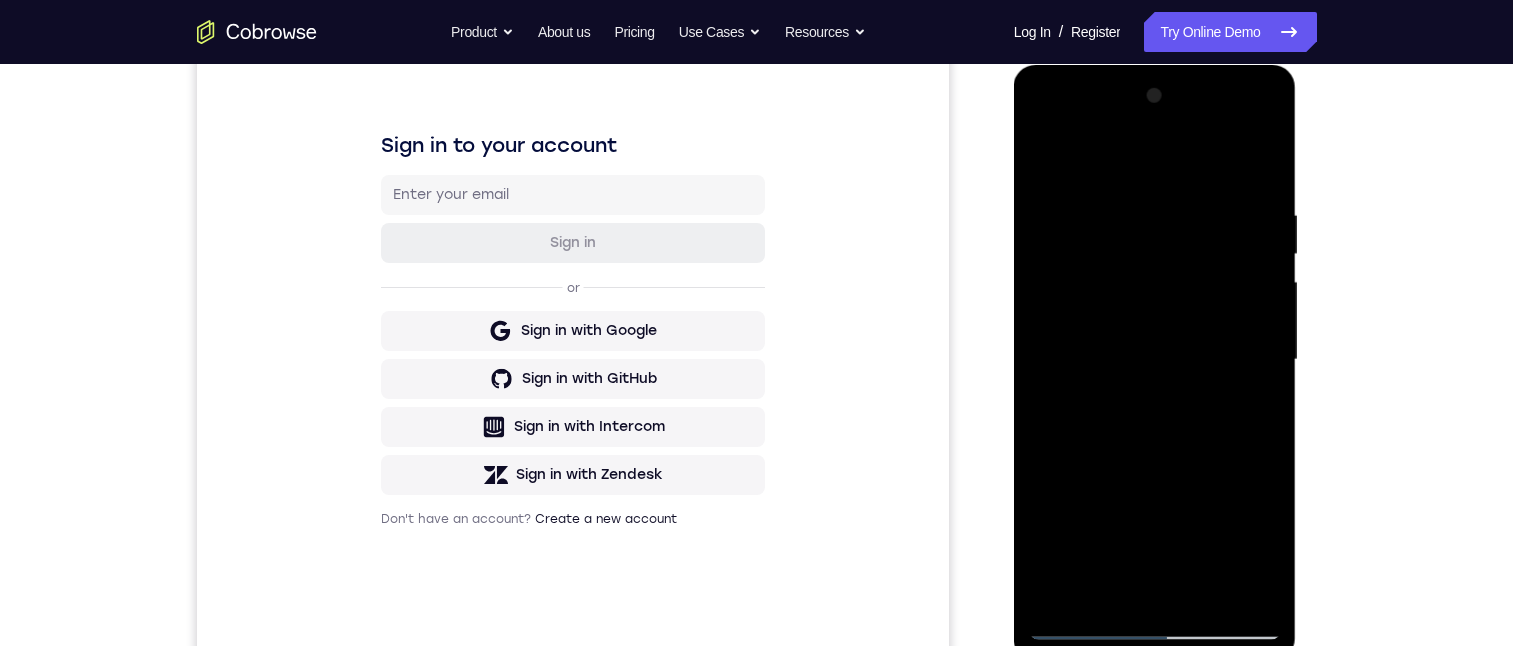 drag, startPoint x: 1254, startPoint y: 161, endPoint x: 2314, endPoint y: 241, distance: 1063.0145 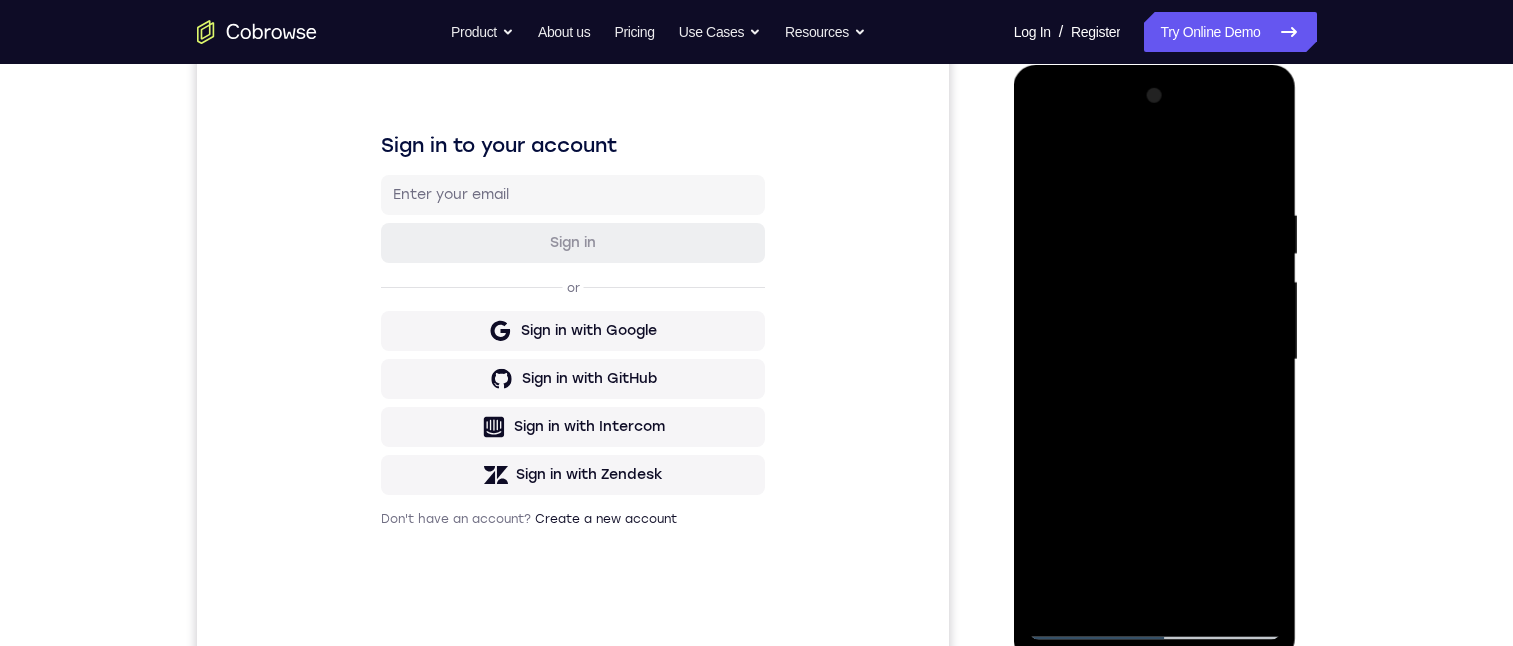 click at bounding box center [1155, 360] 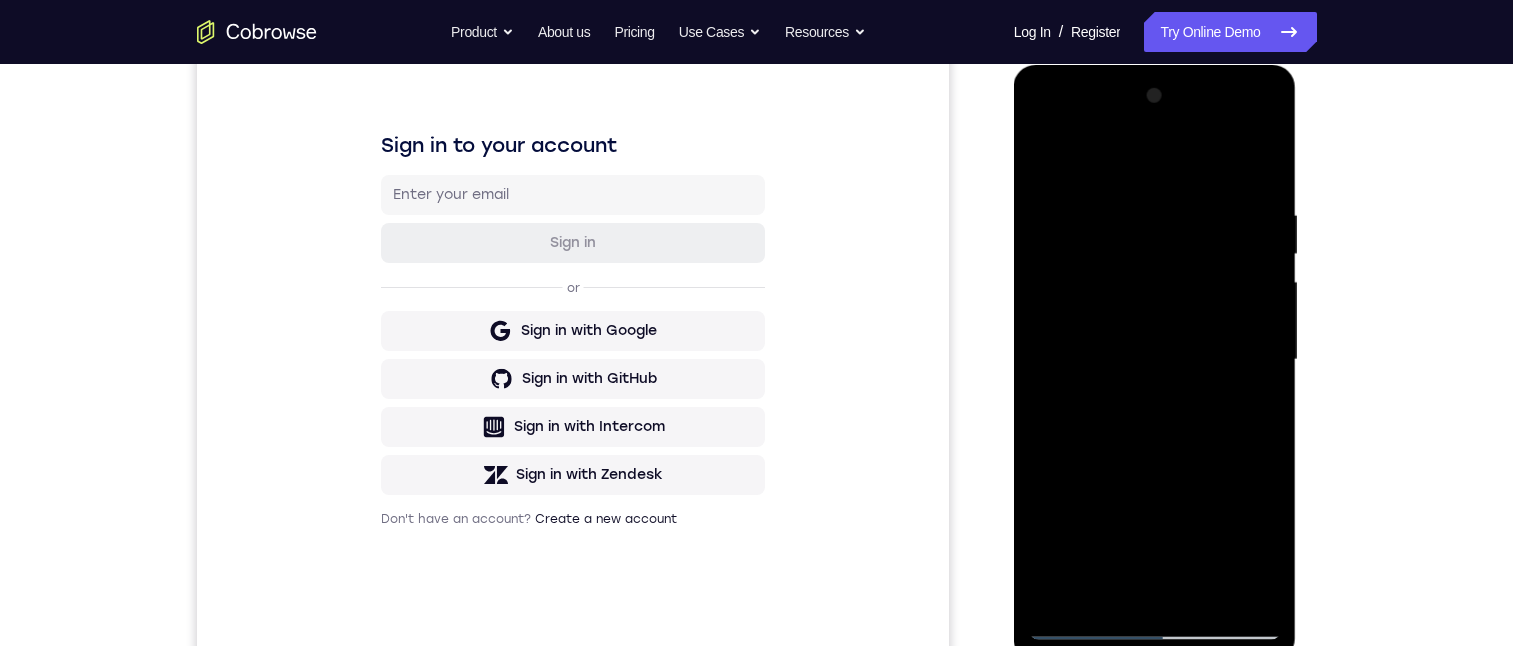 click at bounding box center (1155, 360) 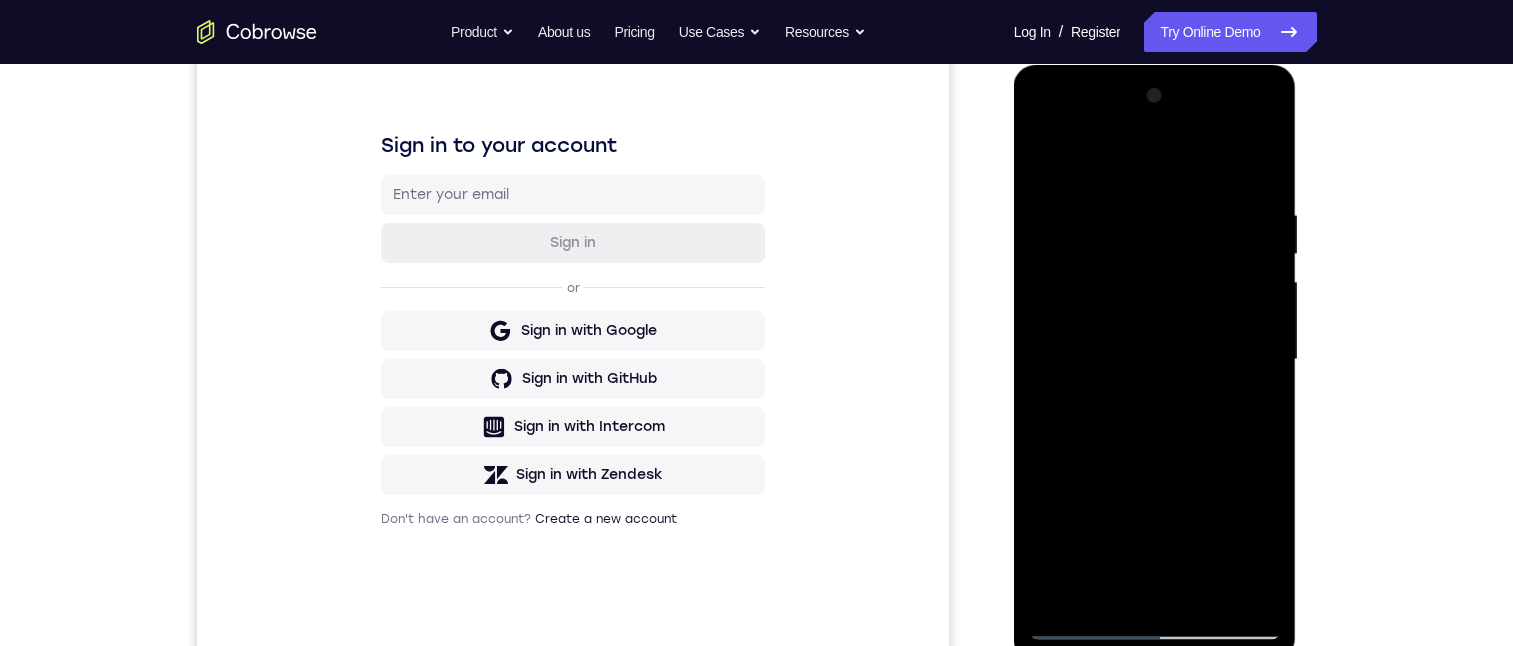 click at bounding box center (1155, 360) 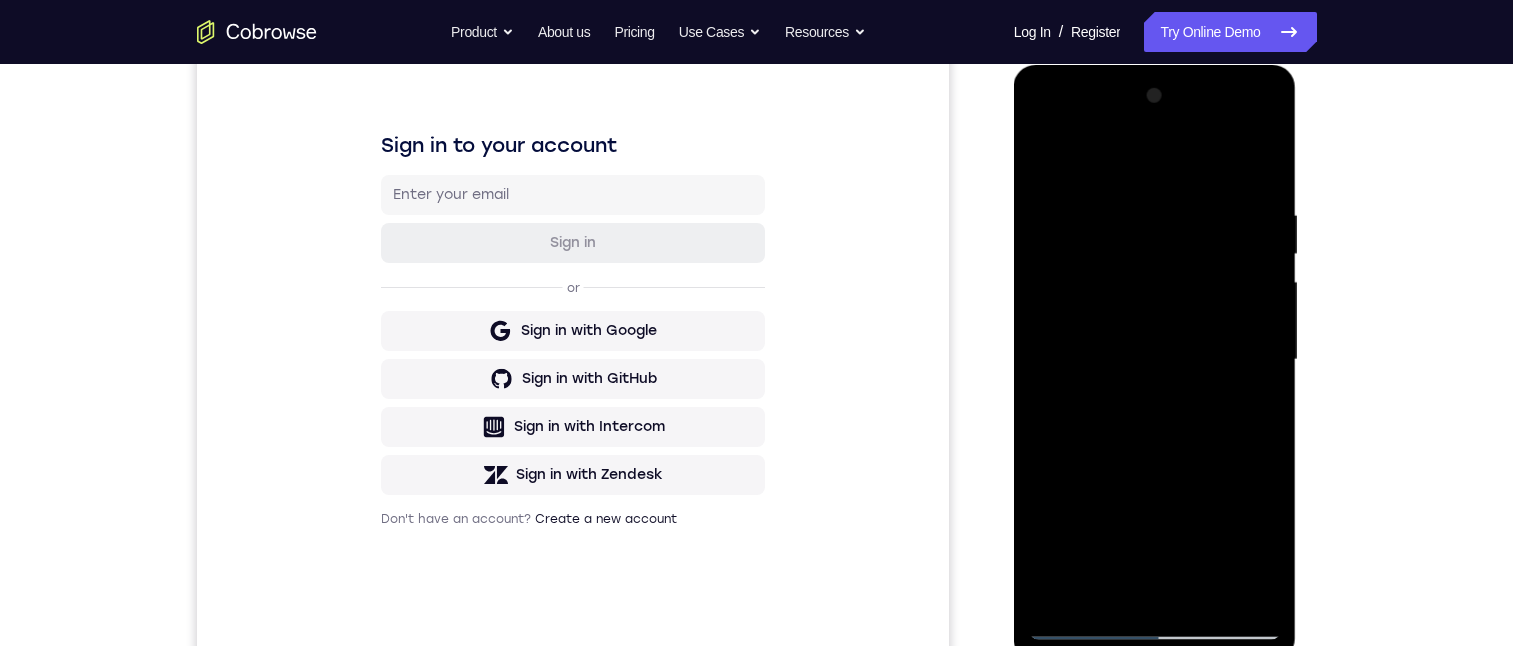 click at bounding box center (1155, 360) 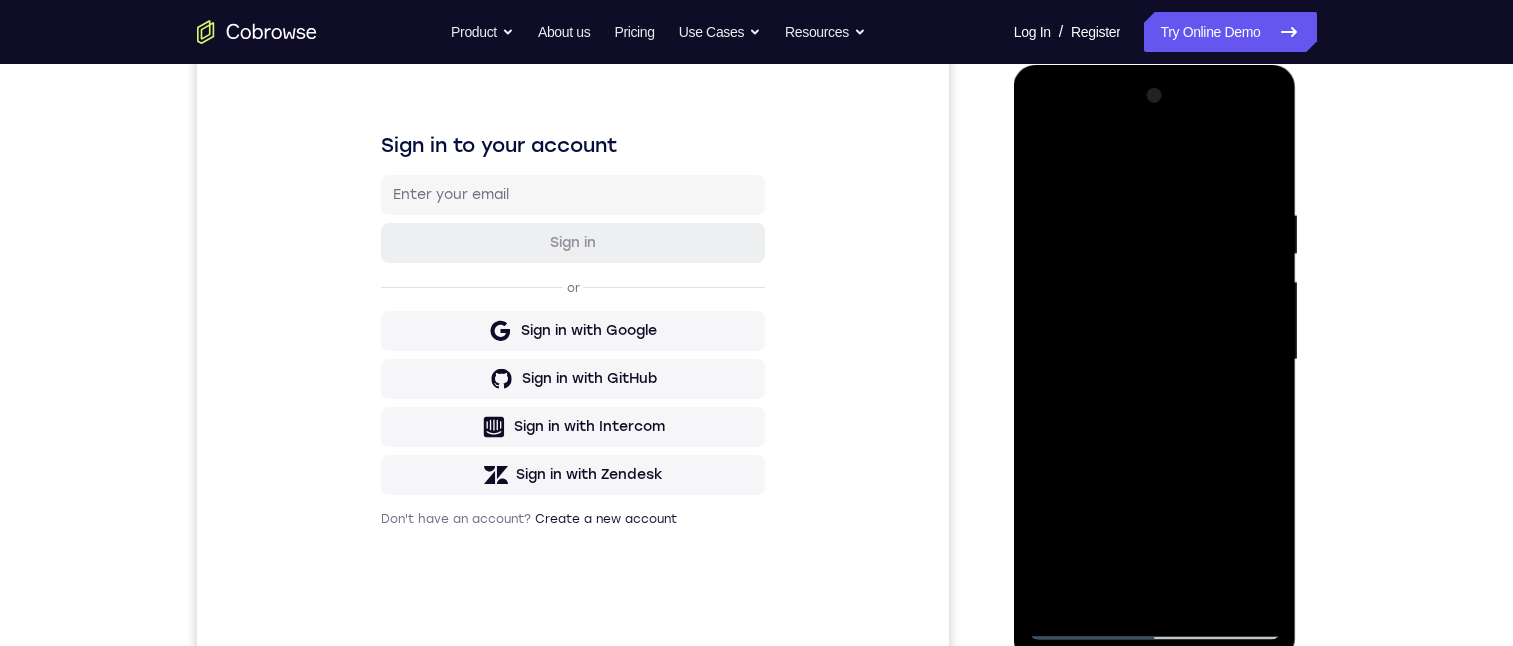 click at bounding box center (1155, 360) 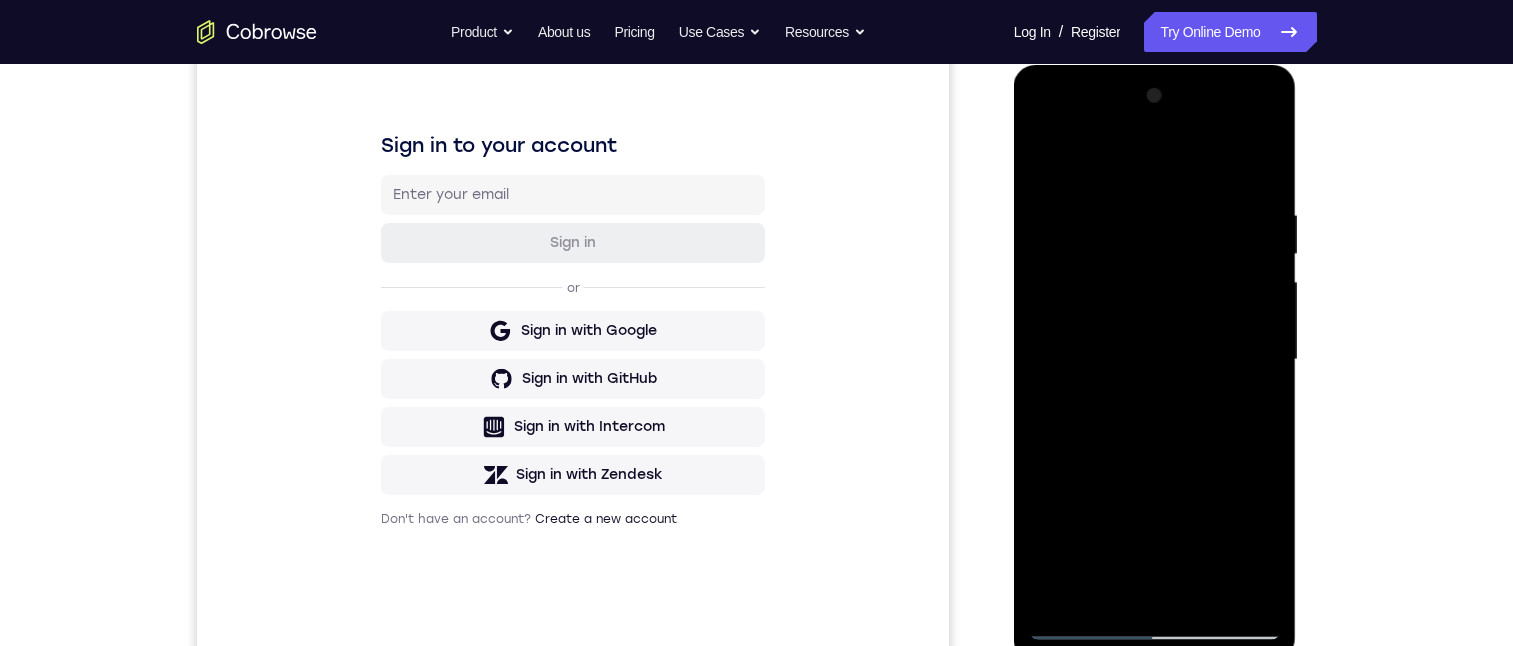 click at bounding box center (1155, 360) 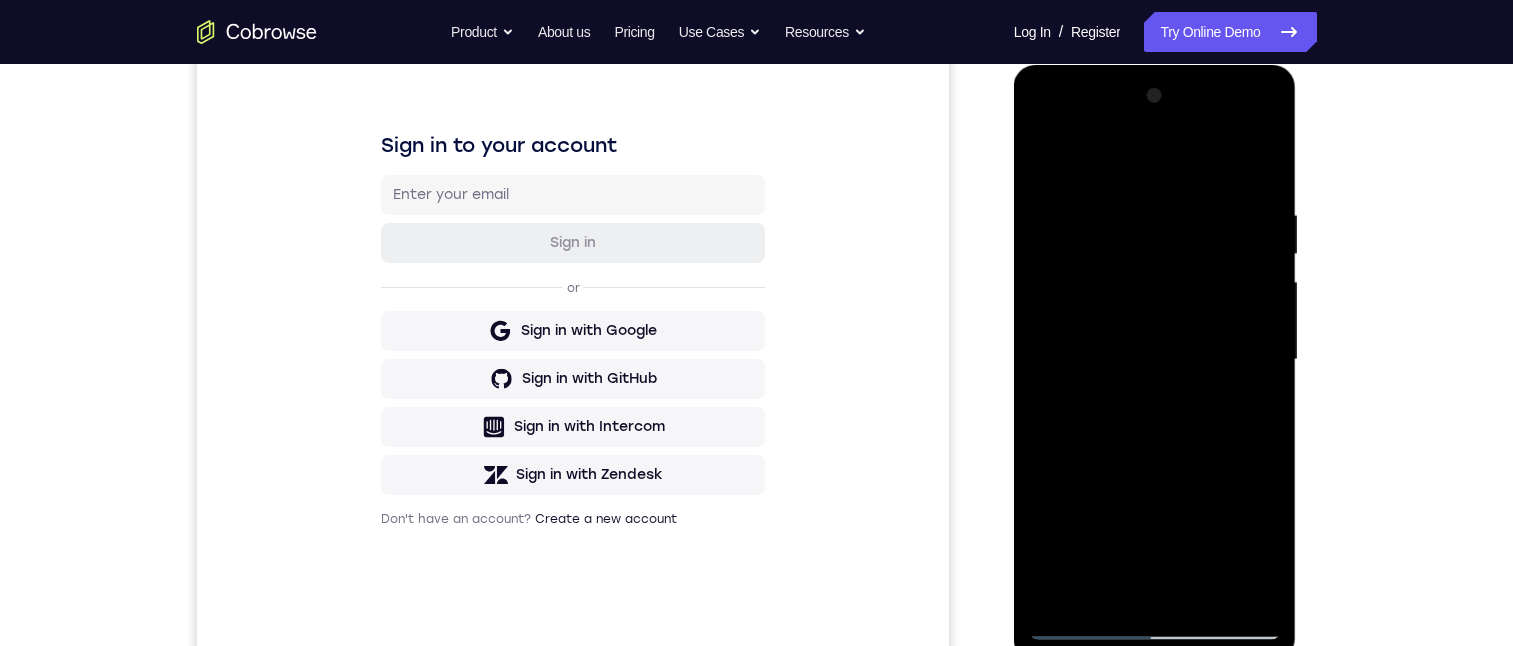 click at bounding box center (1155, 360) 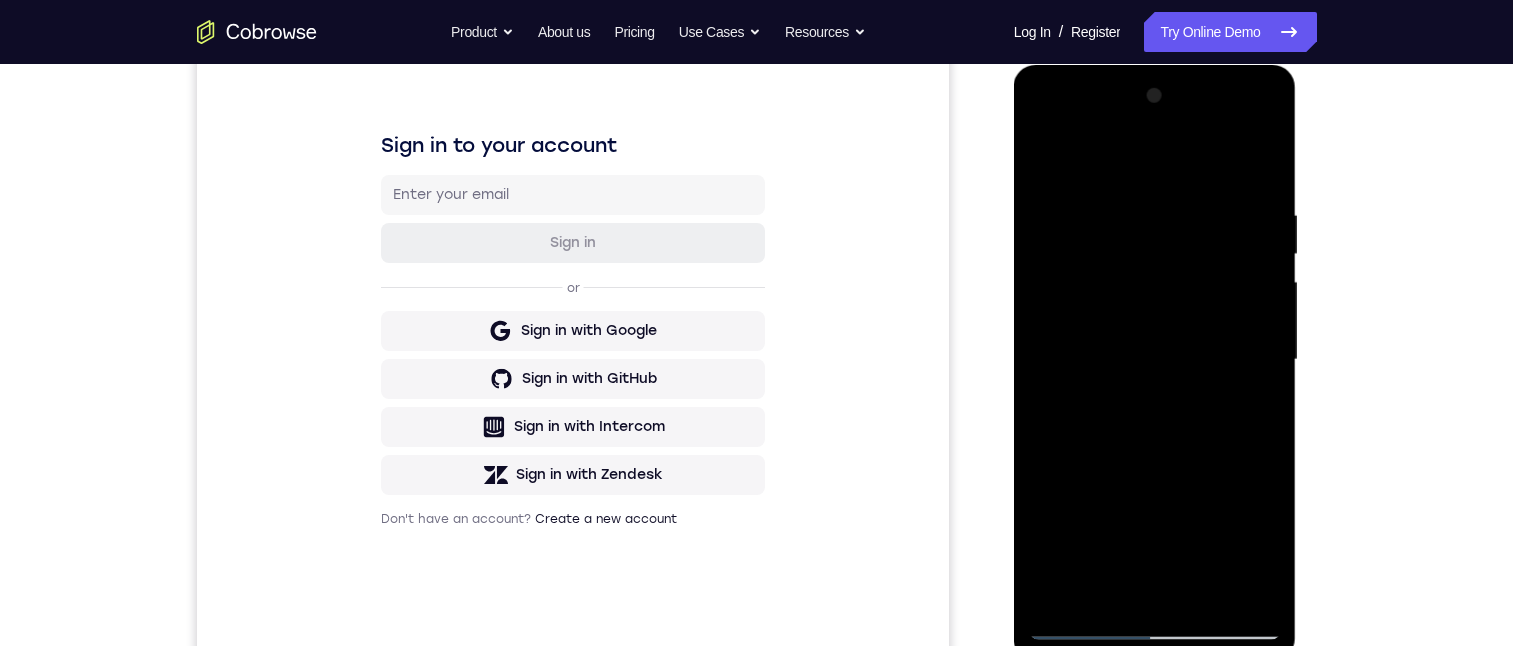 click at bounding box center [1155, 360] 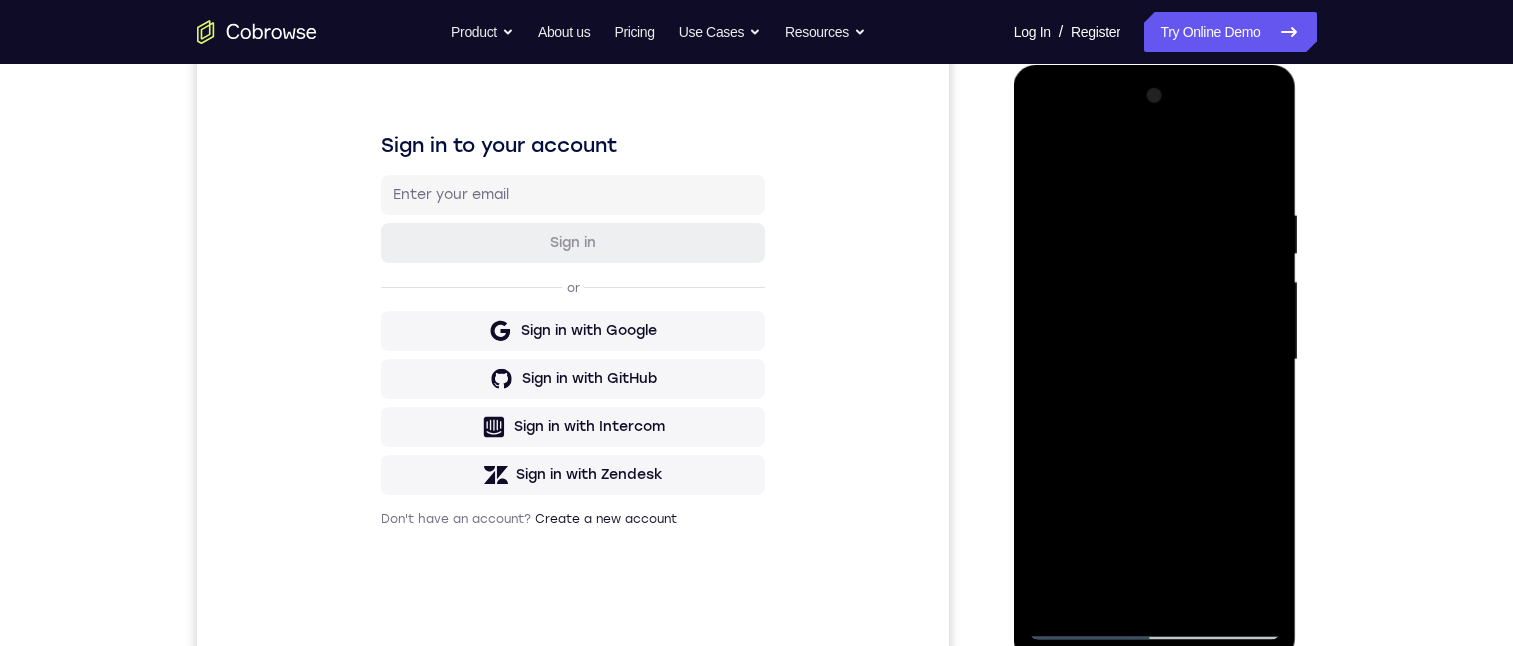 click at bounding box center [1155, 360] 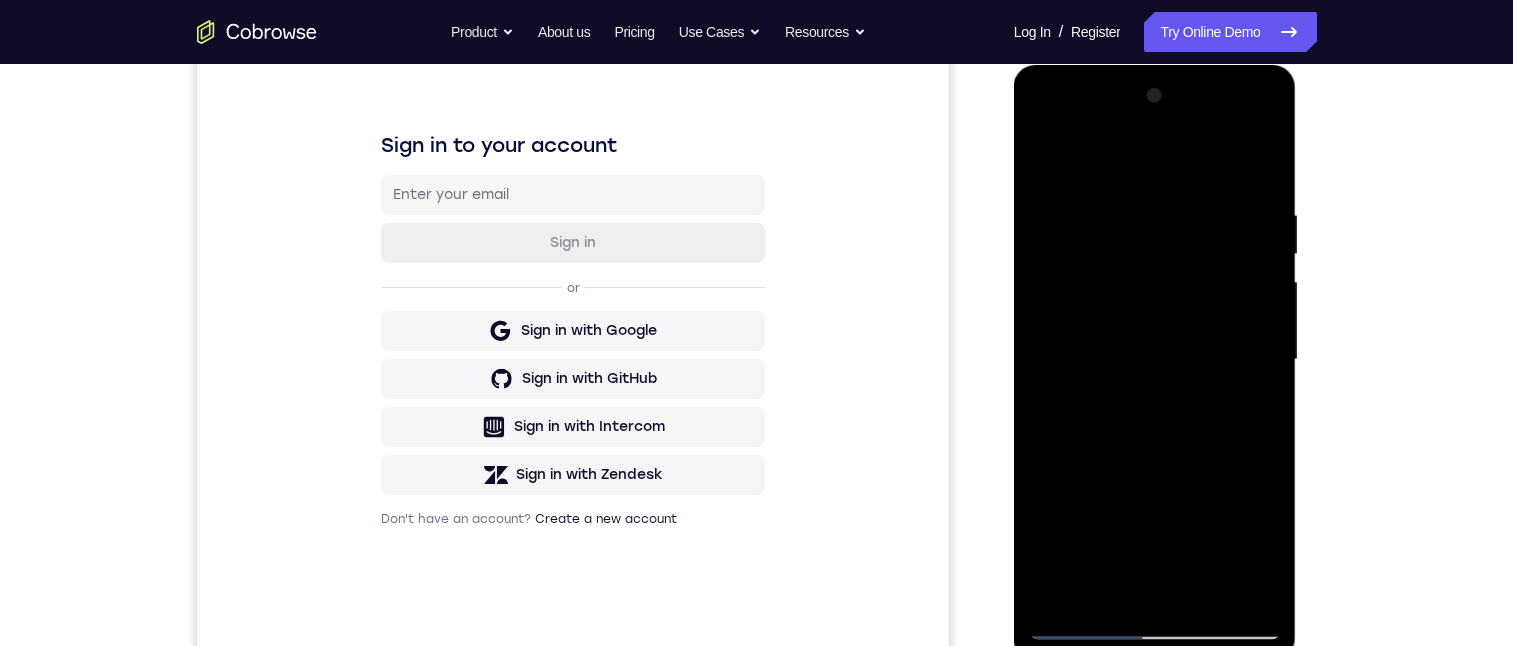 drag, startPoint x: 1232, startPoint y: 285, endPoint x: 1246, endPoint y: 278, distance: 15.652476 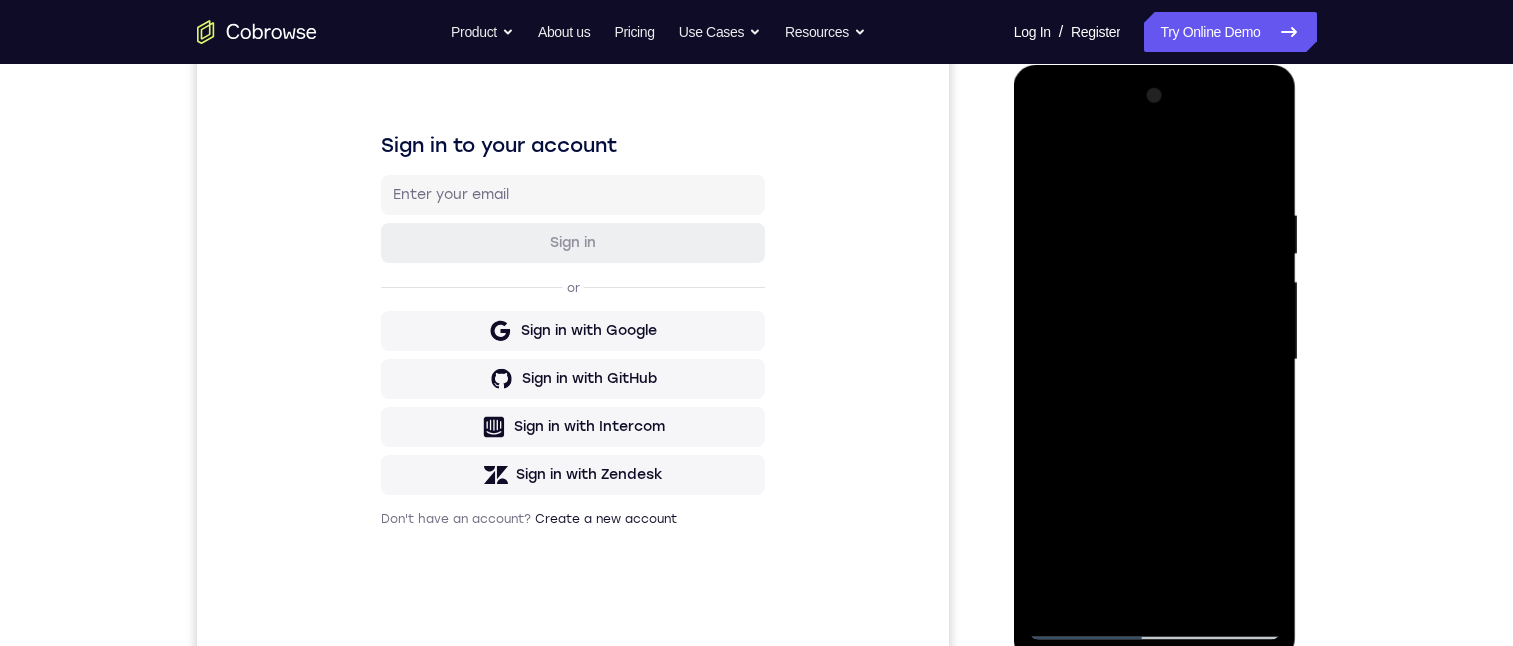 click at bounding box center (1155, 360) 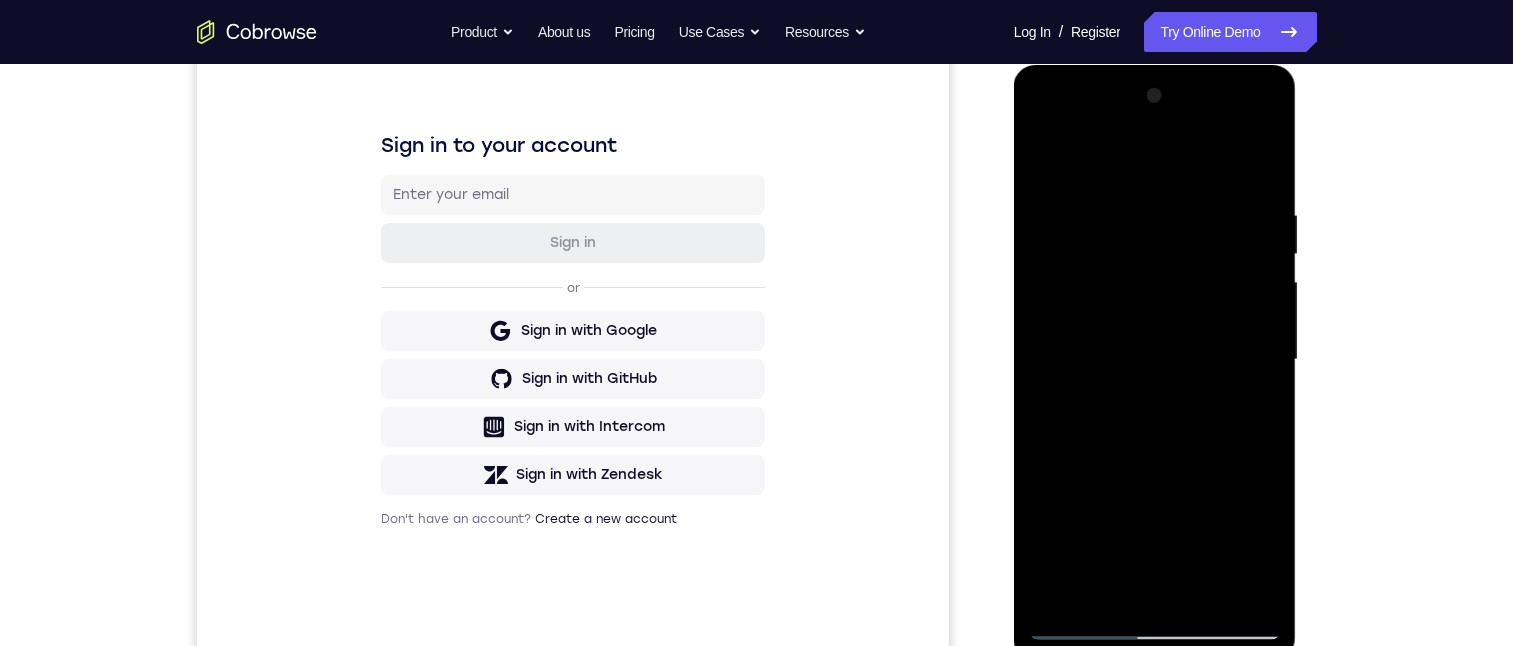 click at bounding box center (1155, 360) 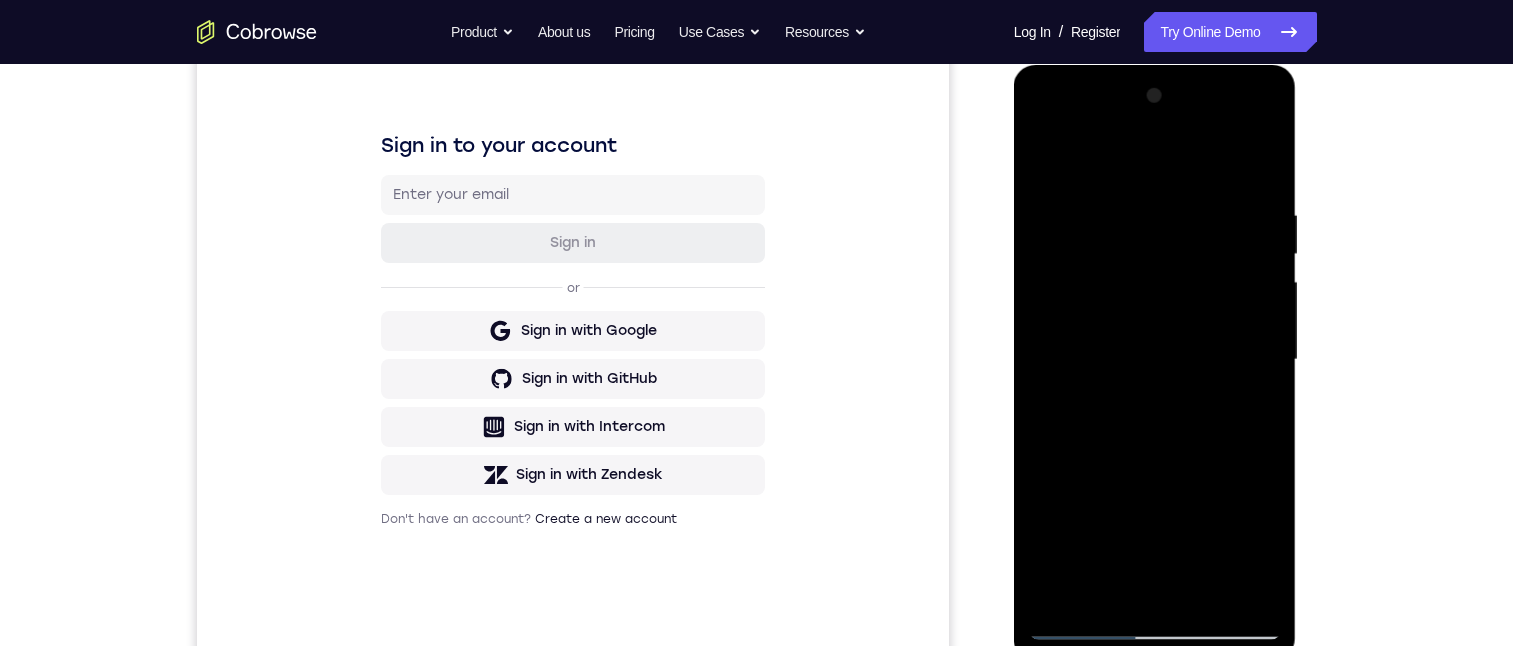 click at bounding box center (1155, 360) 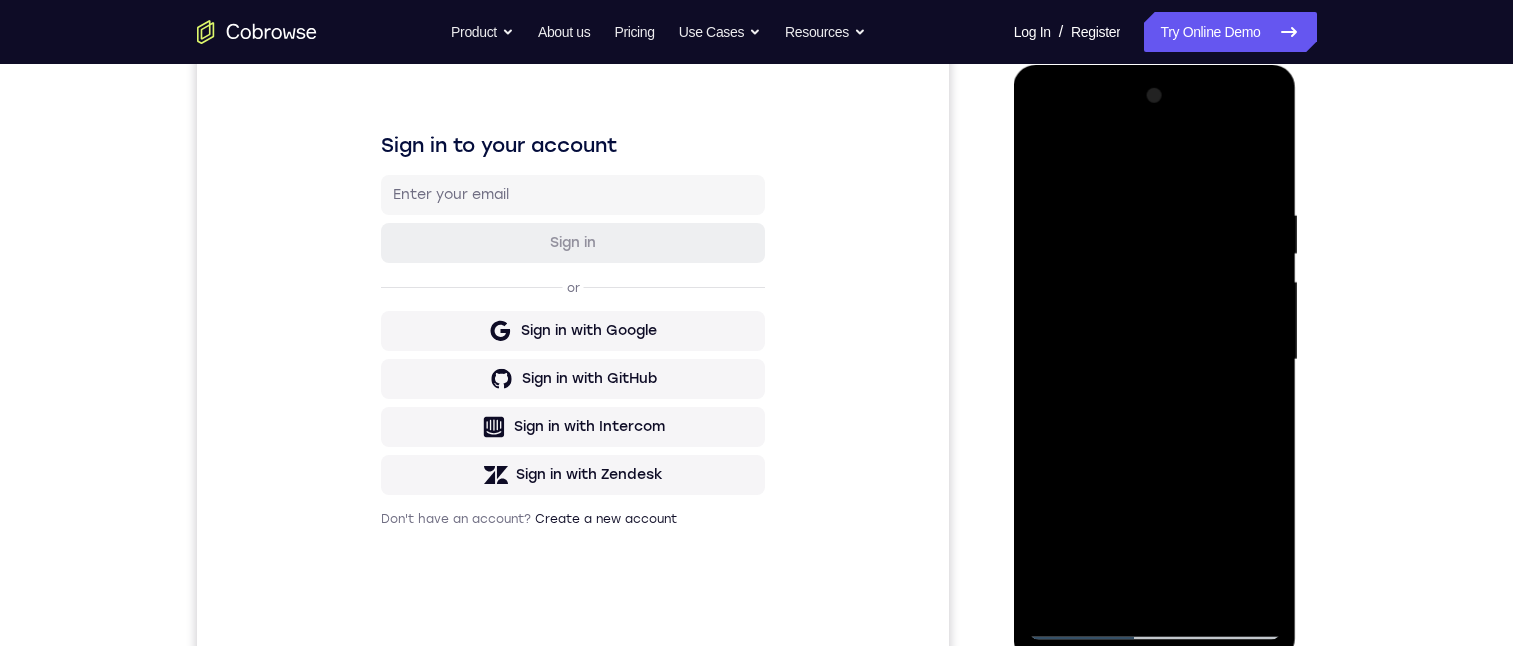 click at bounding box center [1155, 360] 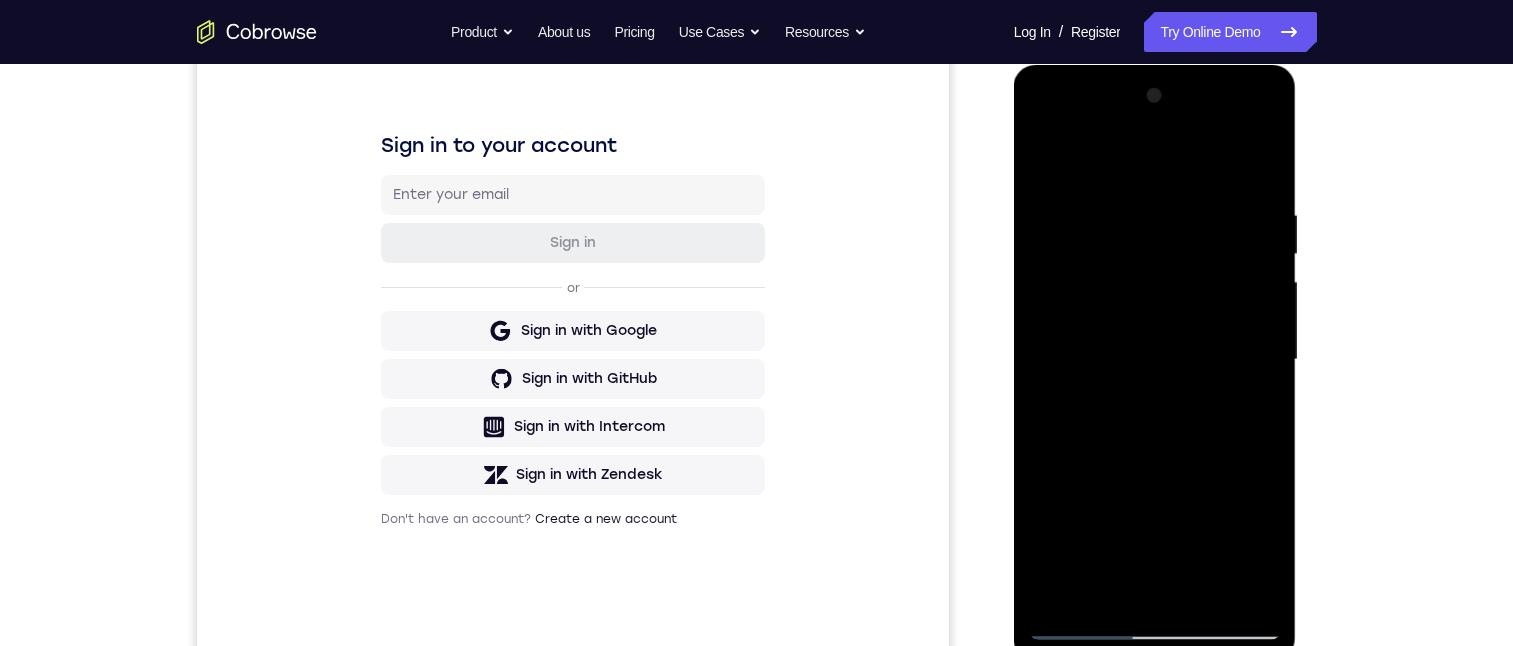 click at bounding box center [1155, 360] 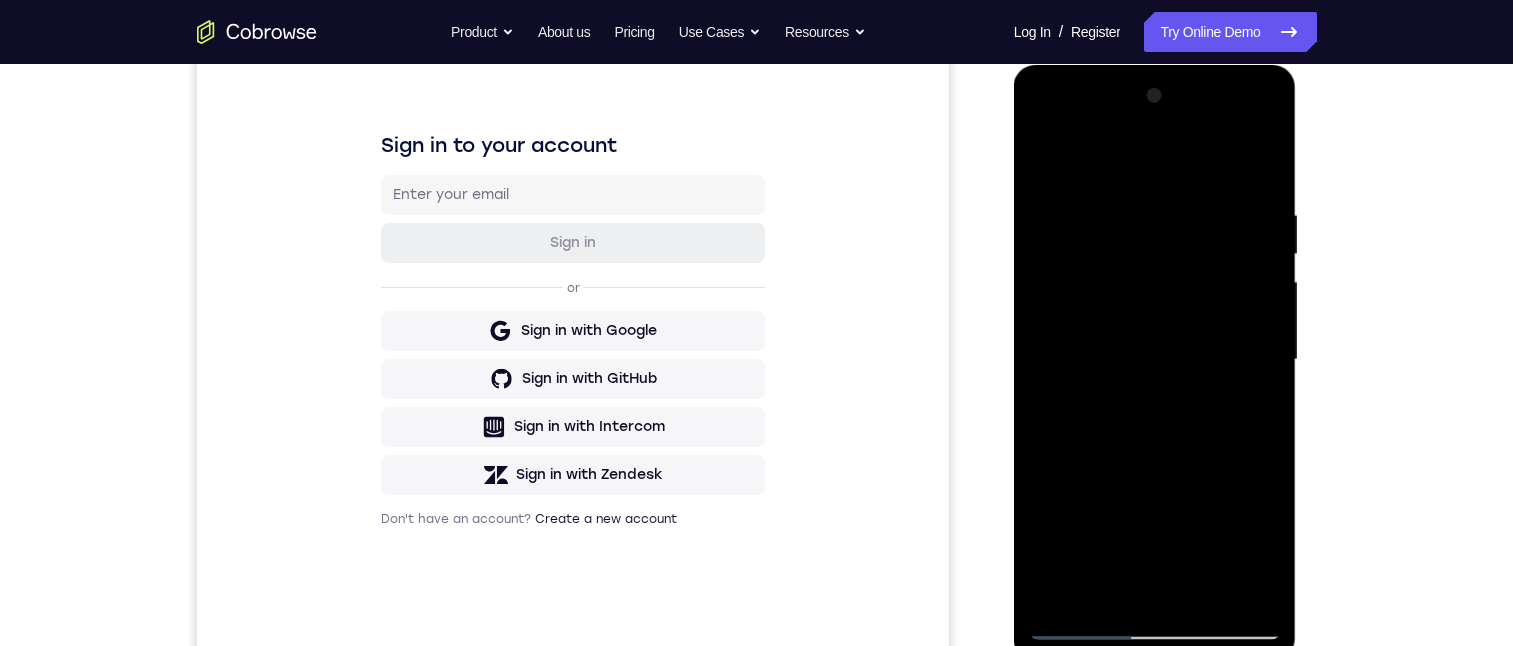 click at bounding box center [1155, 360] 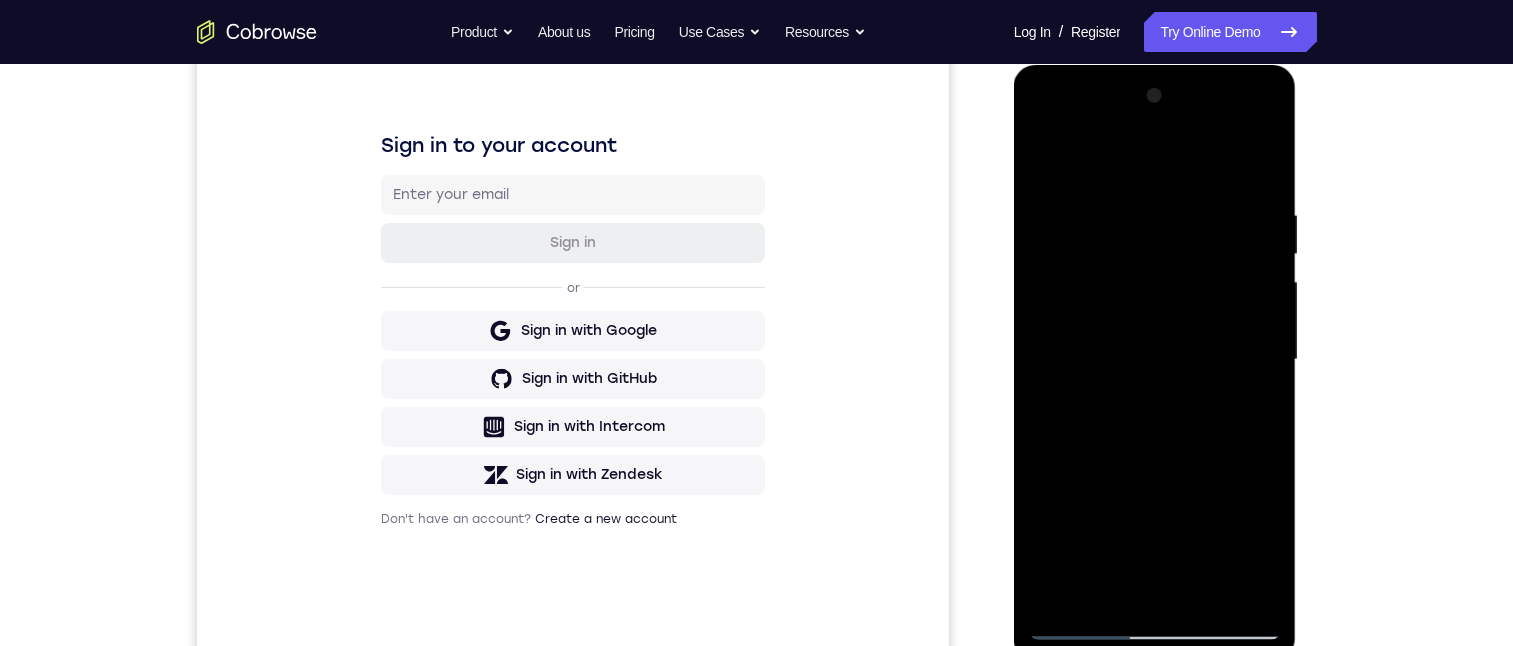 click at bounding box center (1155, 360) 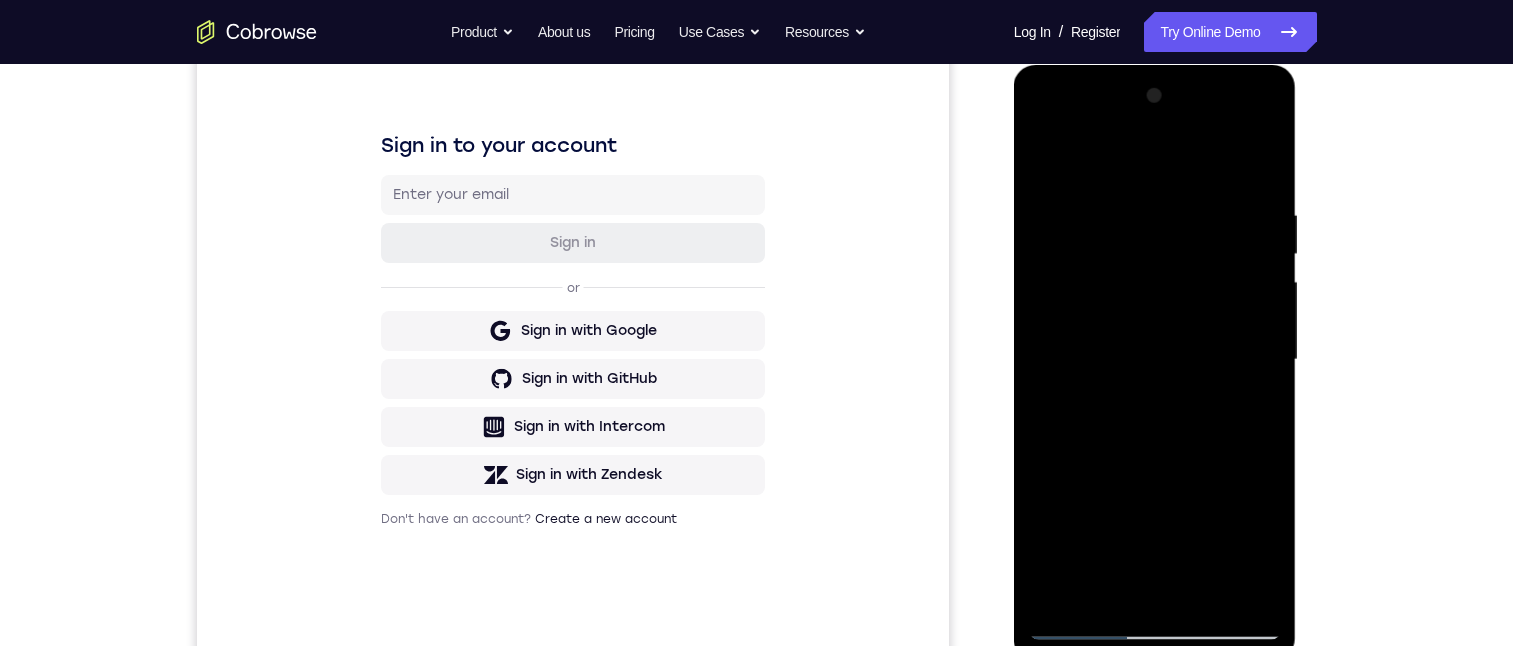 click at bounding box center [1155, 360] 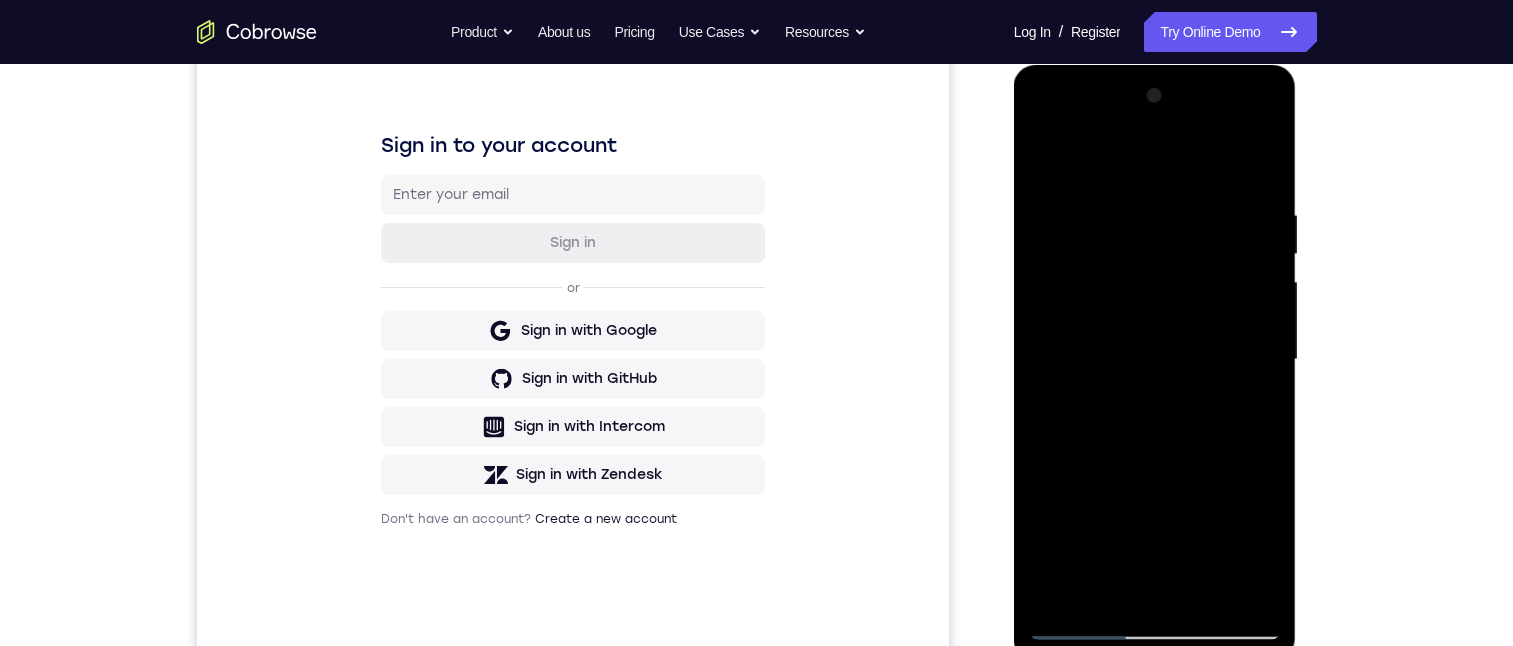 click at bounding box center [1155, 360] 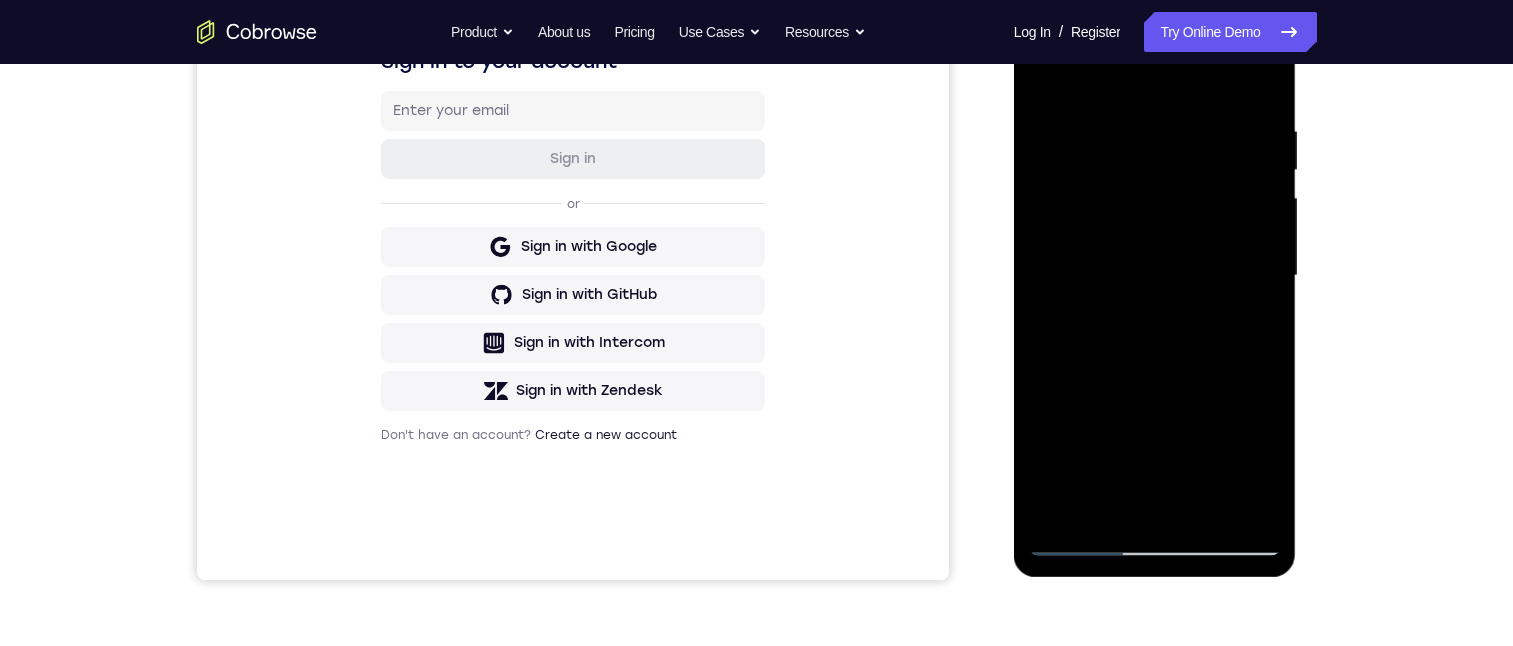 click at bounding box center (1155, 276) 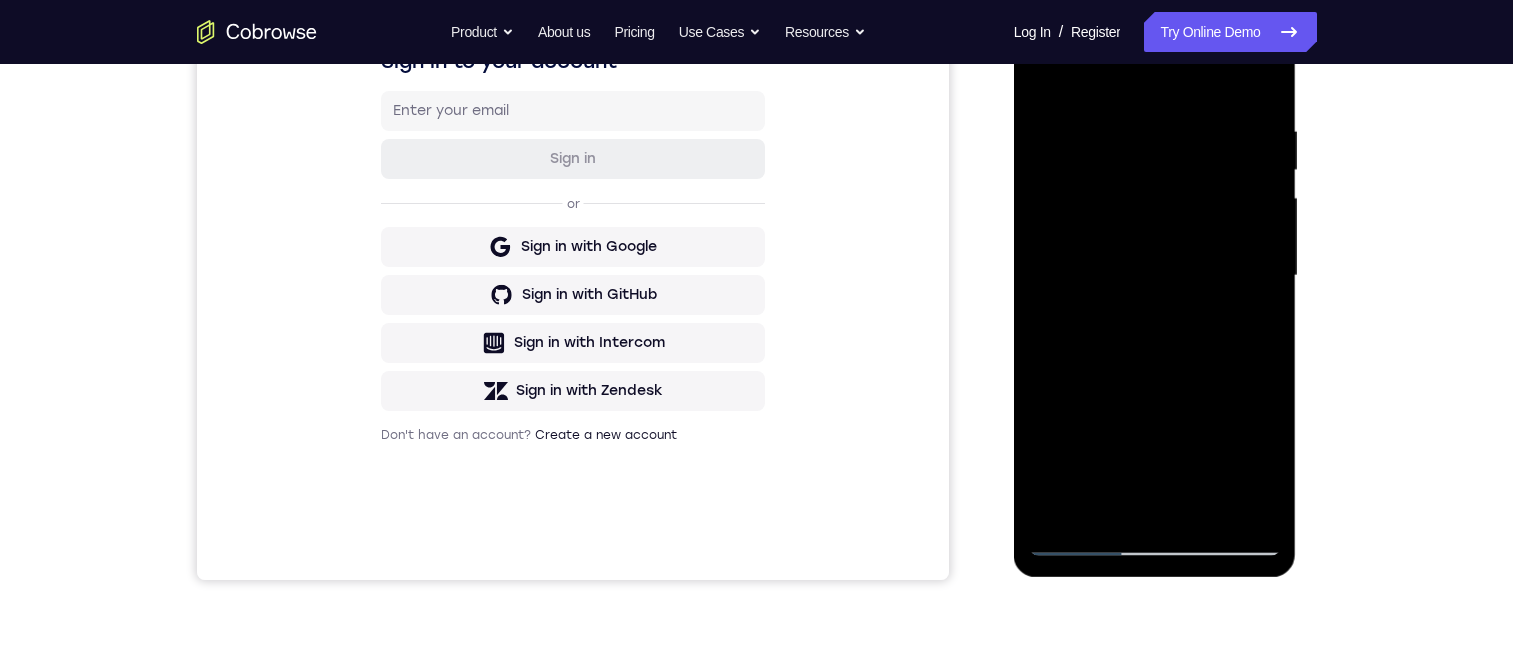 click at bounding box center (1155, 276) 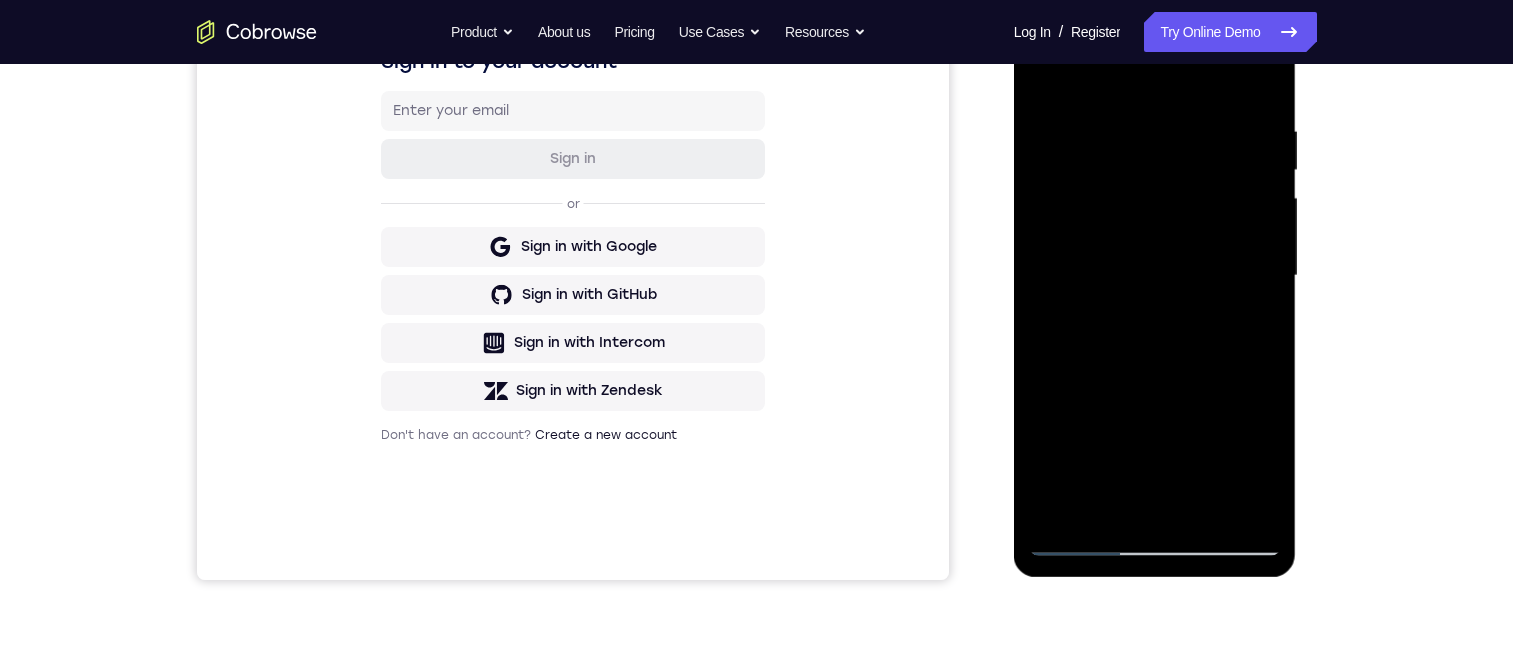 click at bounding box center (1155, 276) 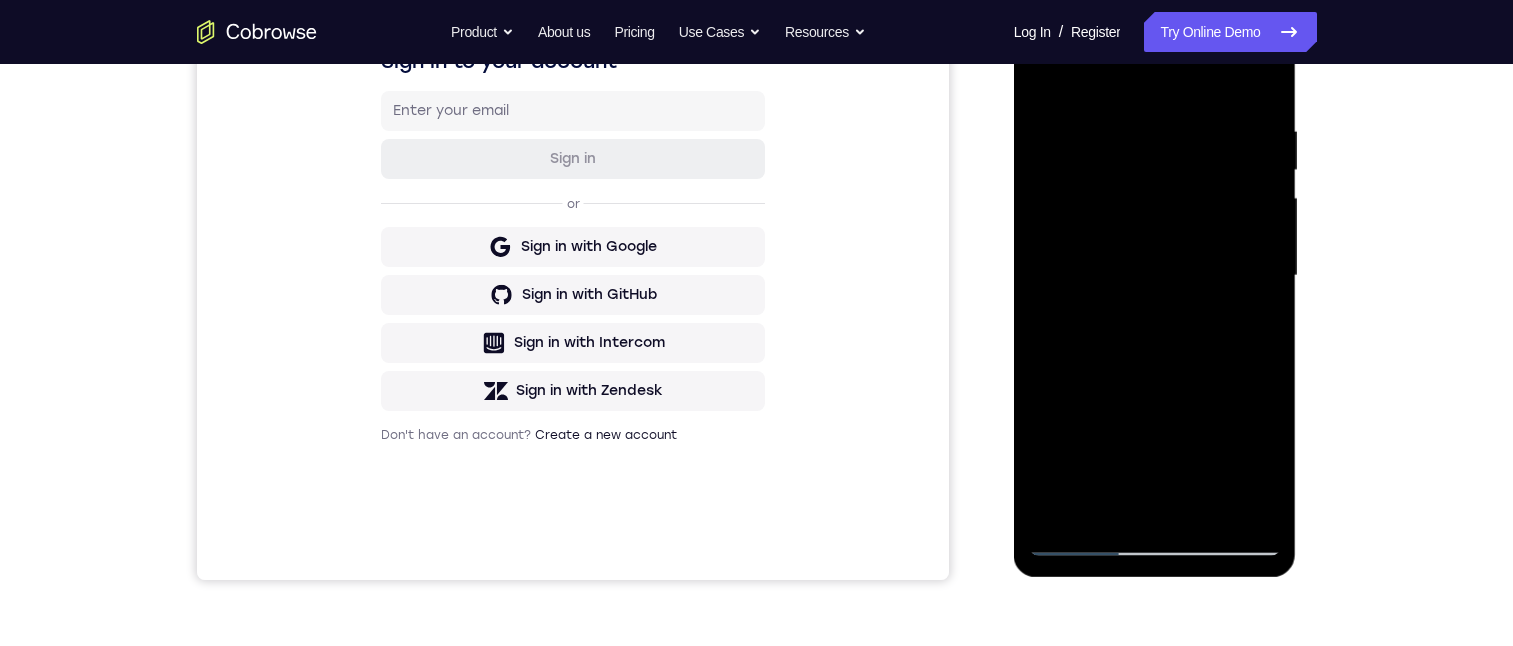 scroll, scrollTop: 250, scrollLeft: 0, axis: vertical 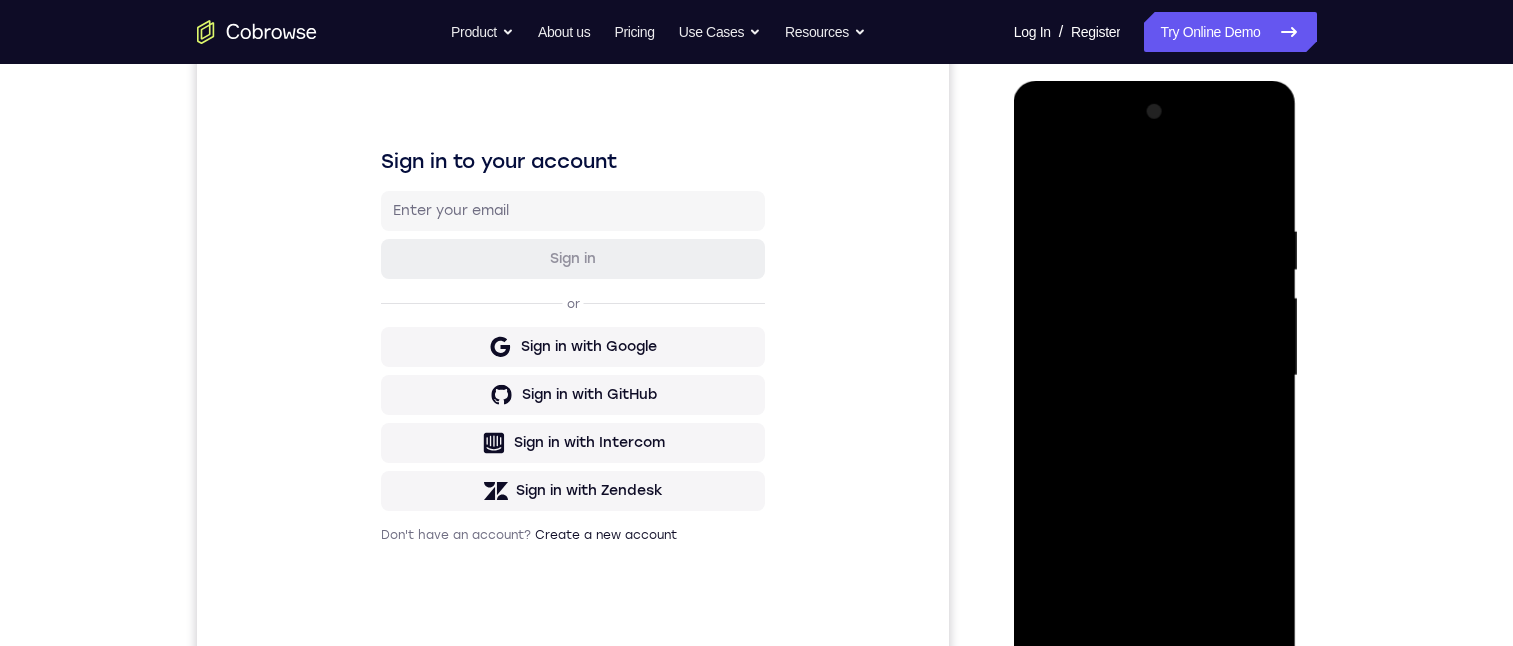 click at bounding box center (1155, 376) 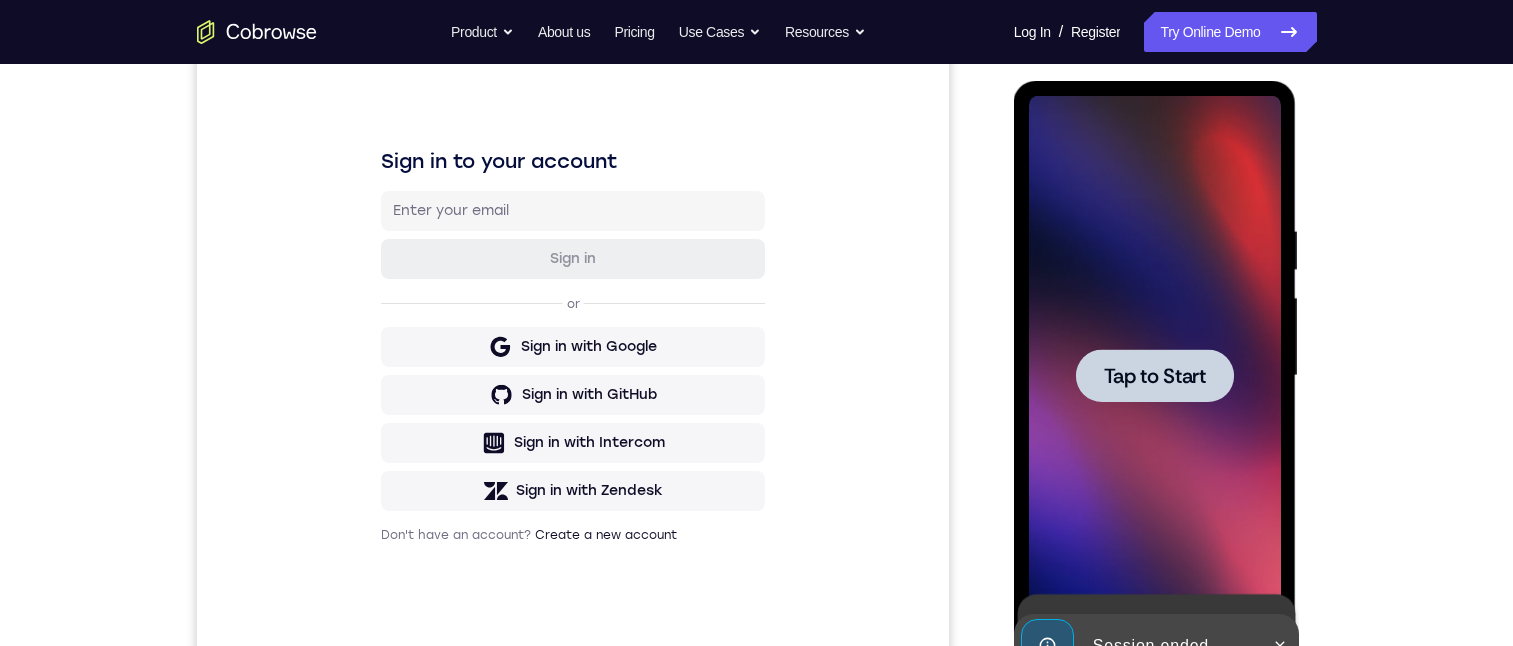 drag, startPoint x: 1197, startPoint y: 368, endPoint x: 1190, endPoint y: 329, distance: 39.623226 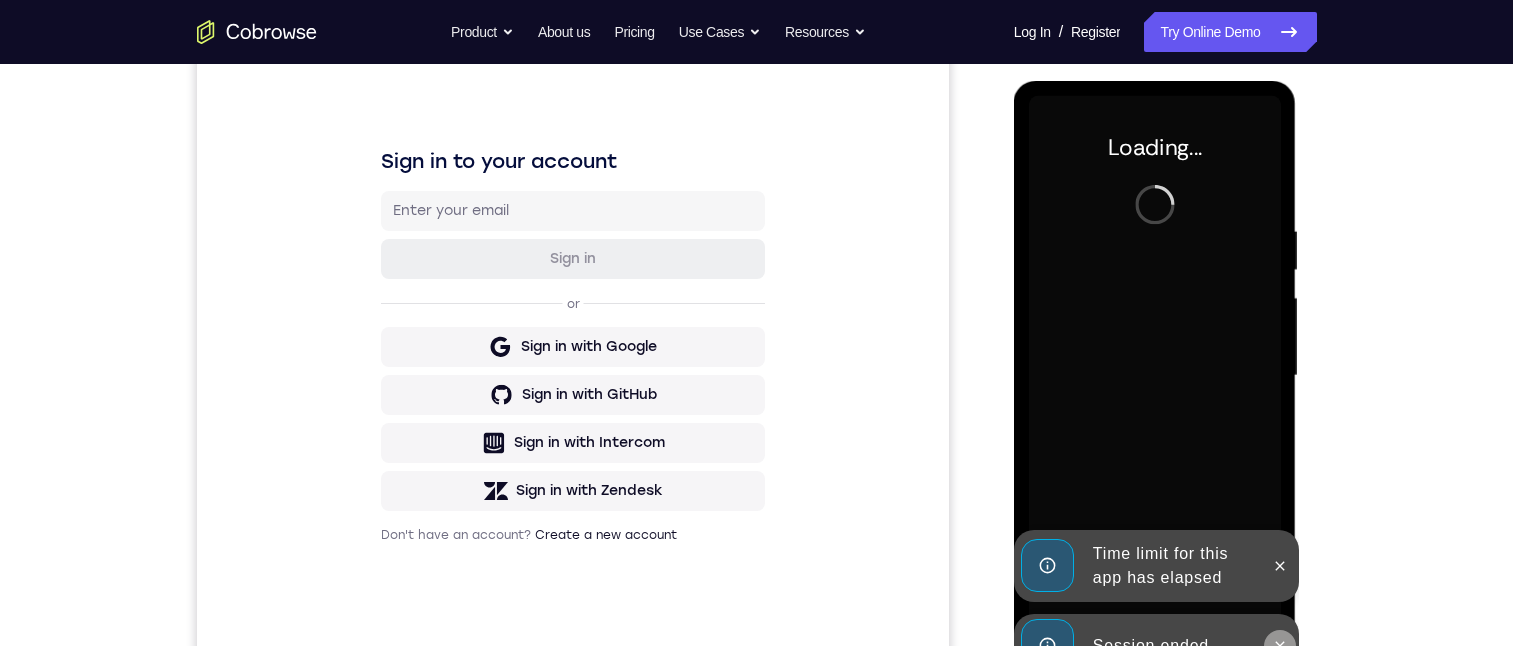 click 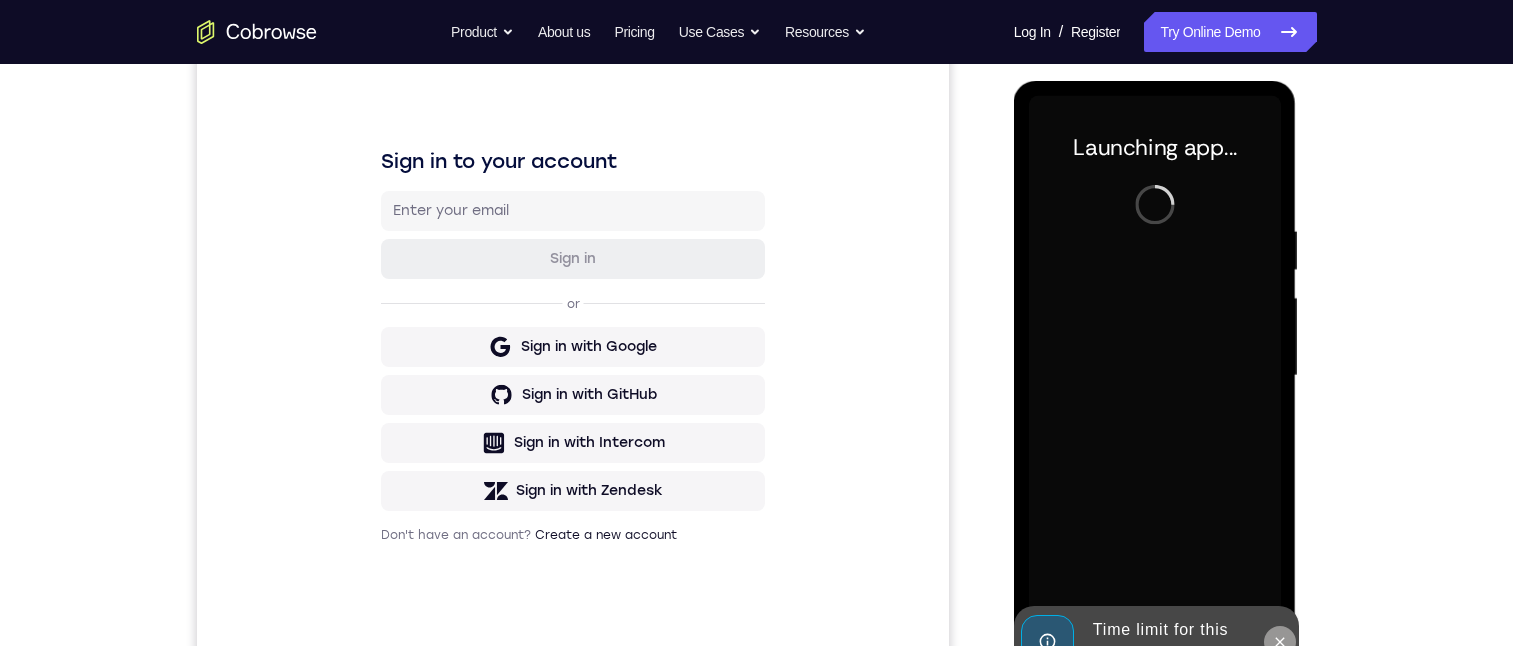 click at bounding box center (1280, 642) 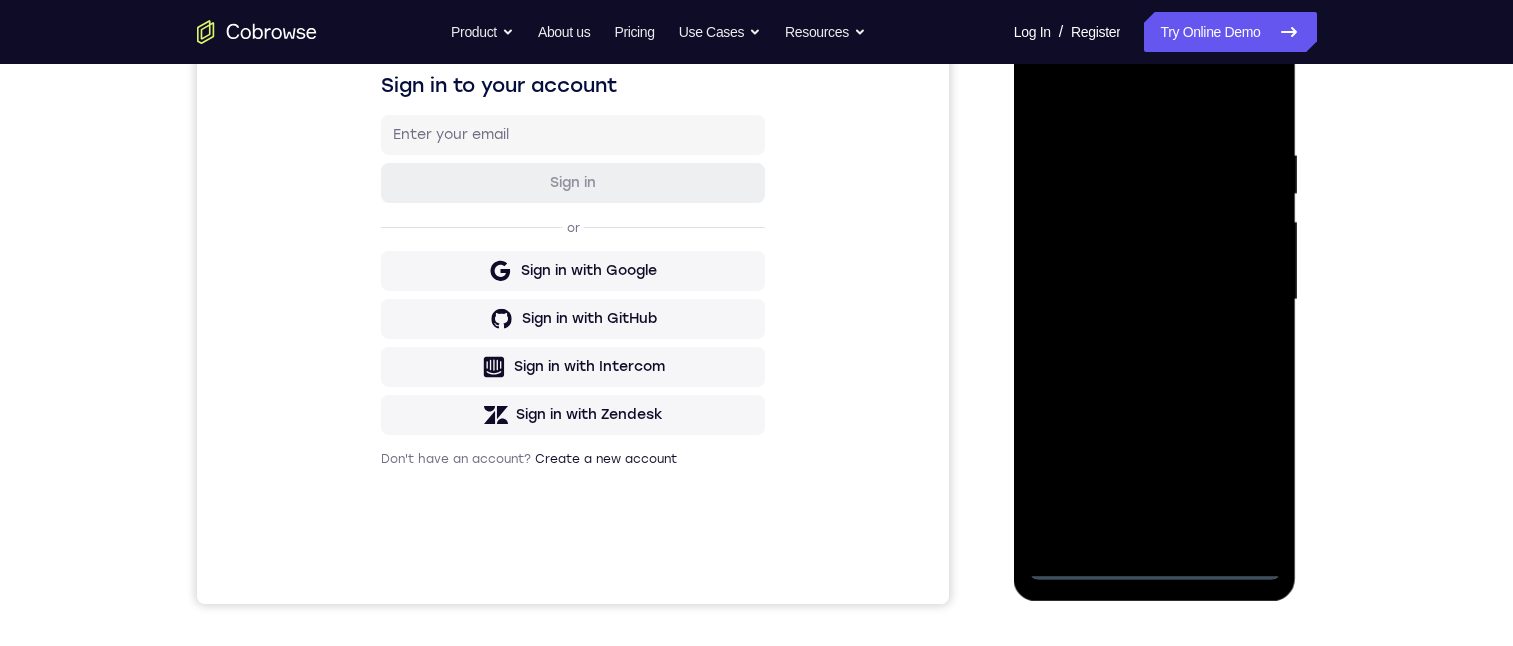 scroll, scrollTop: 250, scrollLeft: 0, axis: vertical 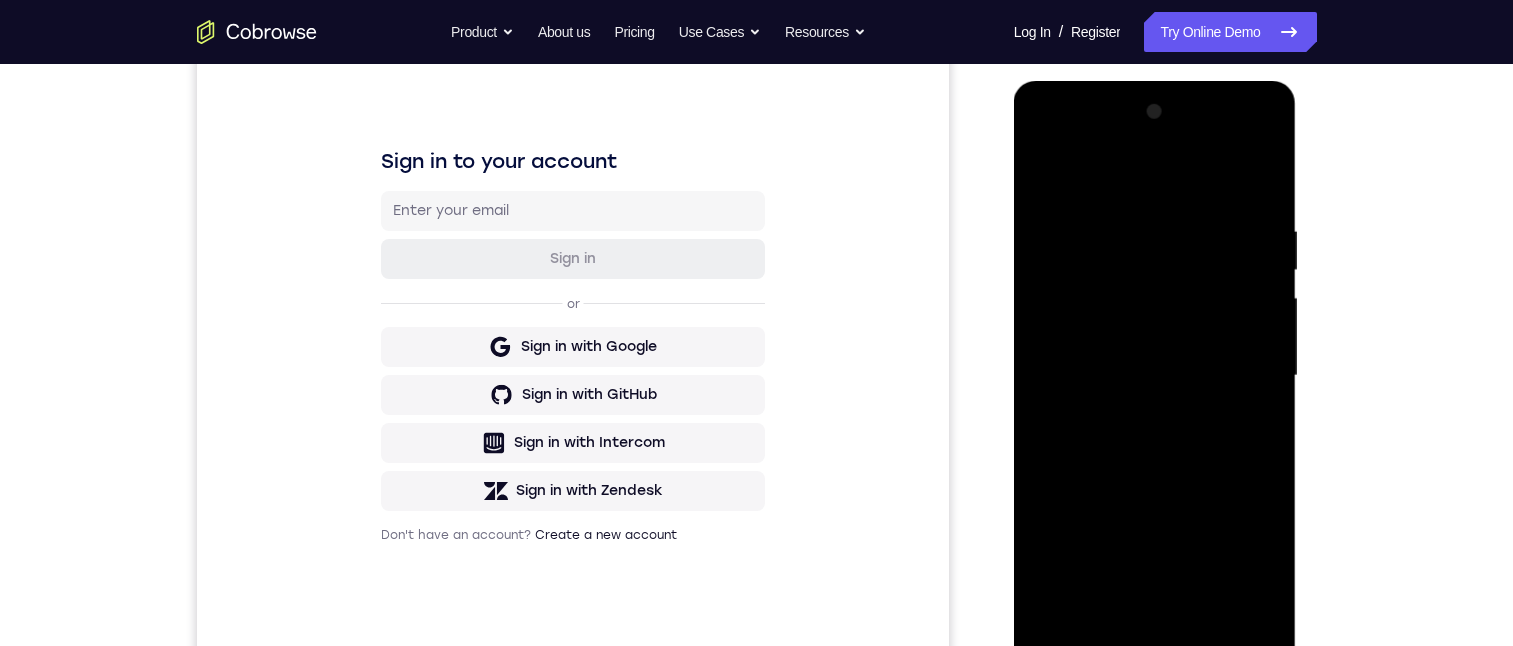 click at bounding box center (1155, 376) 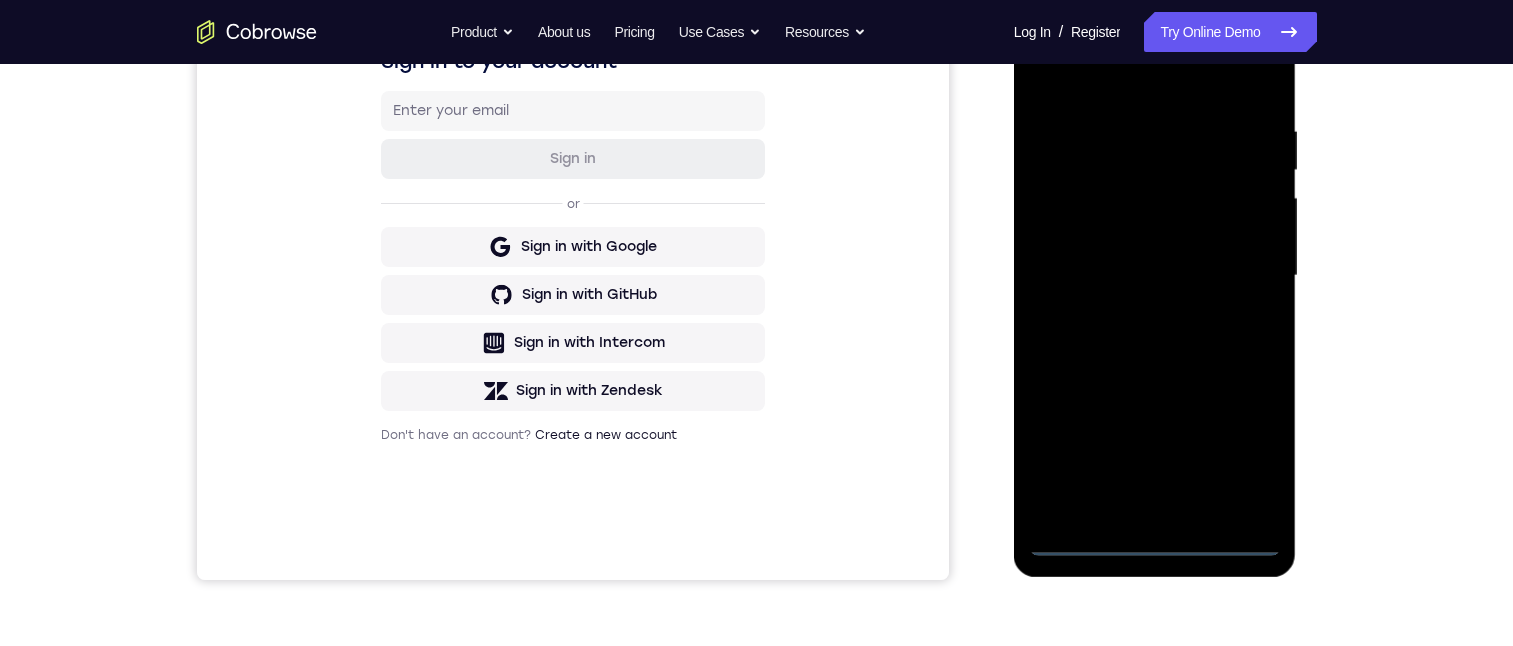 click at bounding box center (1155, 276) 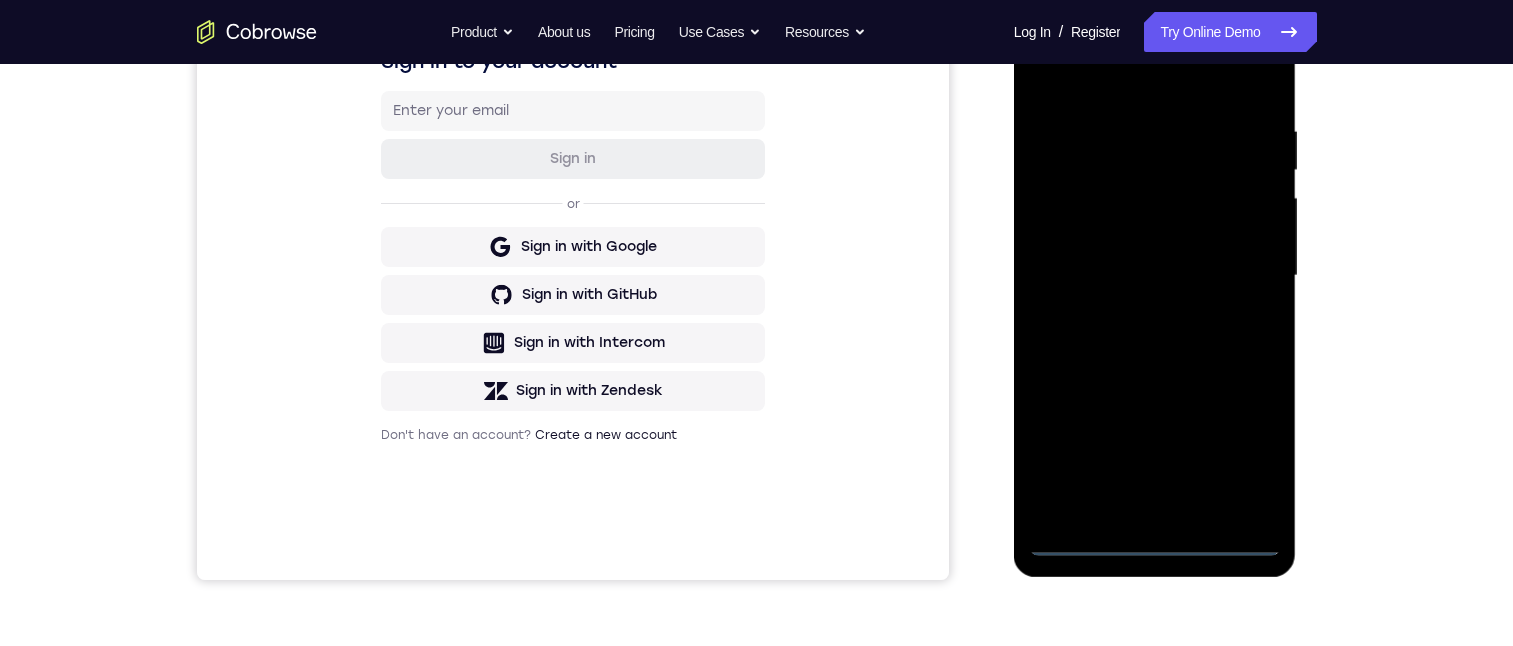 click at bounding box center [1155, 276] 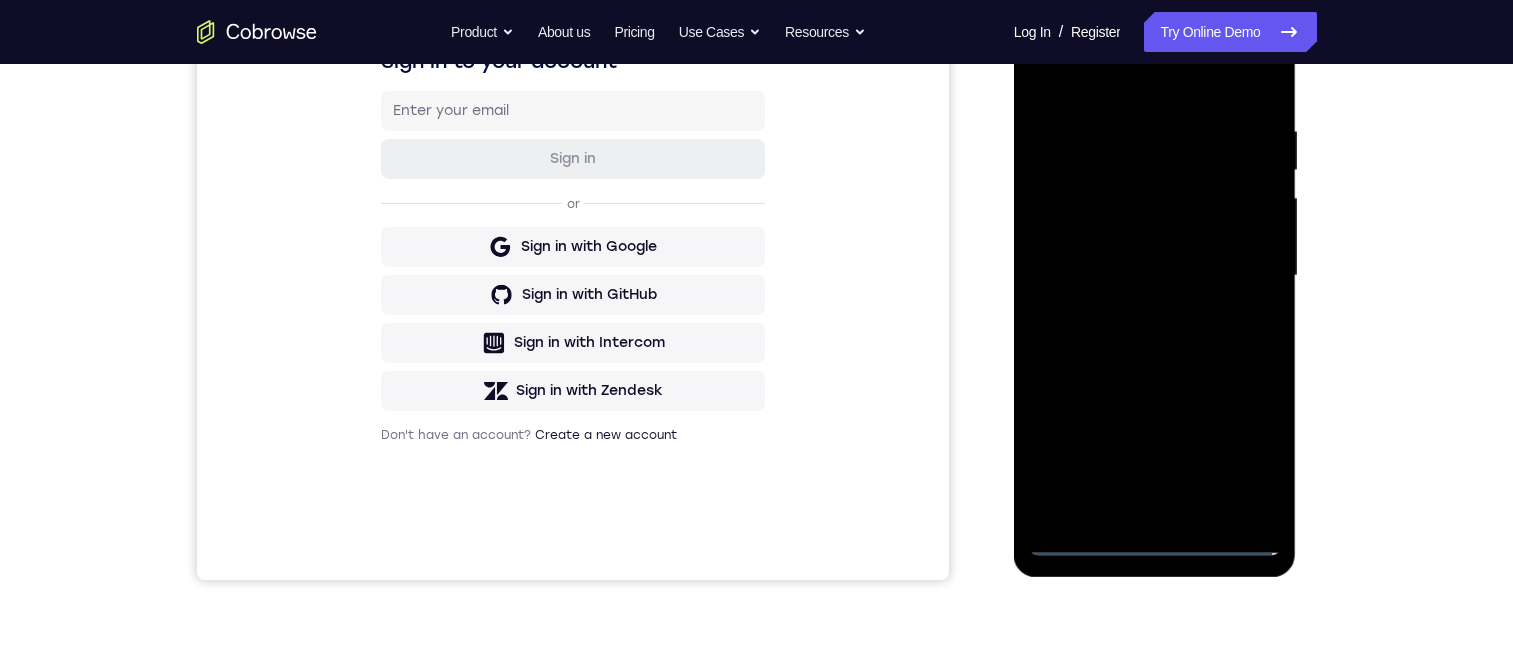 click at bounding box center [1155, 276] 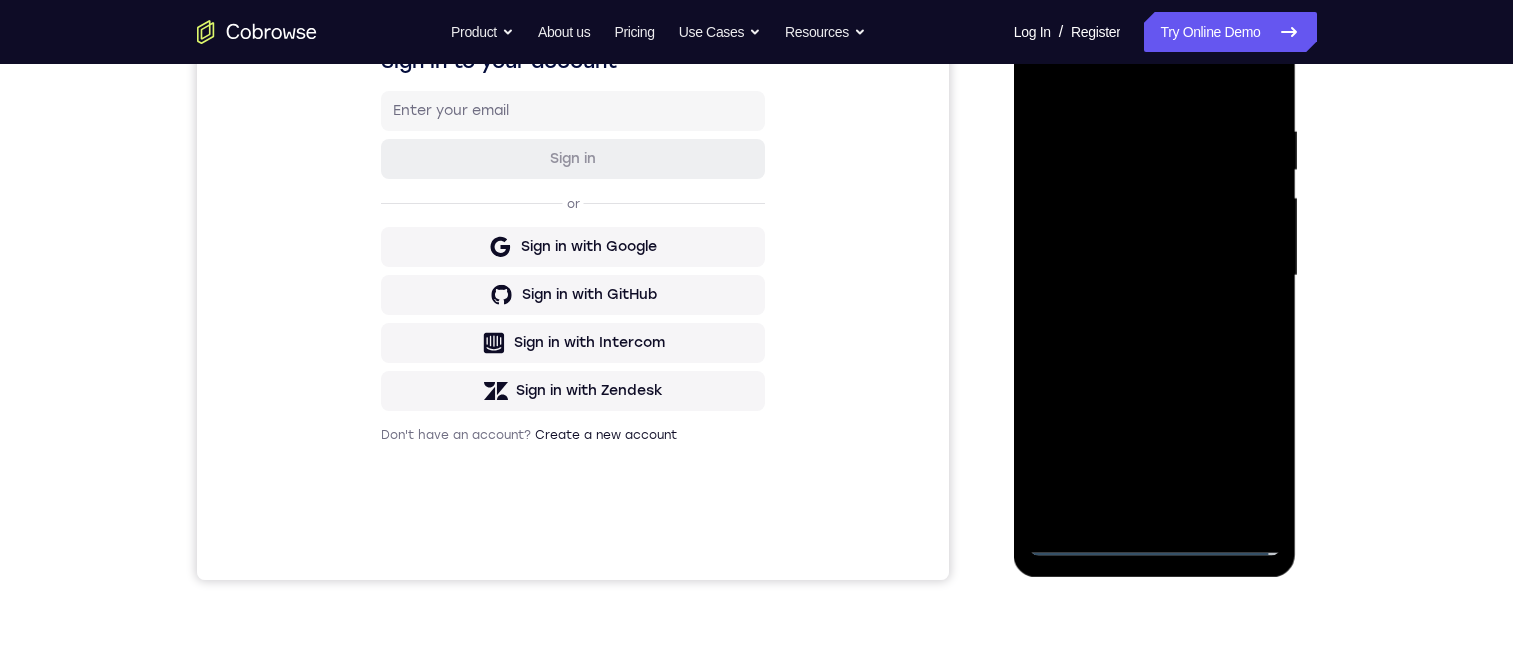 click at bounding box center (1155, 276) 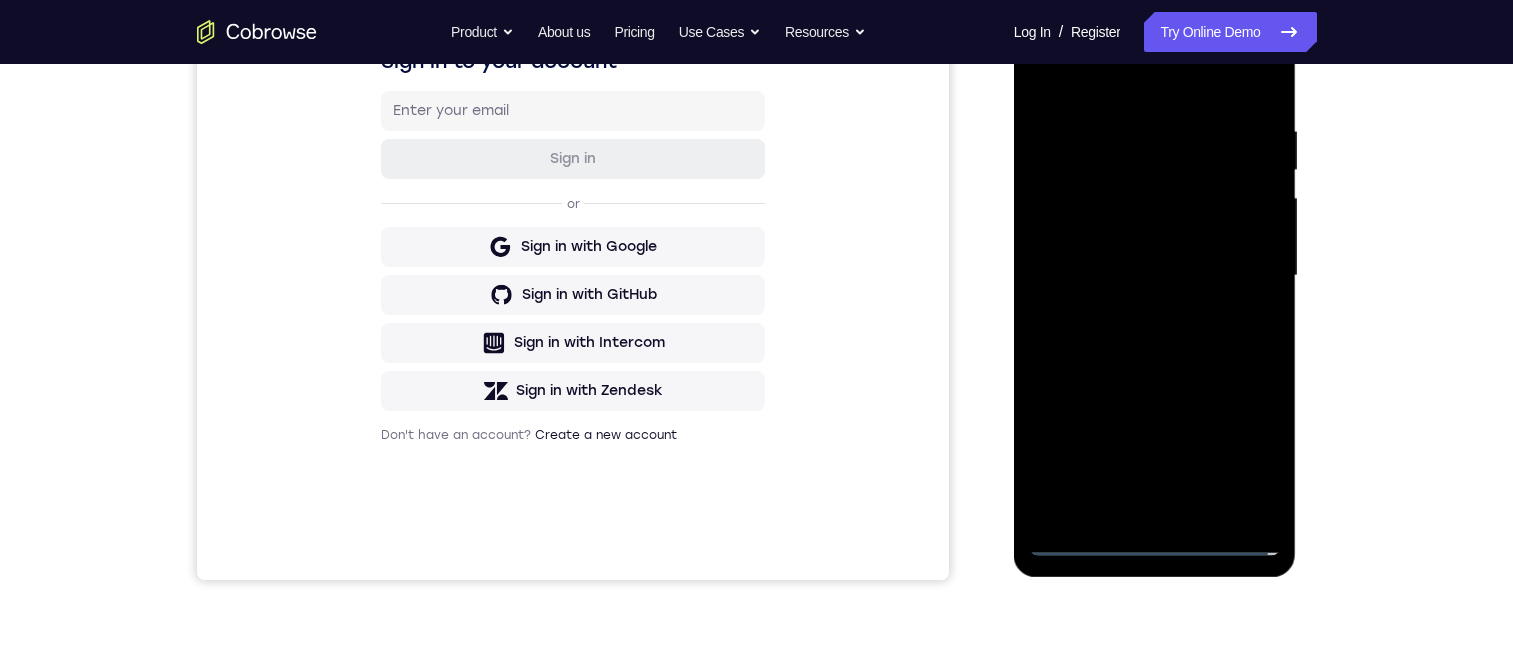click at bounding box center [1155, 276] 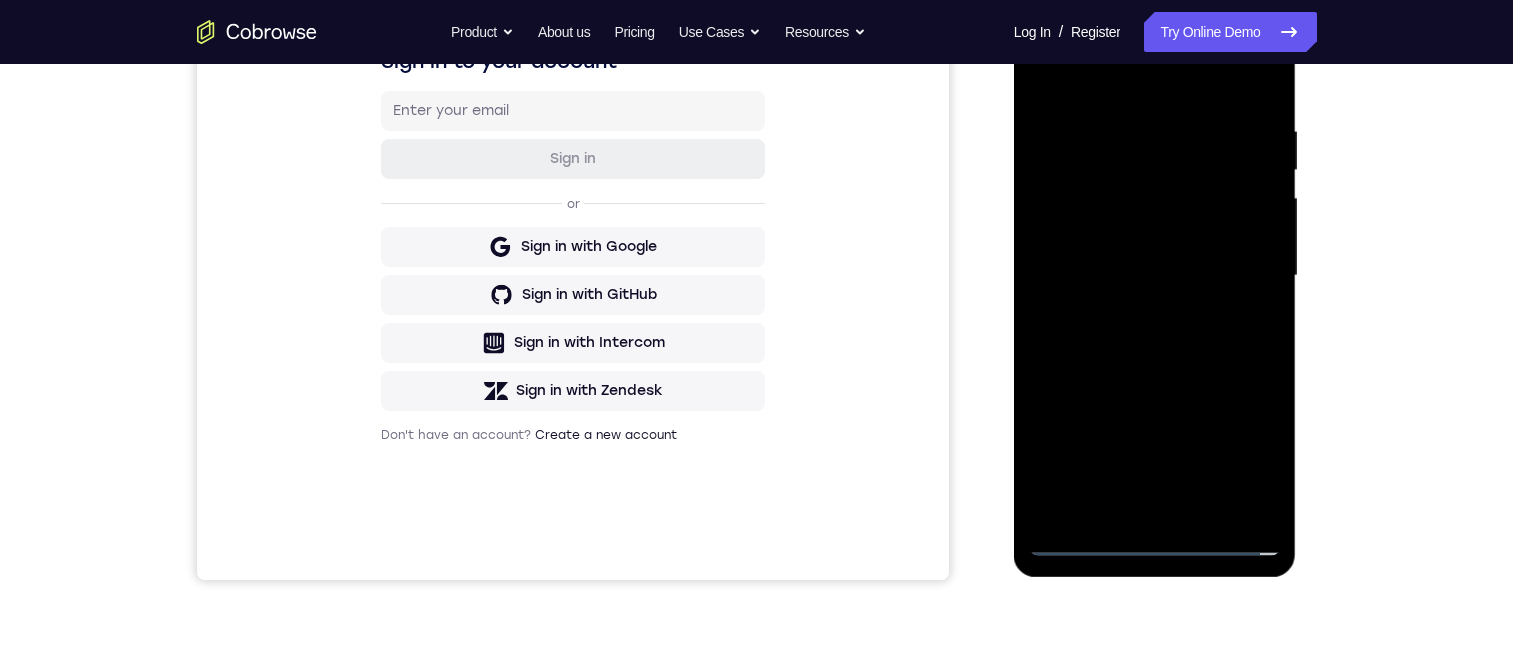 click at bounding box center [1155, 276] 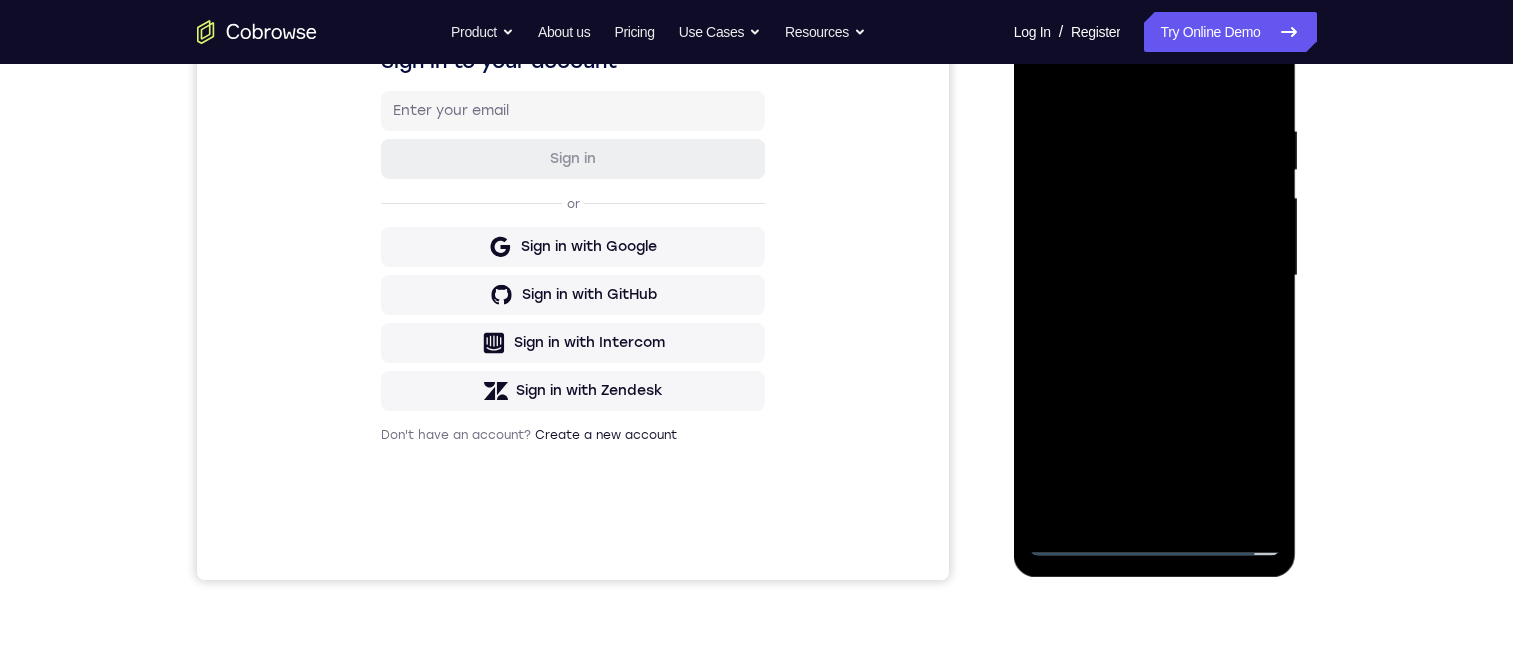 click at bounding box center [1155, 276] 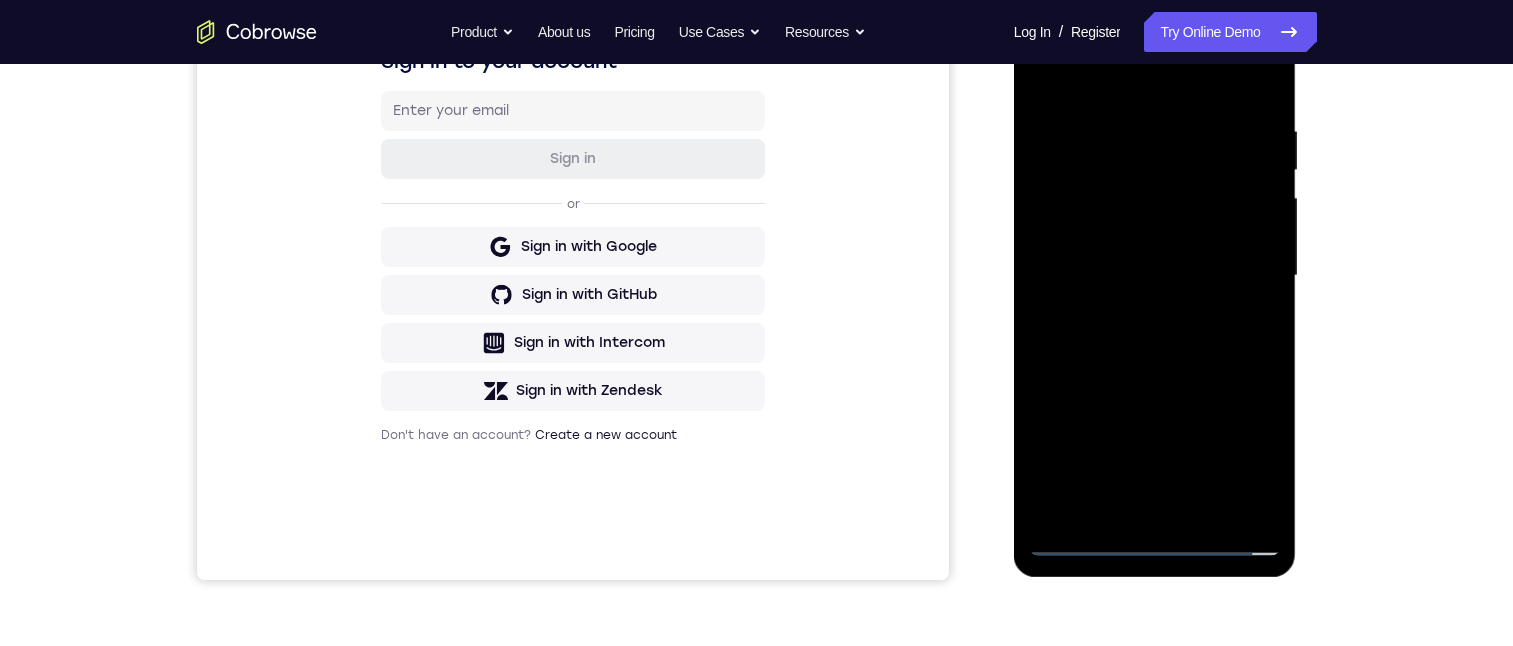 click at bounding box center (1155, 276) 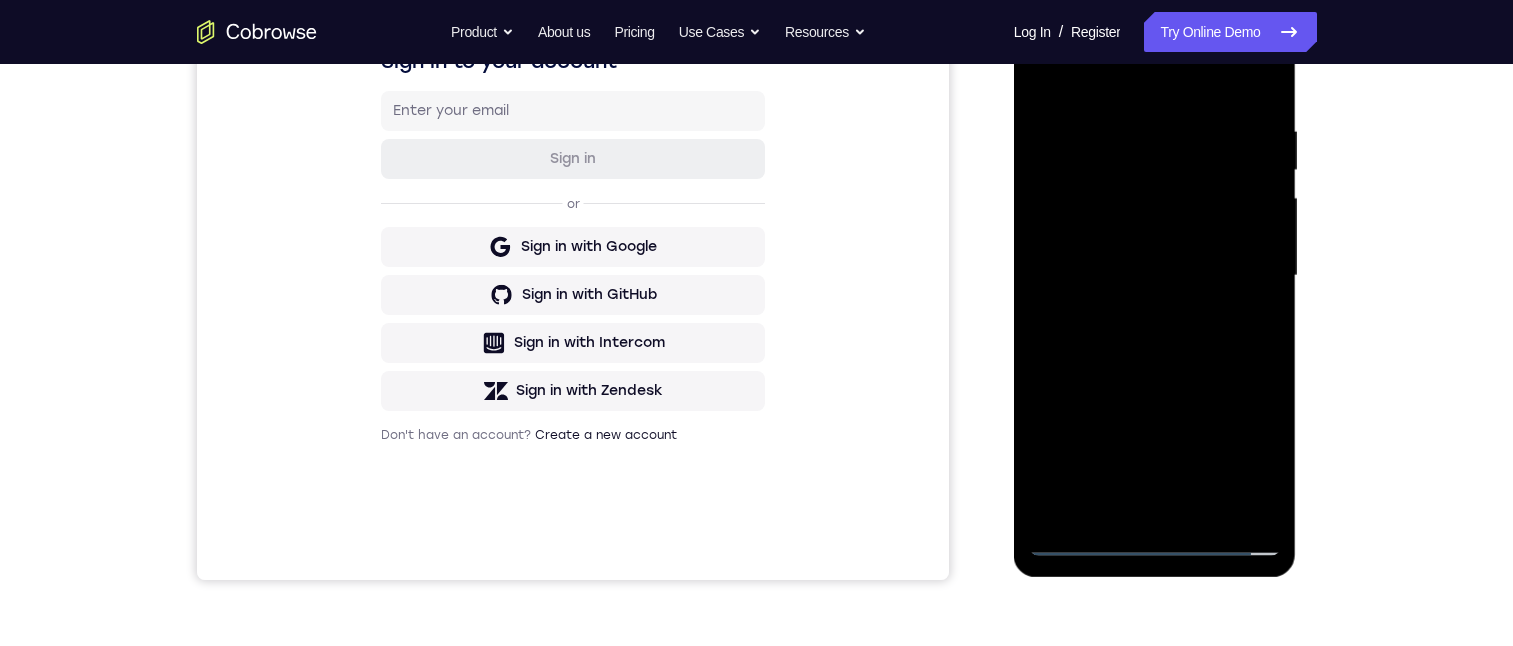 click at bounding box center (1155, 276) 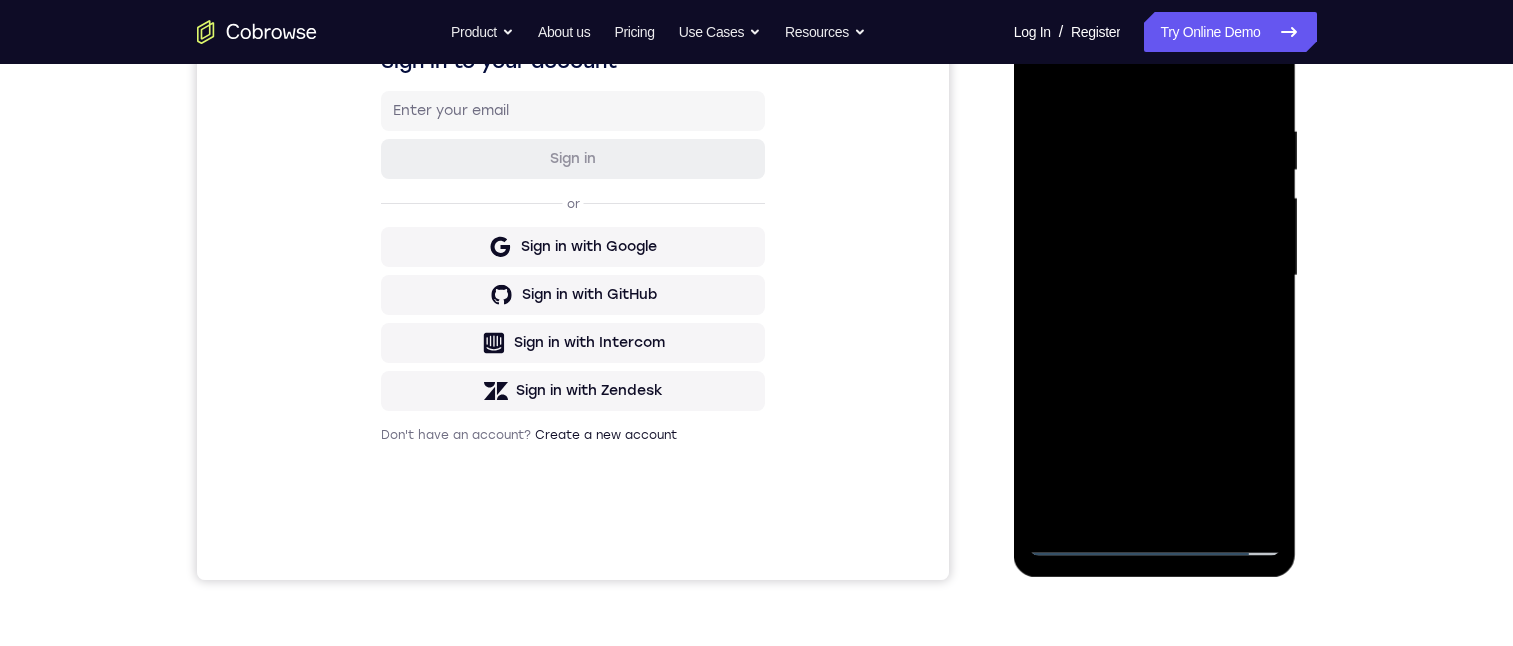 drag, startPoint x: 1103, startPoint y: 73, endPoint x: 1191, endPoint y: 245, distance: 193.20456 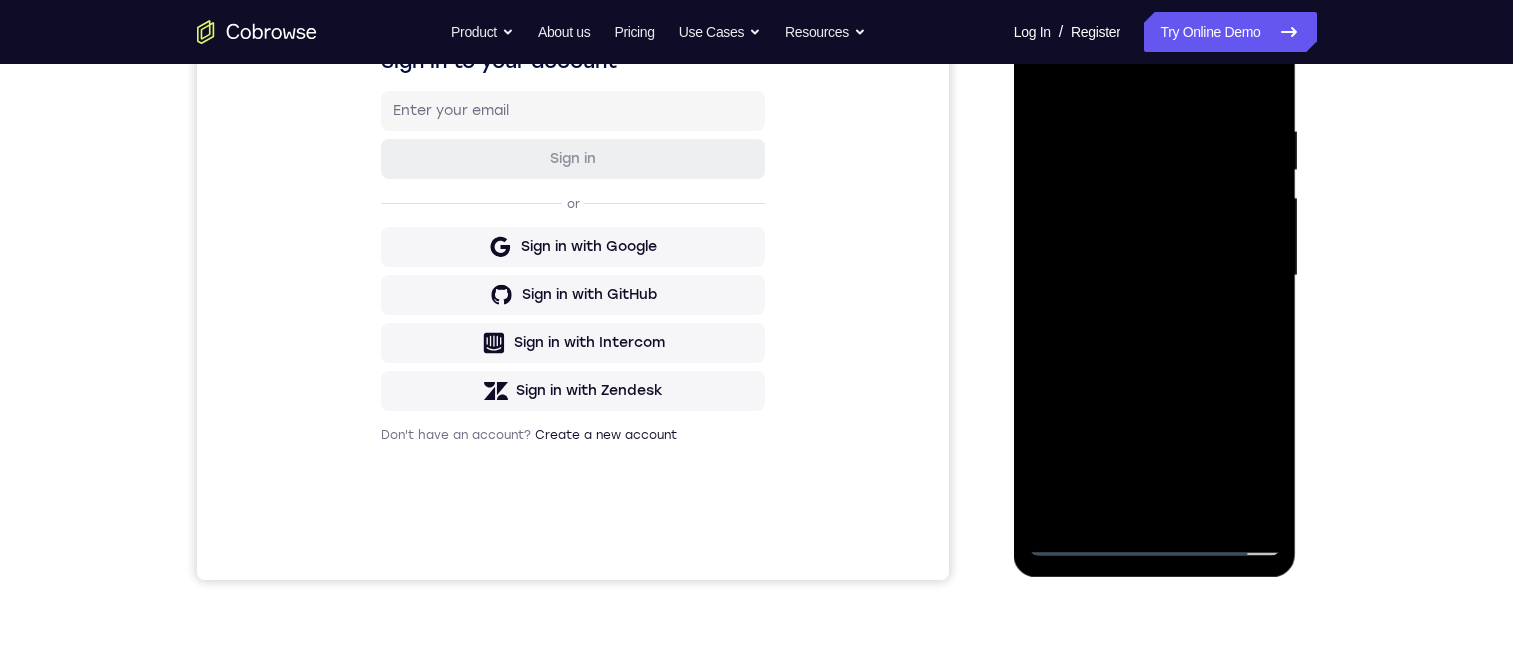click at bounding box center (1155, 276) 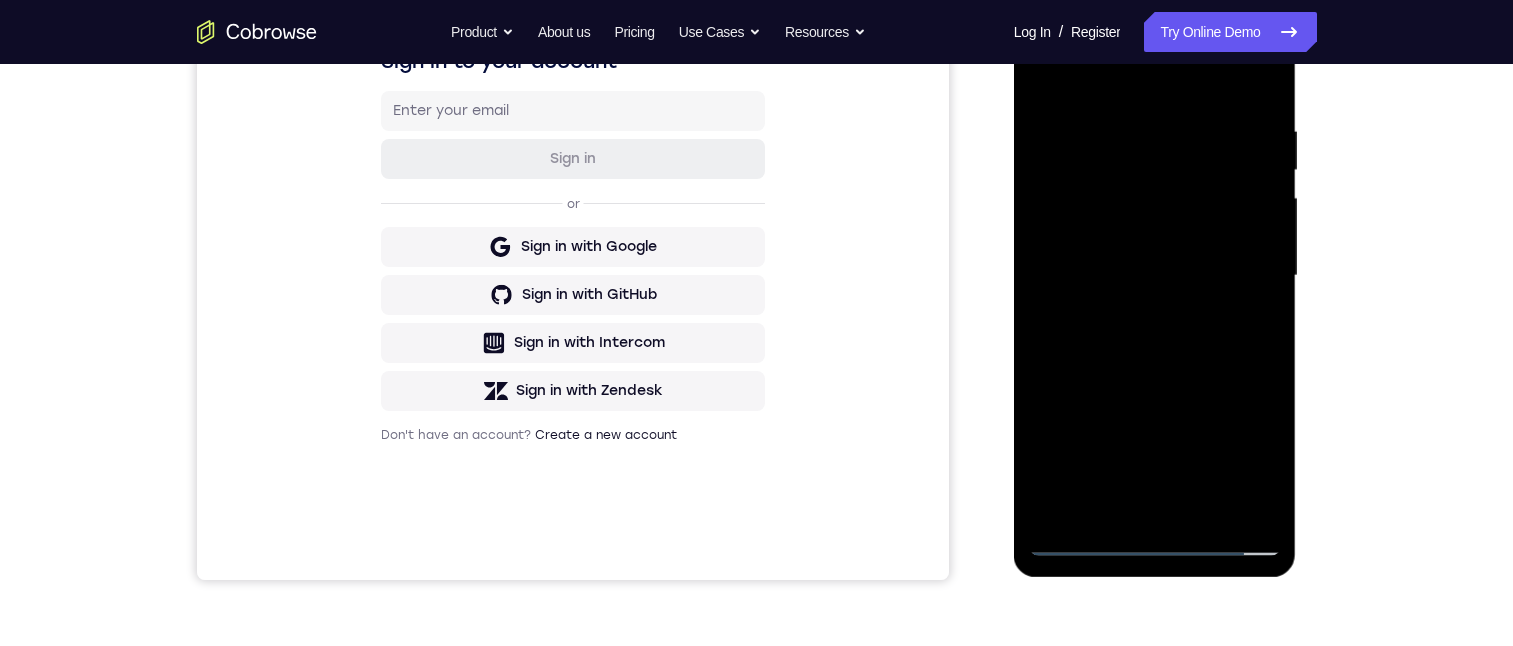 click at bounding box center (1155, 276) 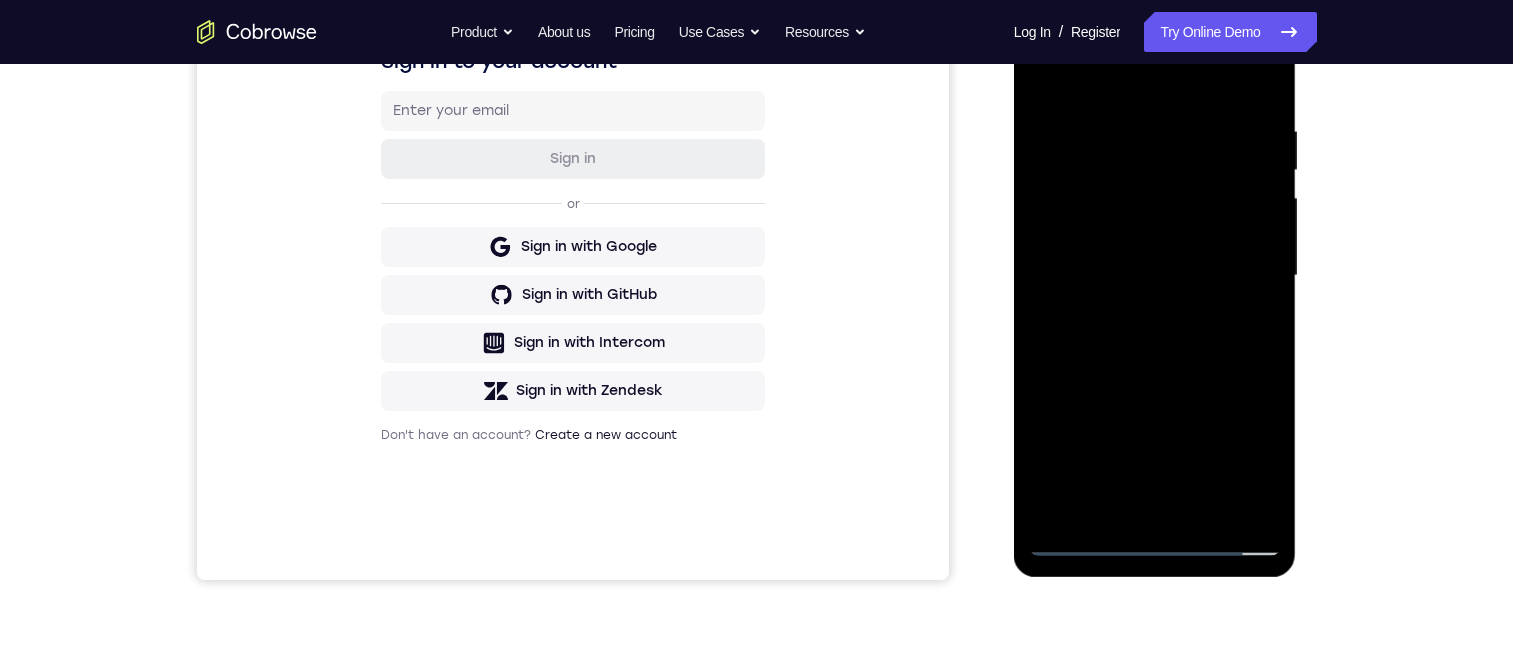 scroll, scrollTop: 450, scrollLeft: 0, axis: vertical 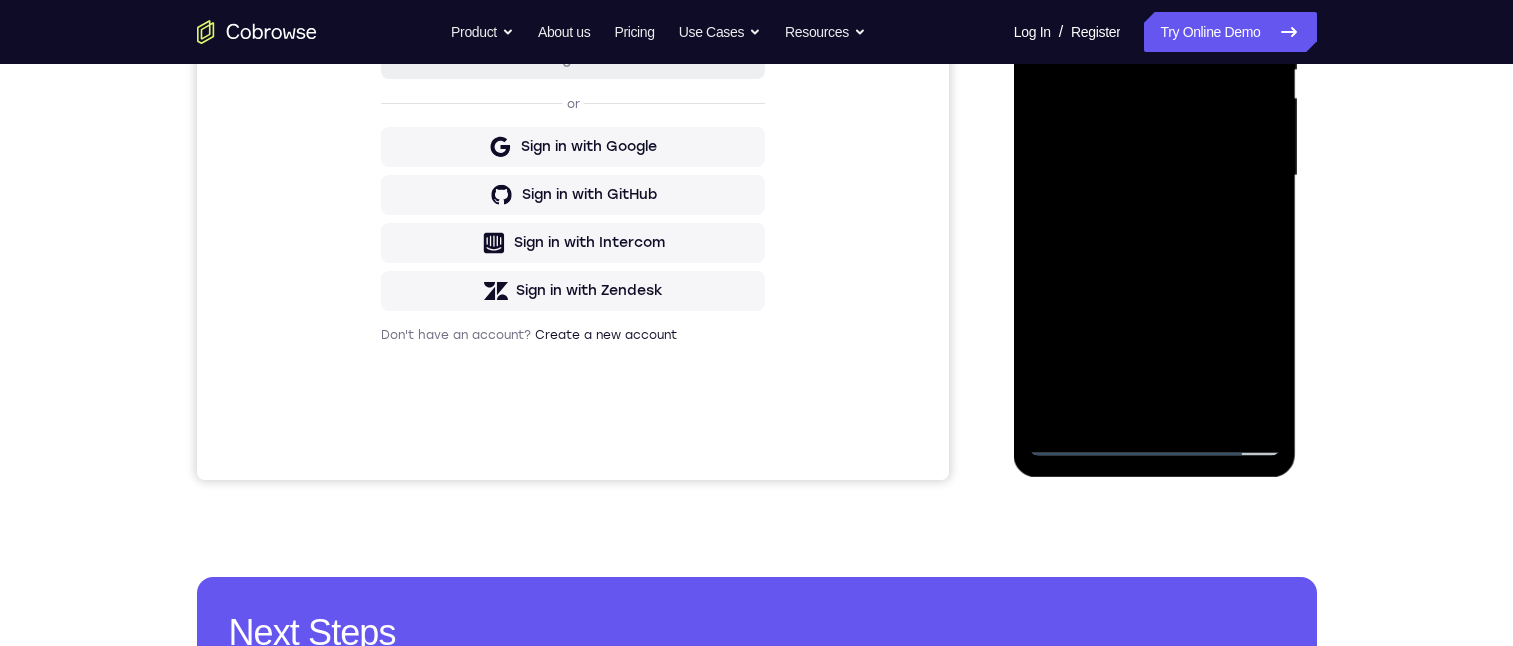 click at bounding box center (1155, 176) 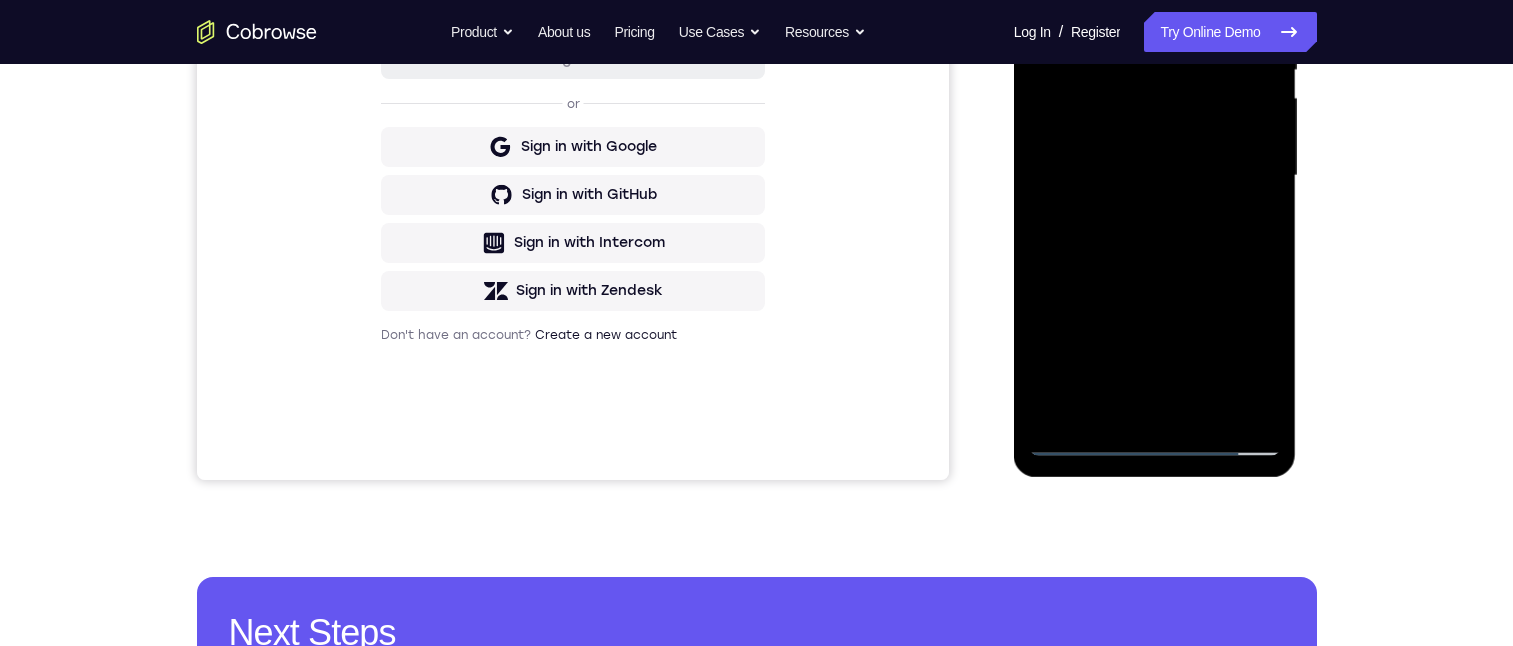 click at bounding box center [1155, 176] 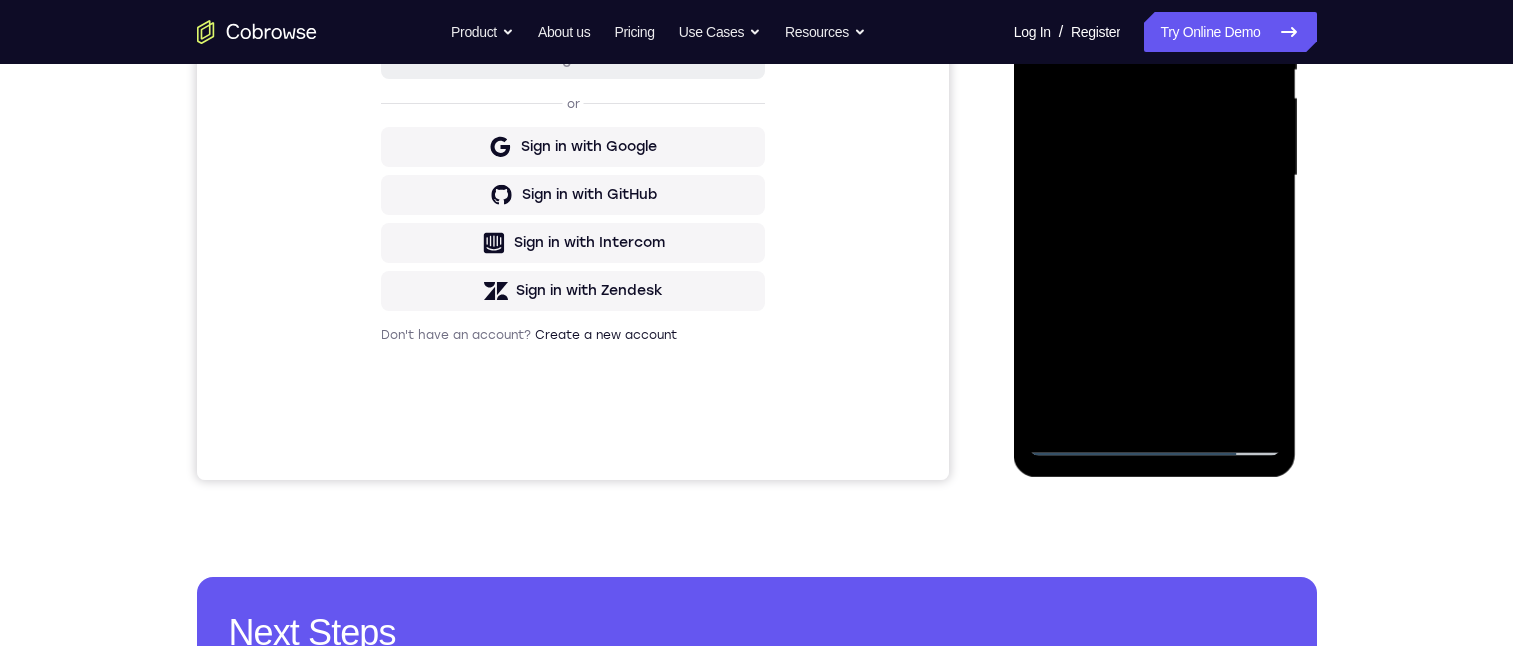 click at bounding box center (1155, 176) 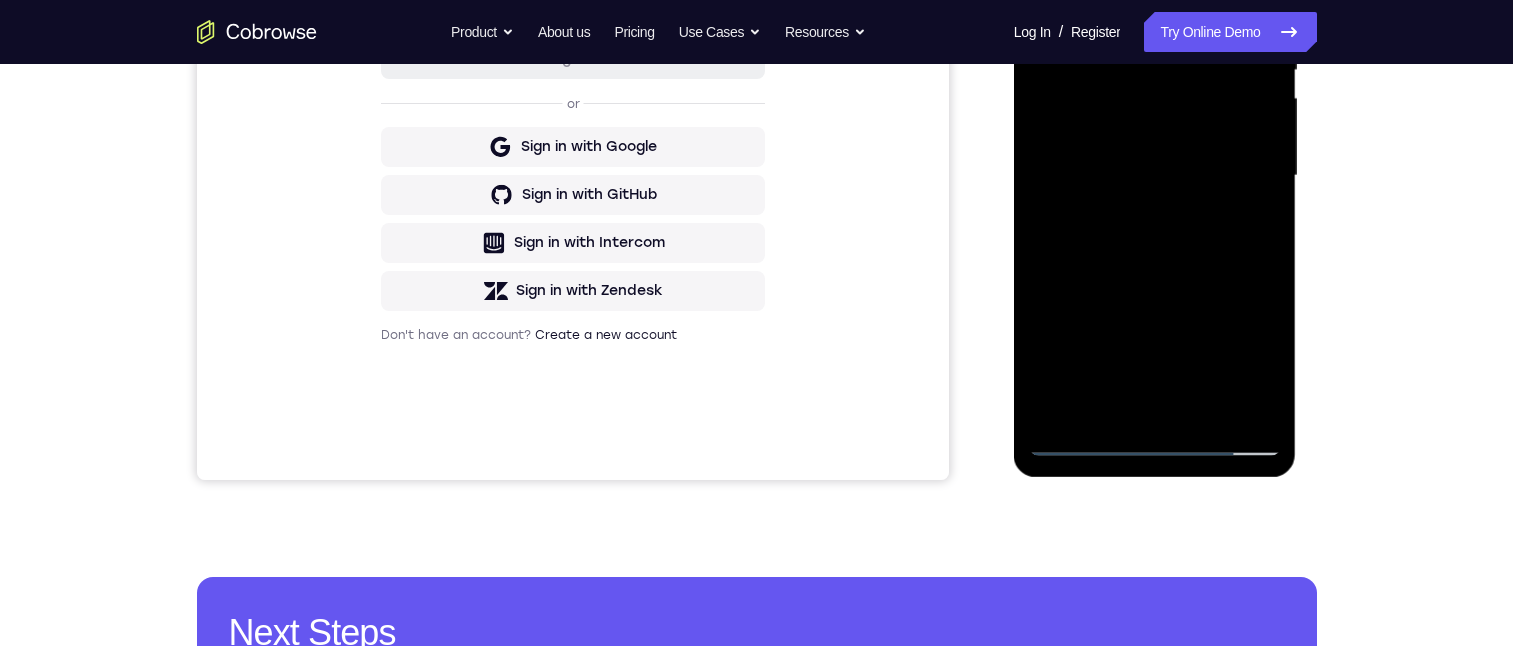 click at bounding box center (1155, 176) 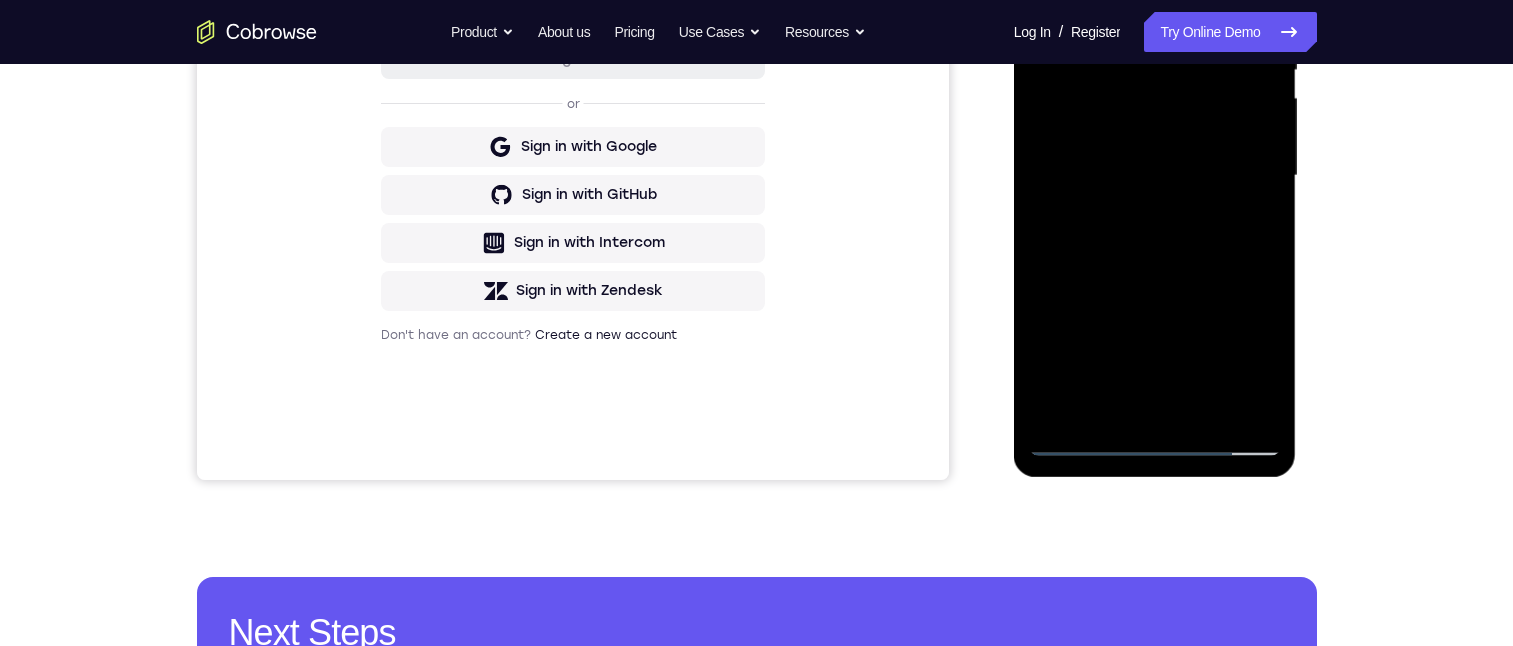 click at bounding box center [1155, 176] 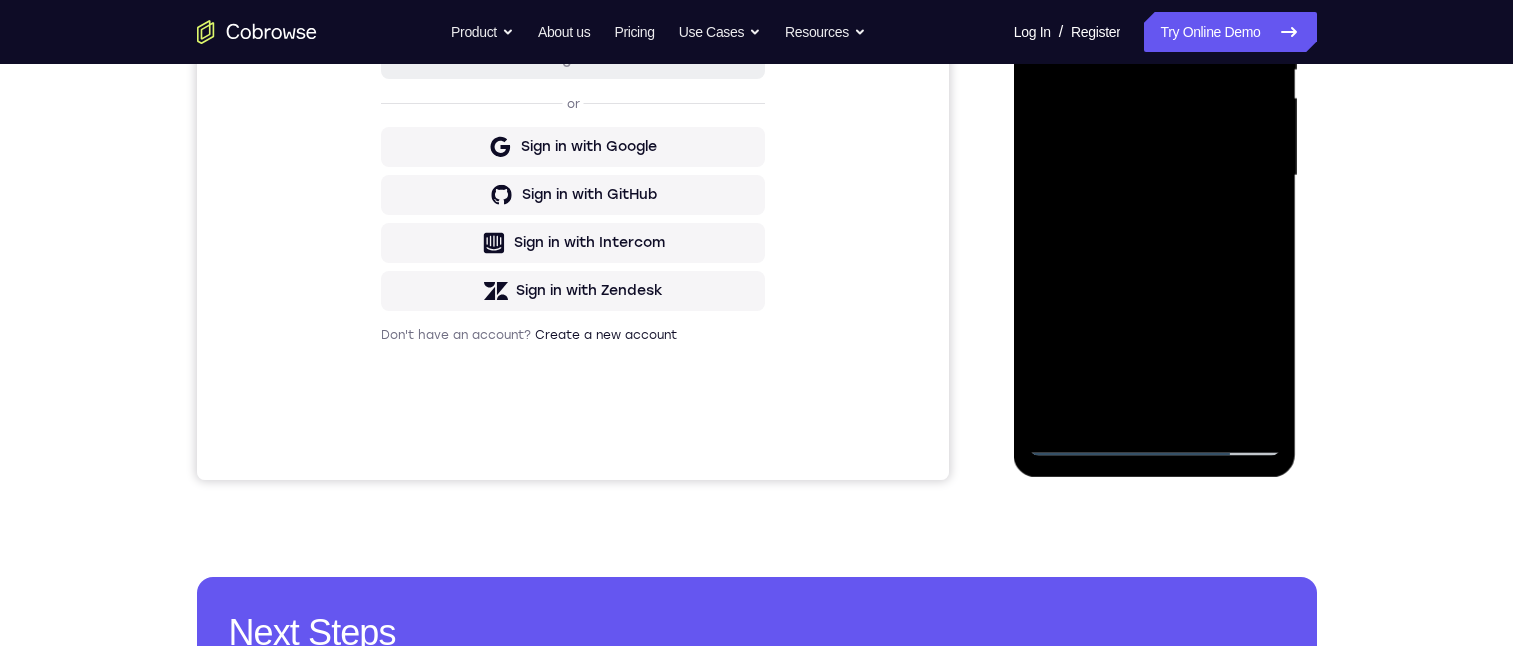click at bounding box center [1155, 176] 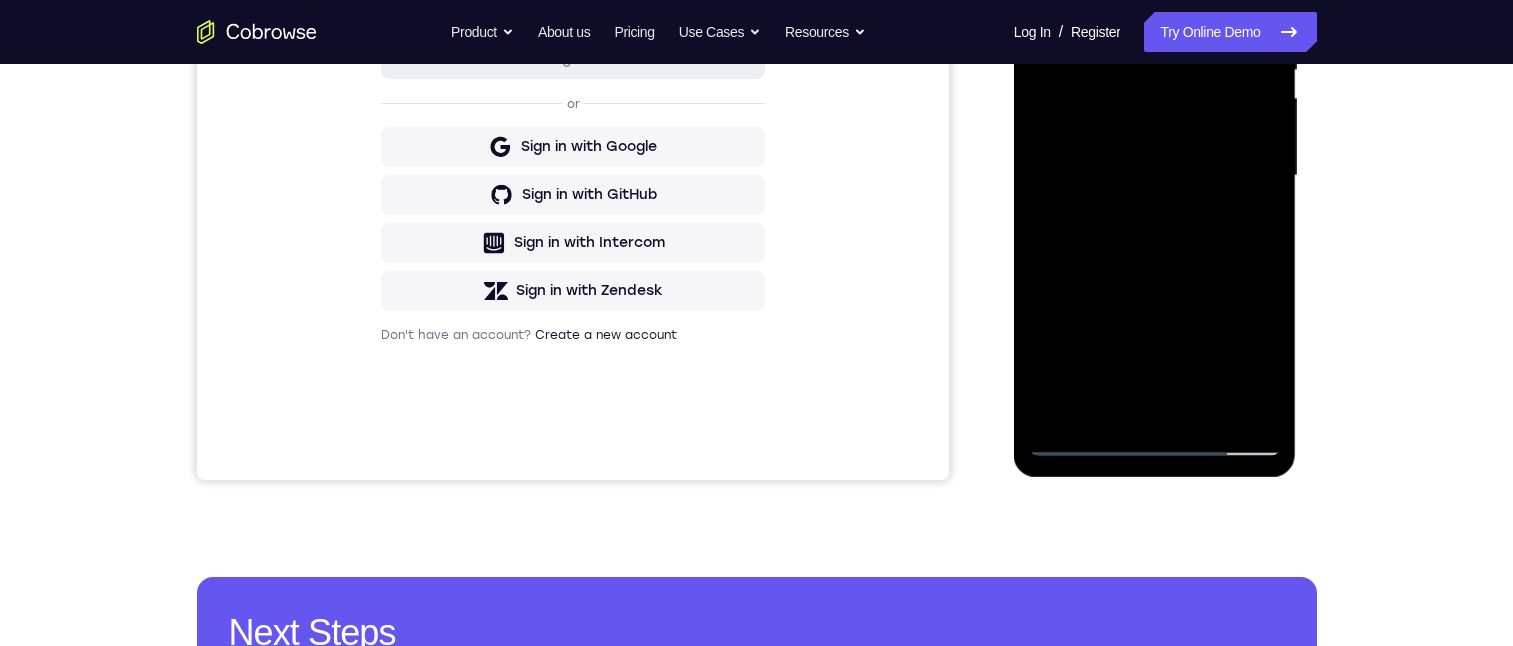 click at bounding box center (1155, 176) 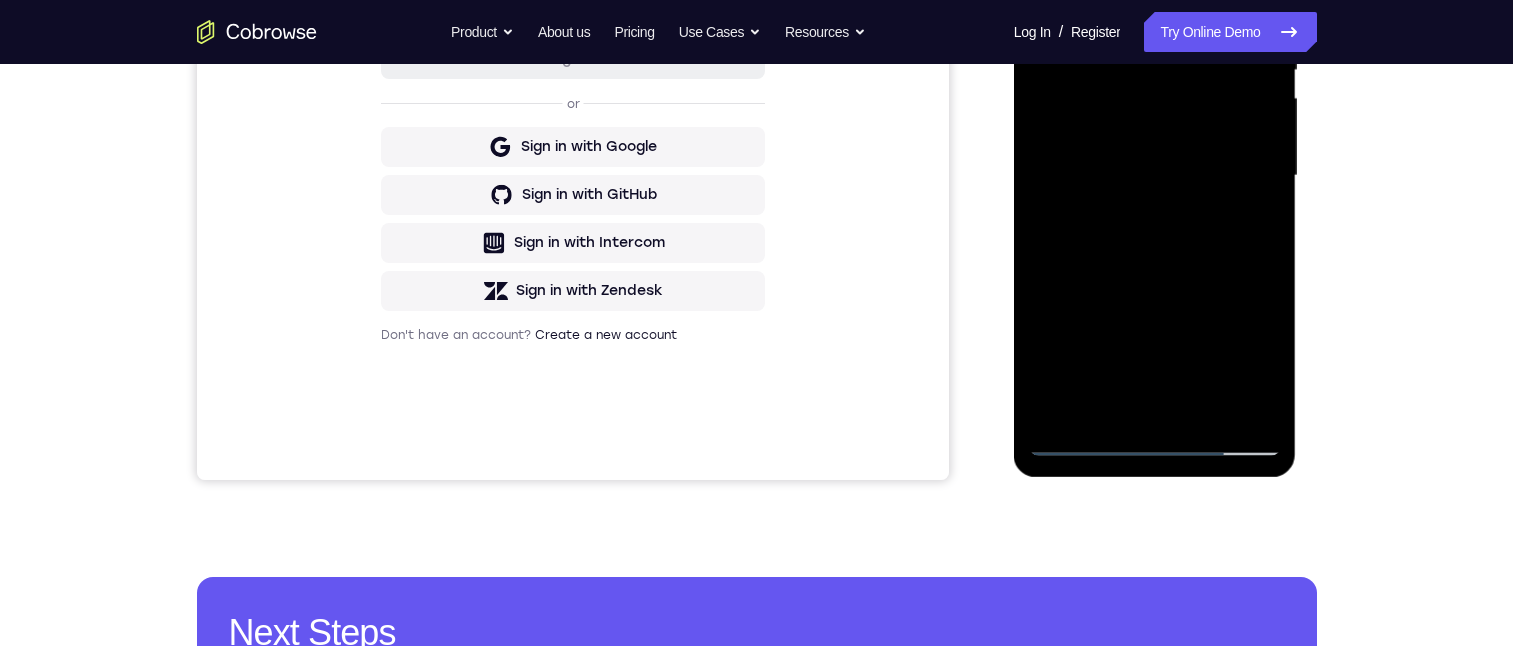 drag, startPoint x: 1121, startPoint y: 181, endPoint x: 989, endPoint y: 197, distance: 132.96616 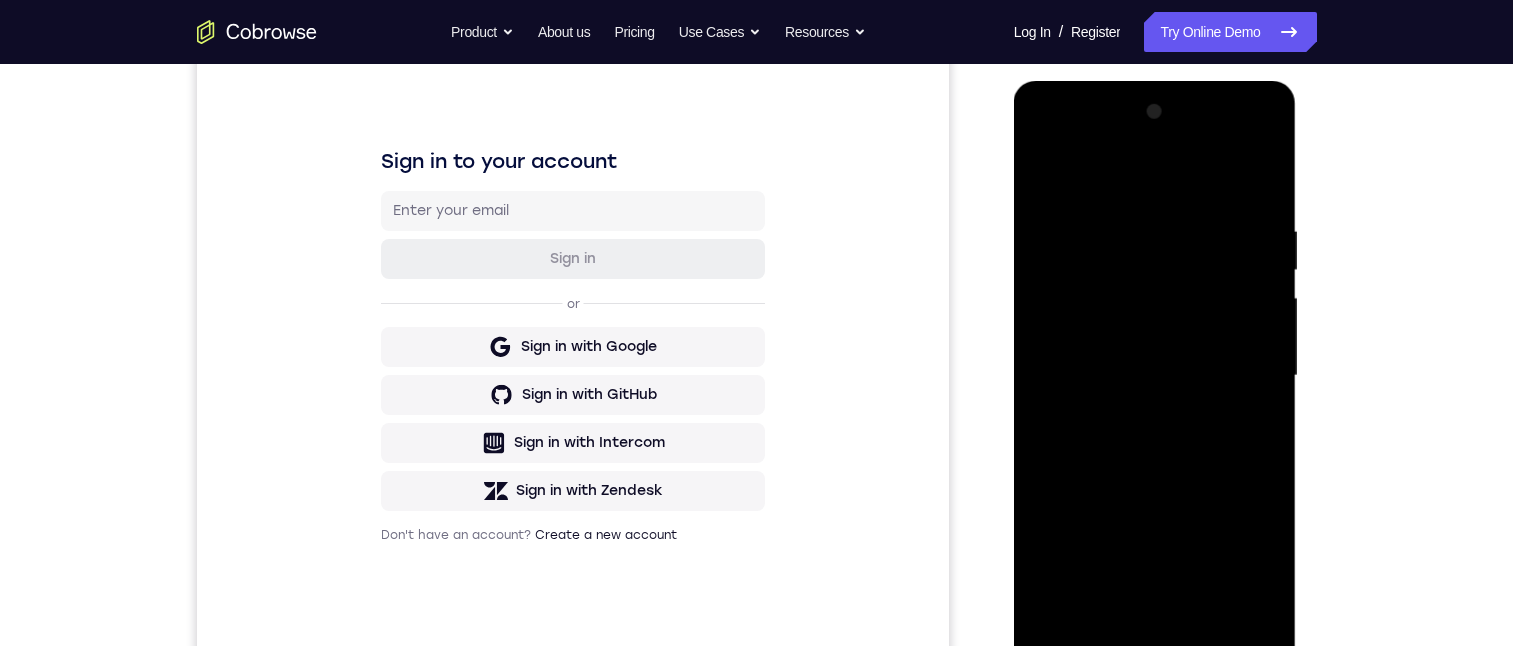 click at bounding box center [1155, 376] 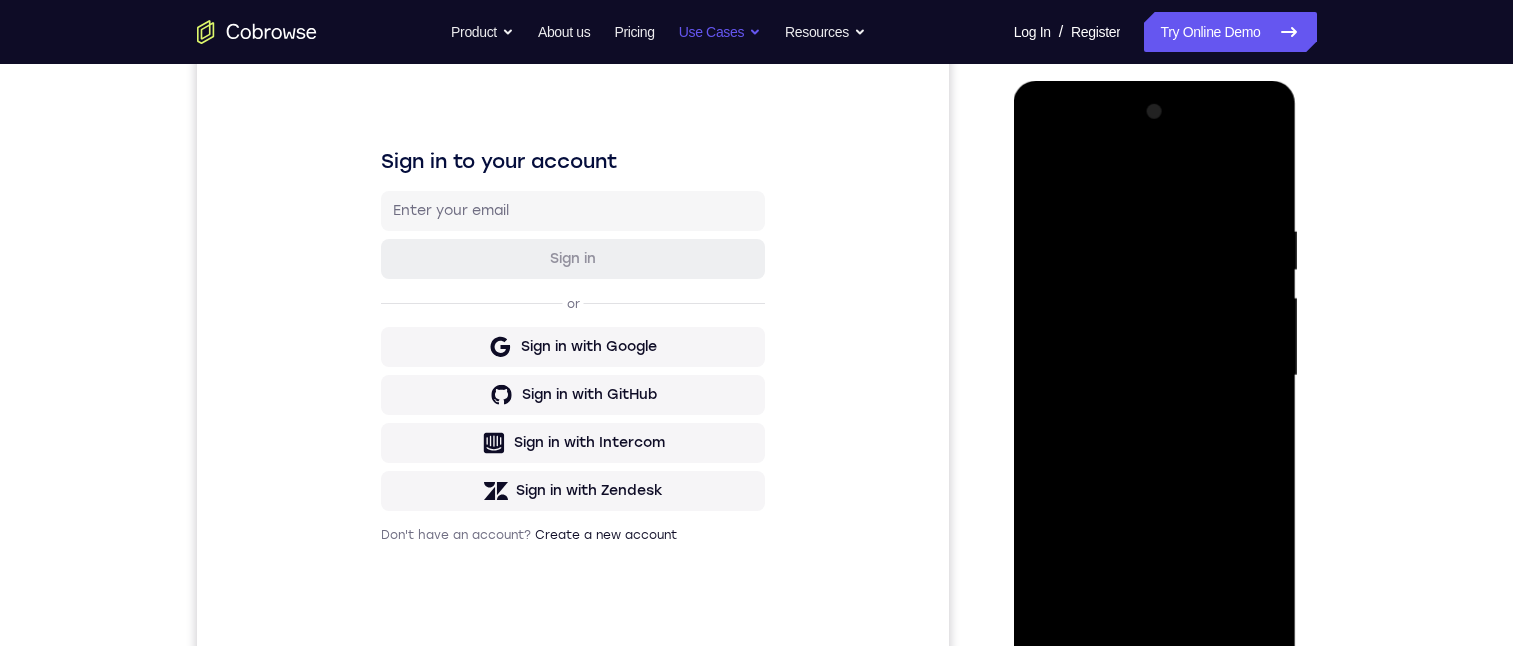 scroll, scrollTop: 429, scrollLeft: 0, axis: vertical 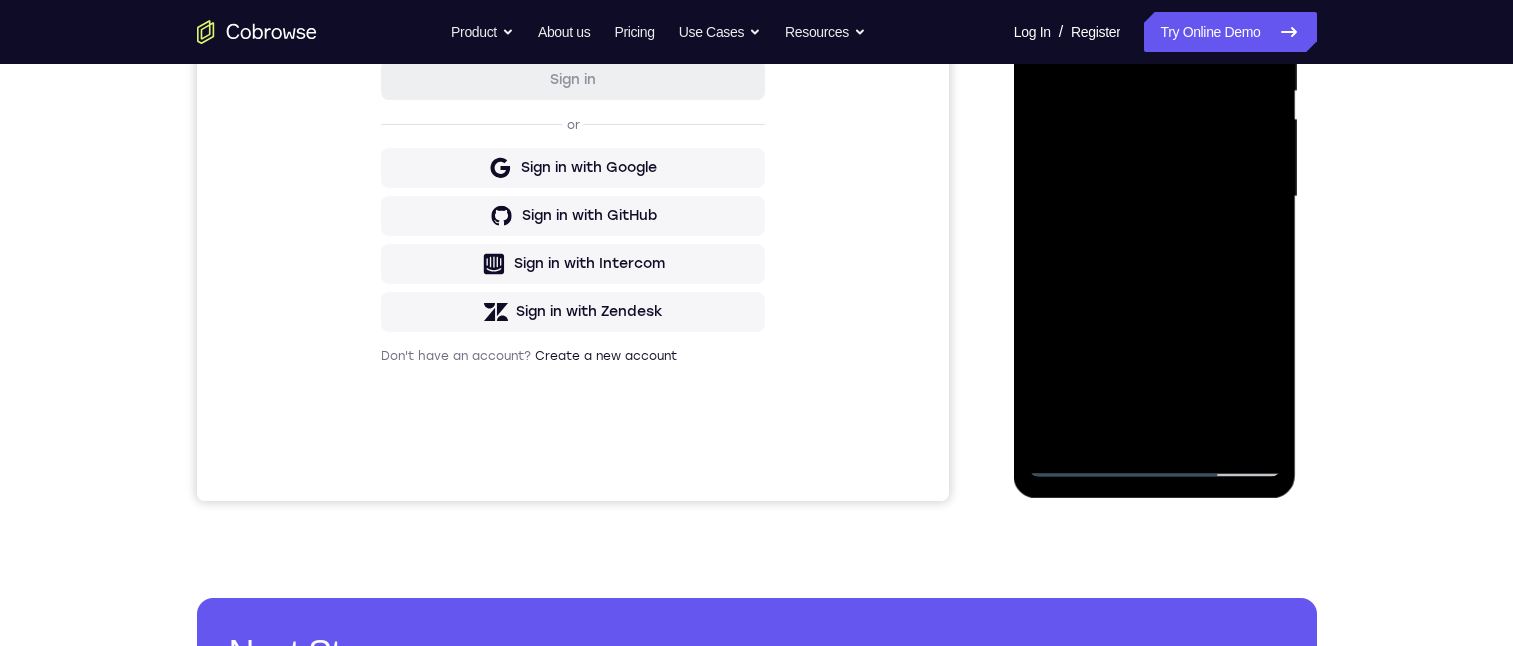 click at bounding box center (1155, 197) 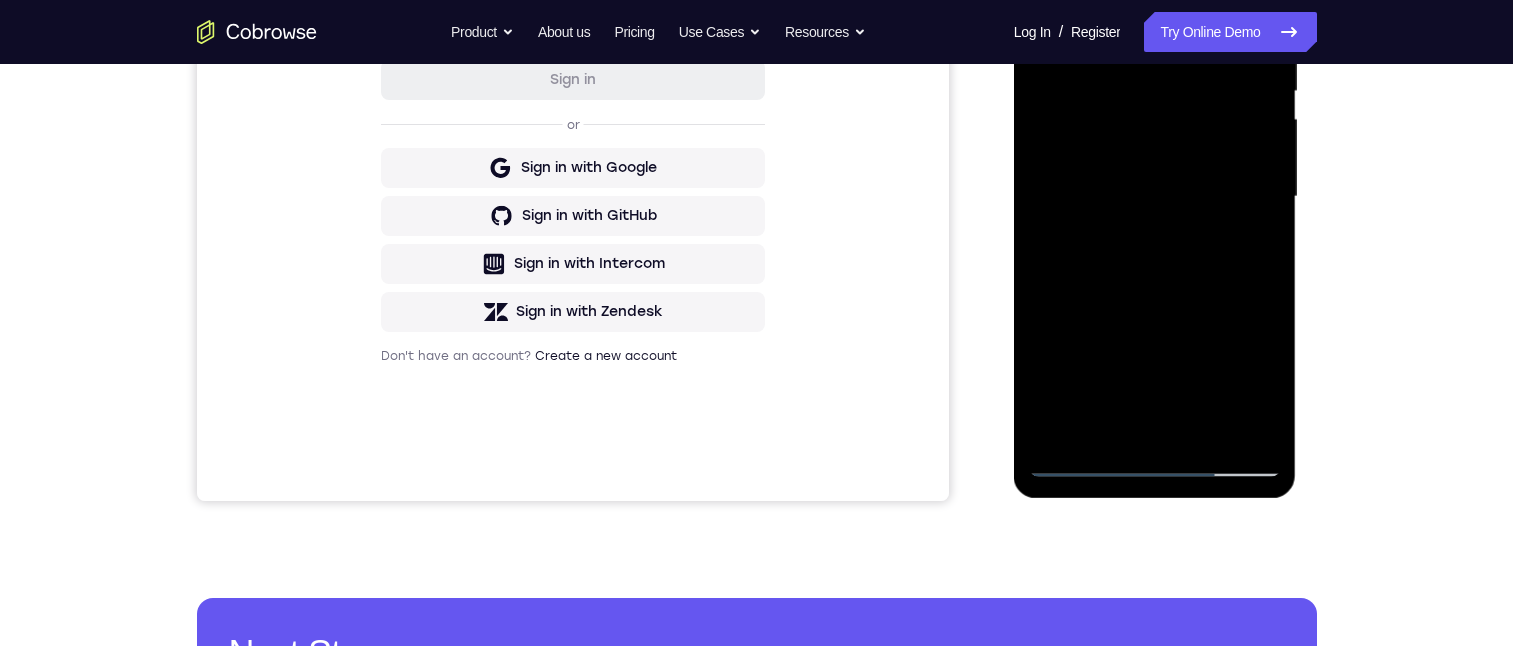 click at bounding box center (1155, 197) 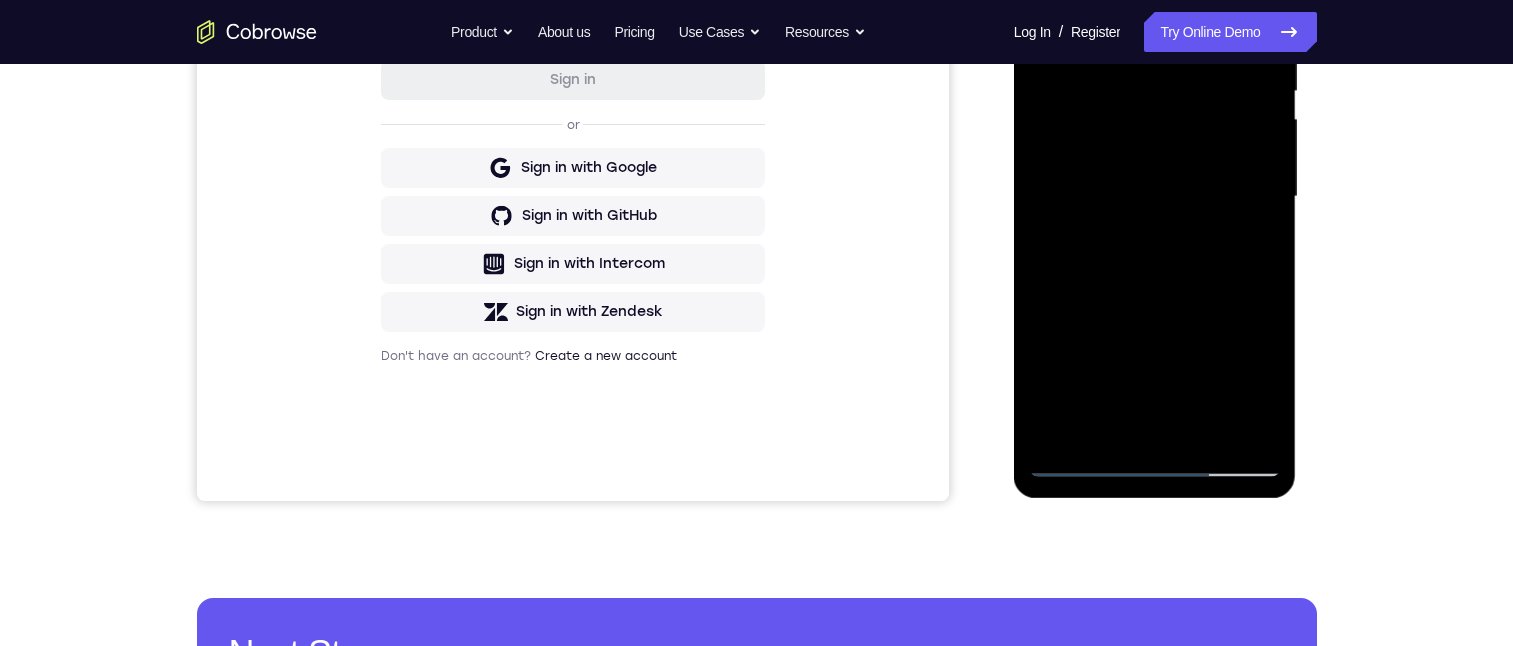 click at bounding box center (1155, 197) 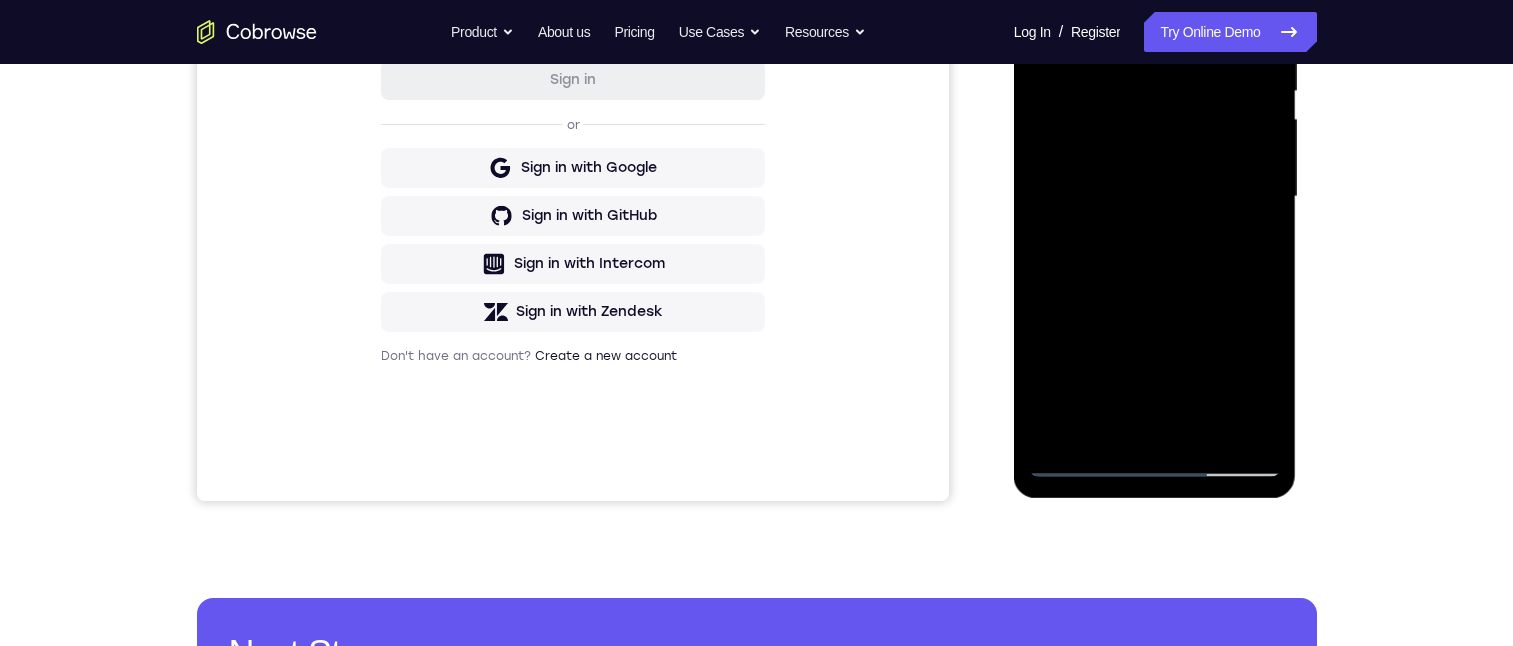 click at bounding box center (1155, 197) 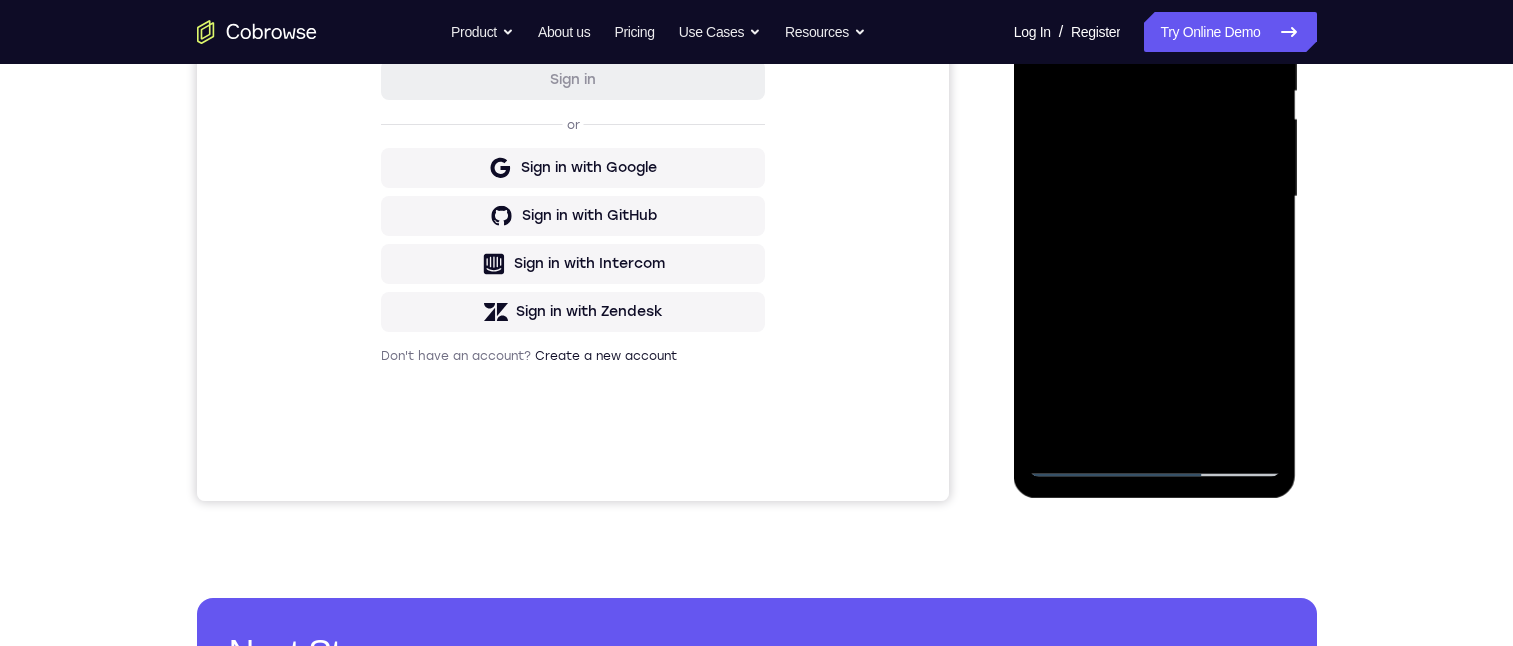click at bounding box center (1155, 197) 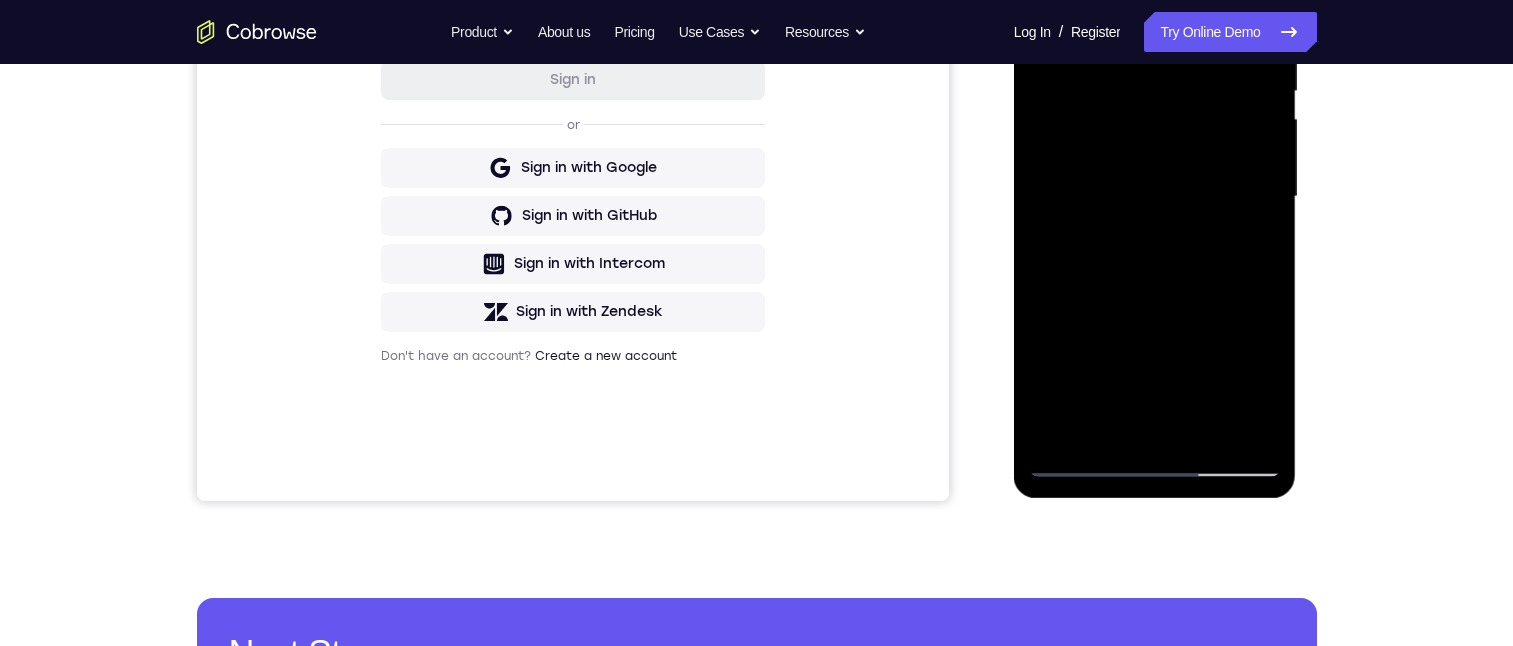 click at bounding box center [1155, 197] 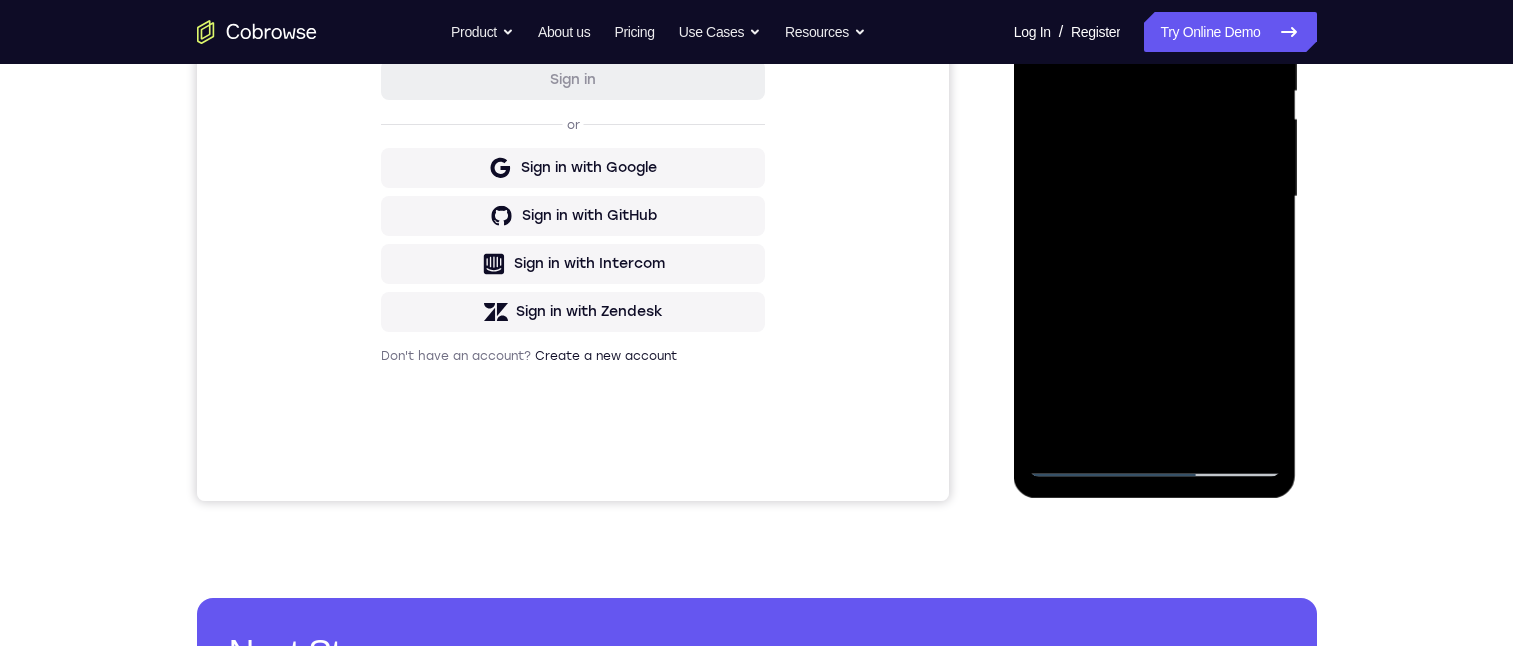 click at bounding box center (1155, 197) 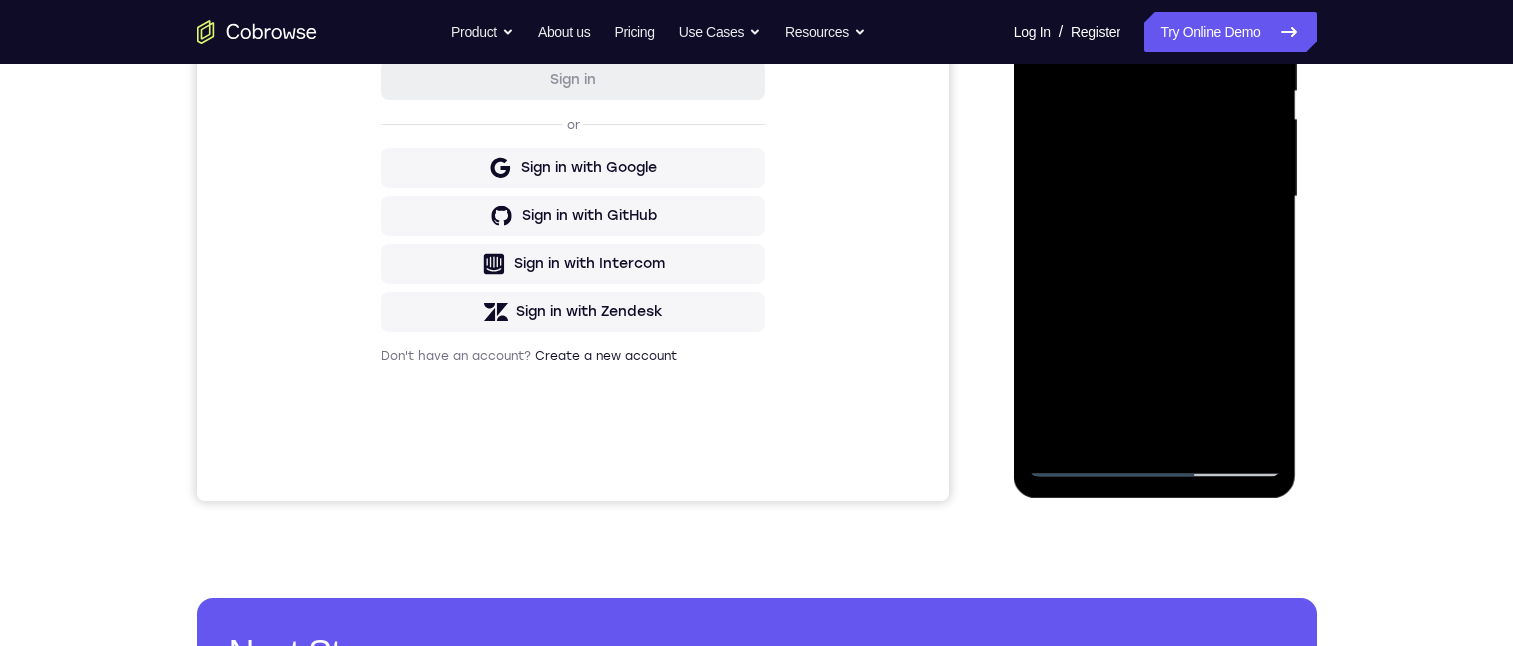 drag, startPoint x: 1105, startPoint y: 381, endPoint x: 1167, endPoint y: 376, distance: 62.201286 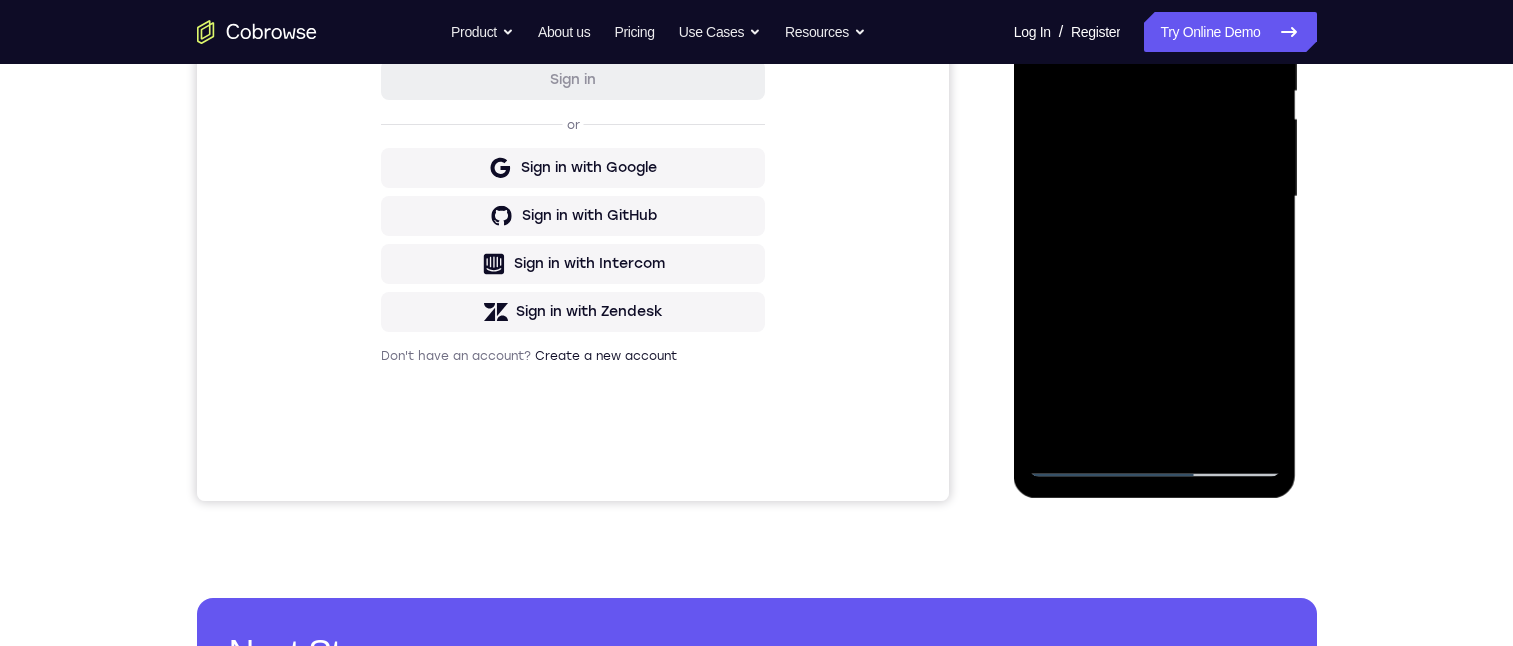 click at bounding box center [1155, 197] 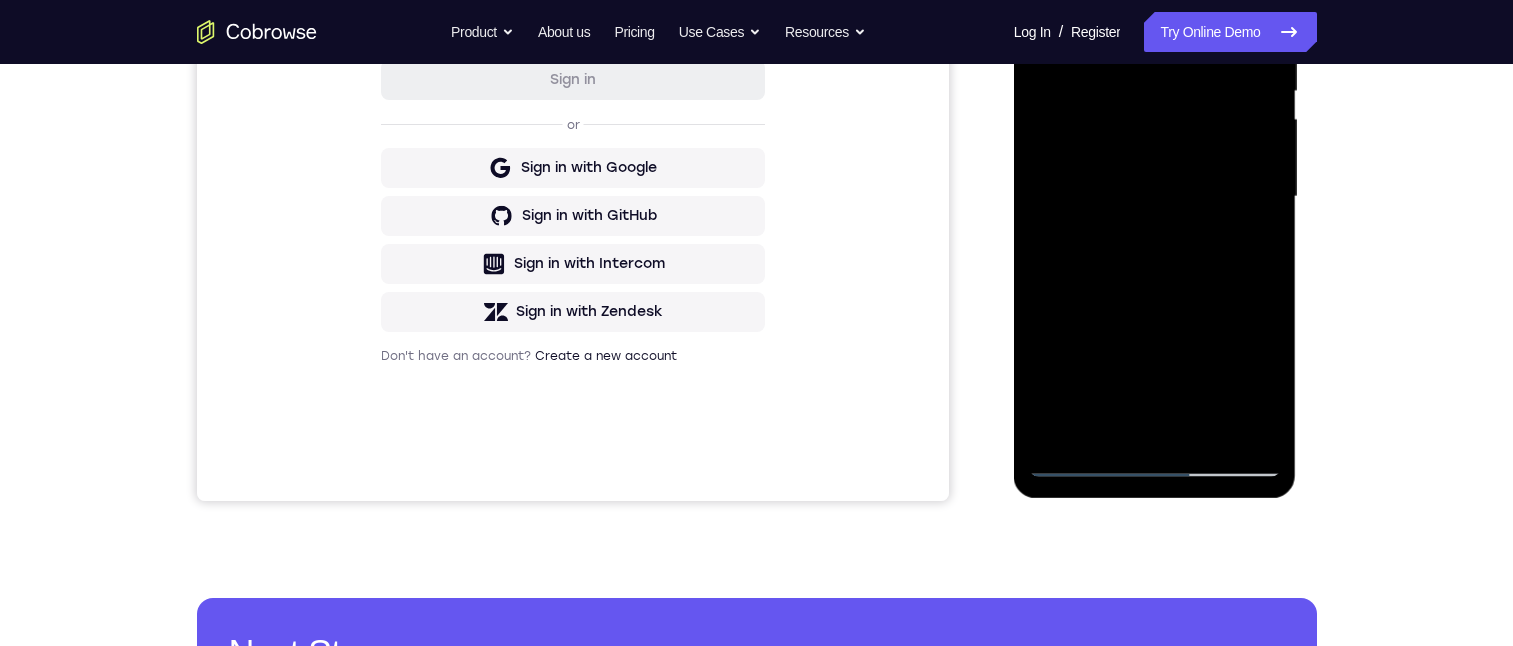 click at bounding box center [1155, 197] 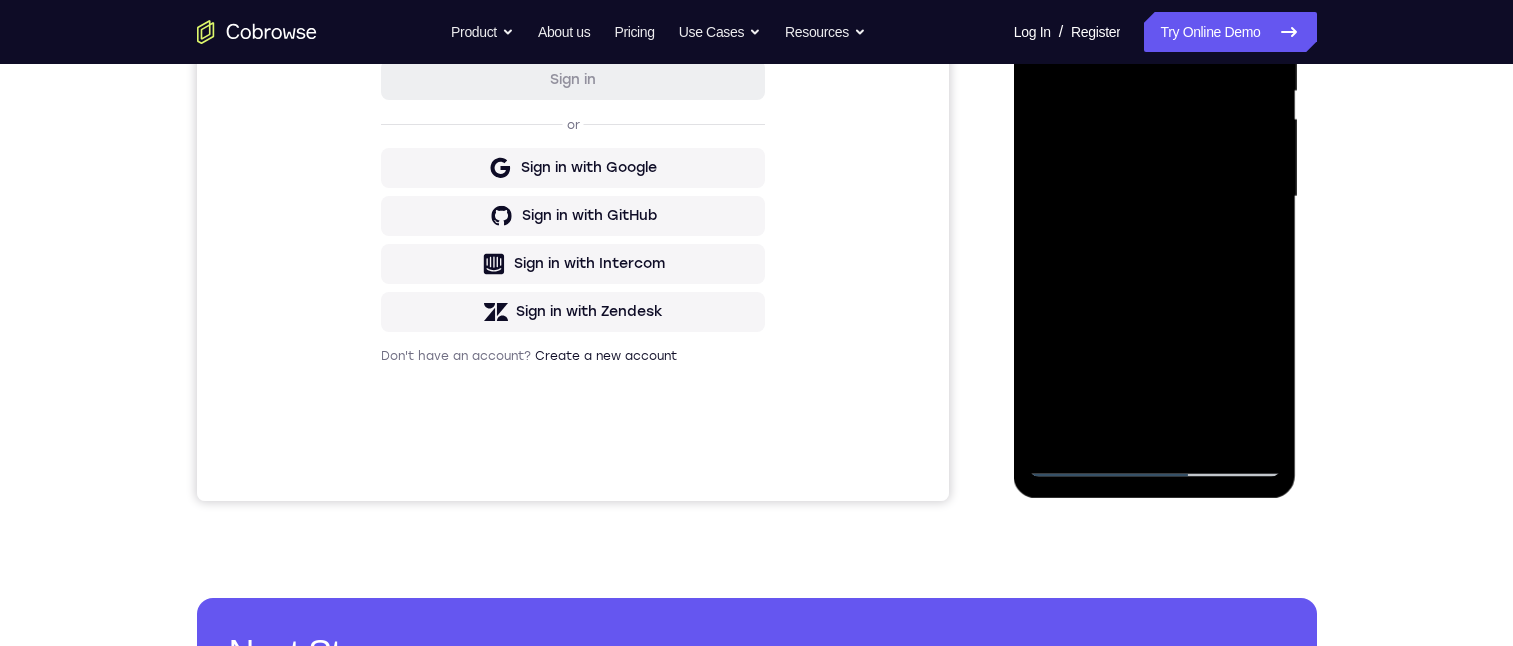 scroll, scrollTop: 250, scrollLeft: 0, axis: vertical 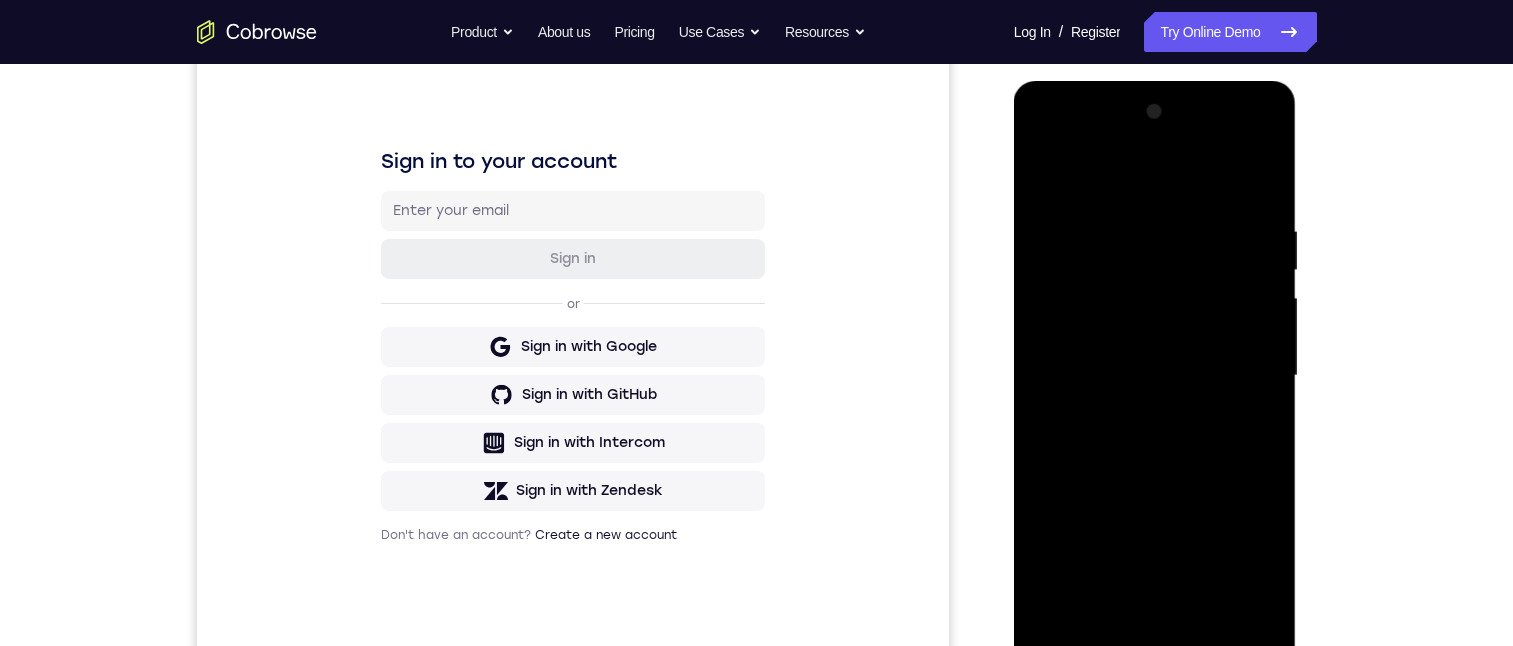 click at bounding box center [1155, 376] 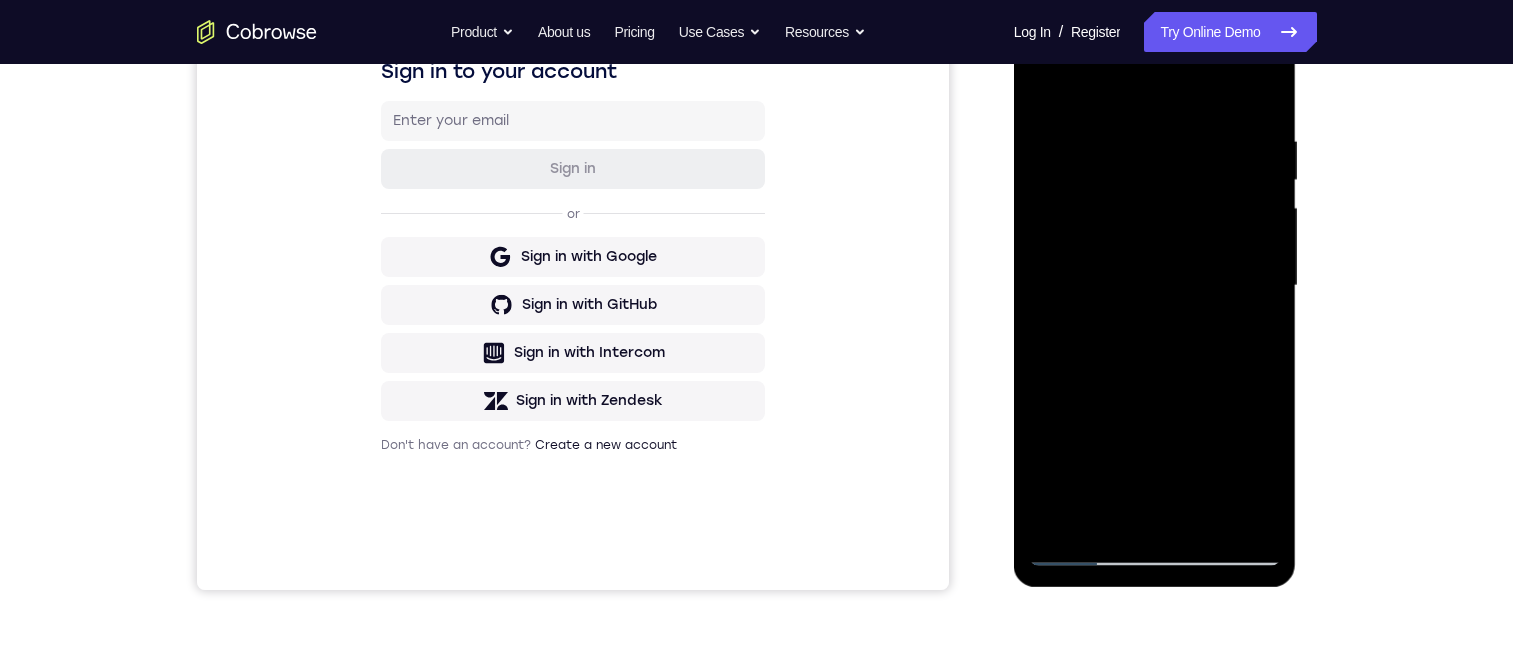 click at bounding box center [1155, 286] 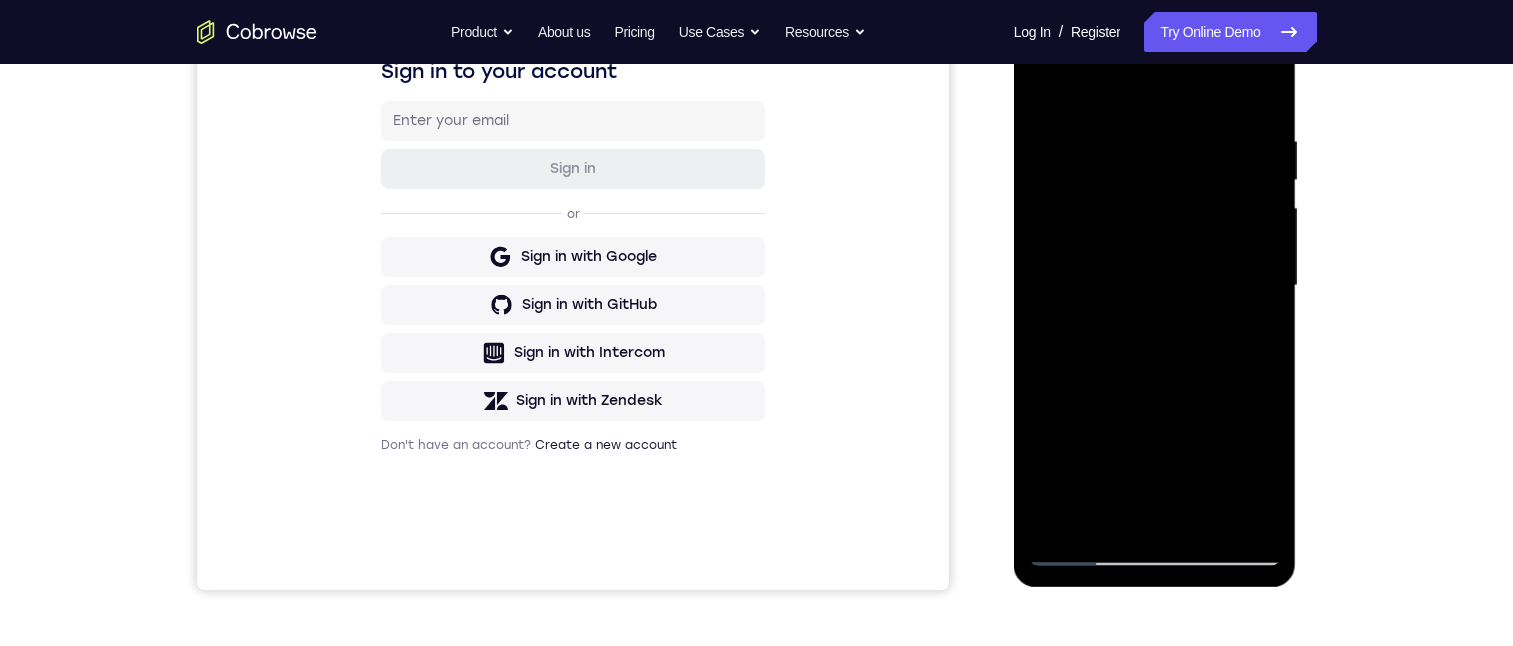 click at bounding box center [1155, 286] 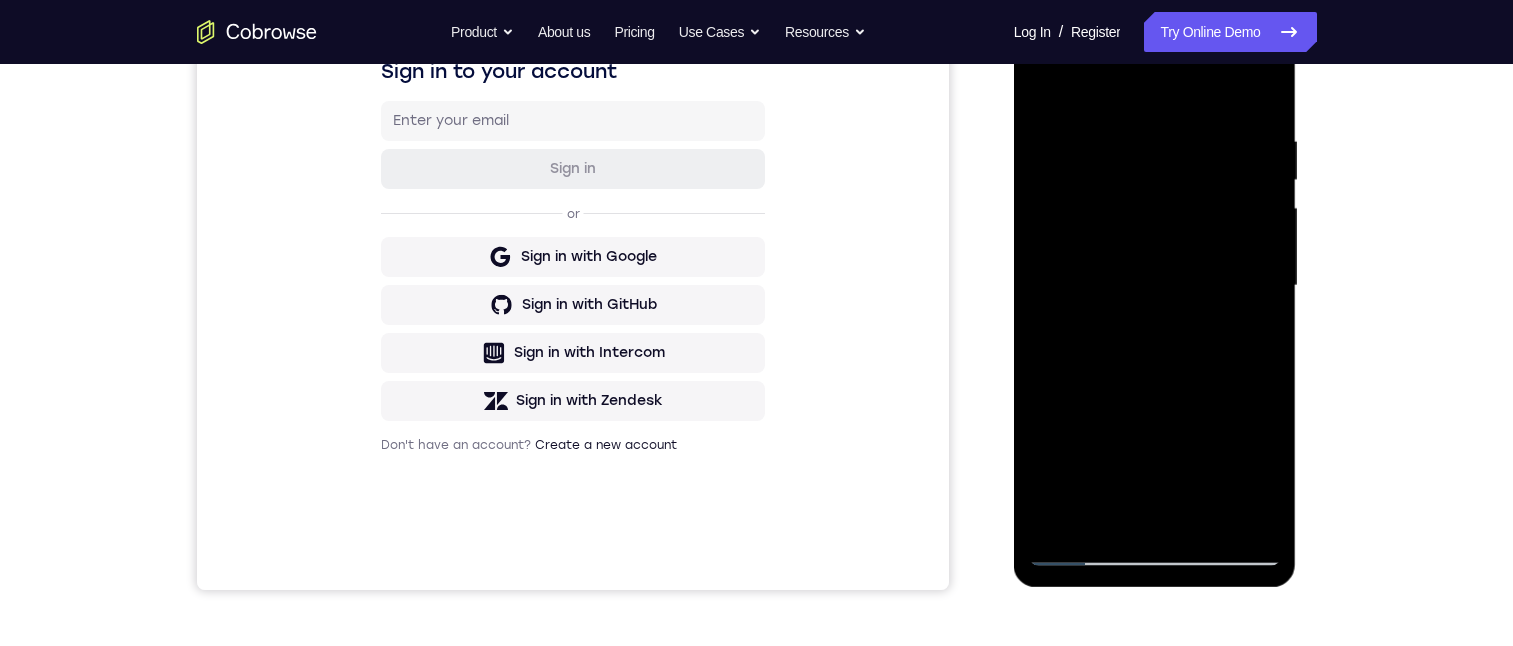 click at bounding box center [1155, 286] 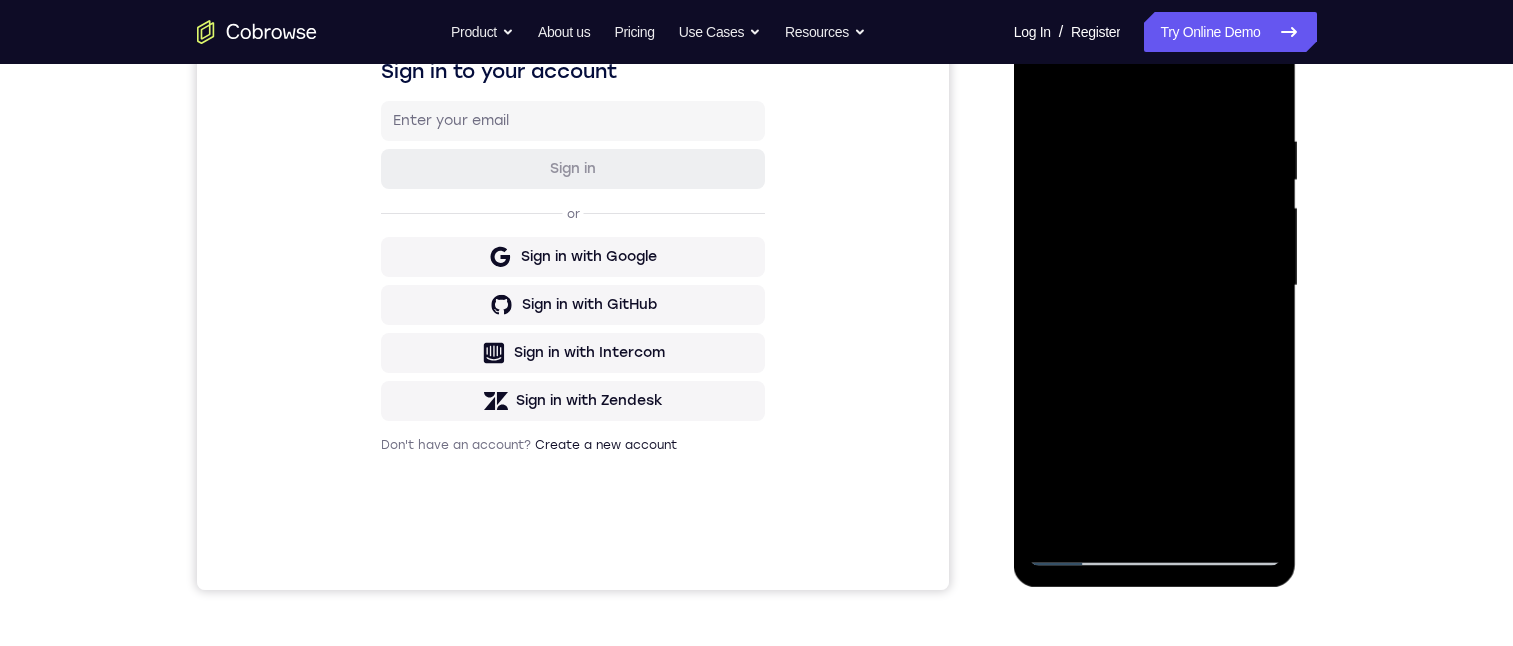 click at bounding box center [1155, 286] 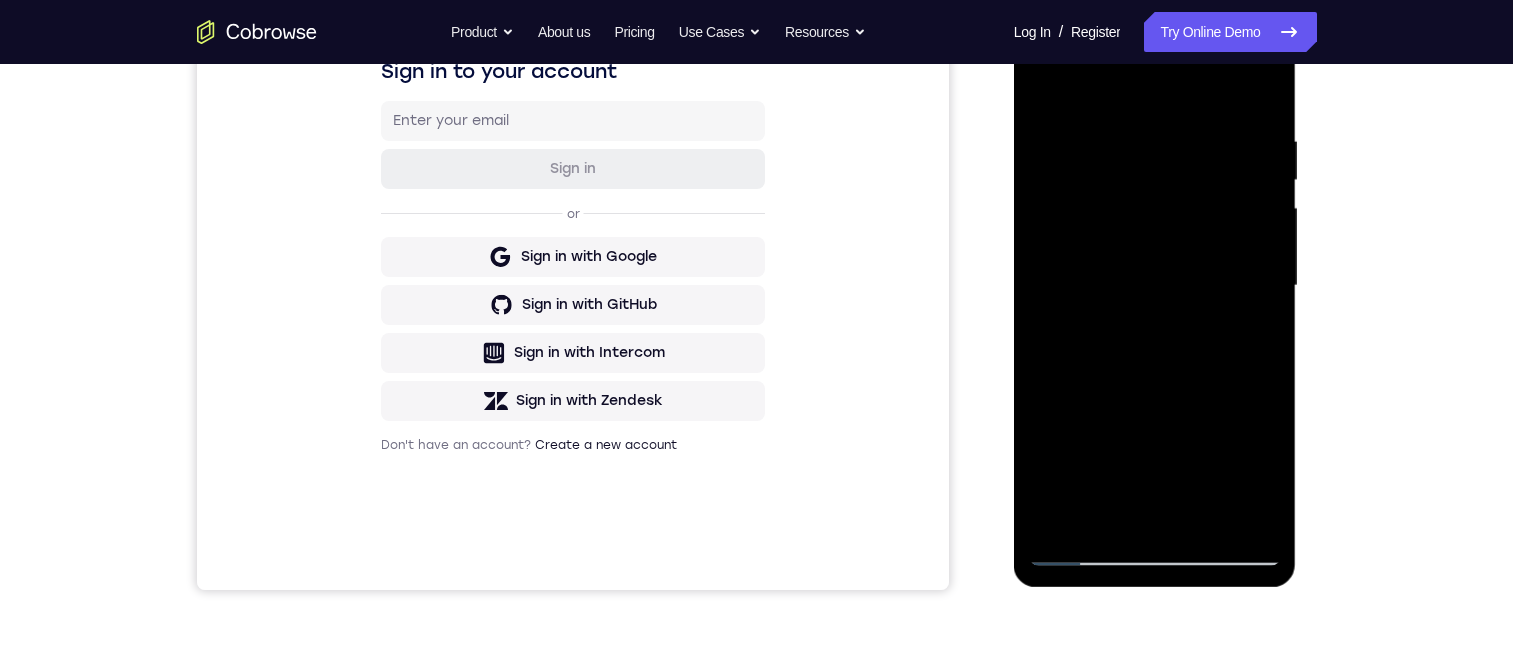 click at bounding box center (1155, 286) 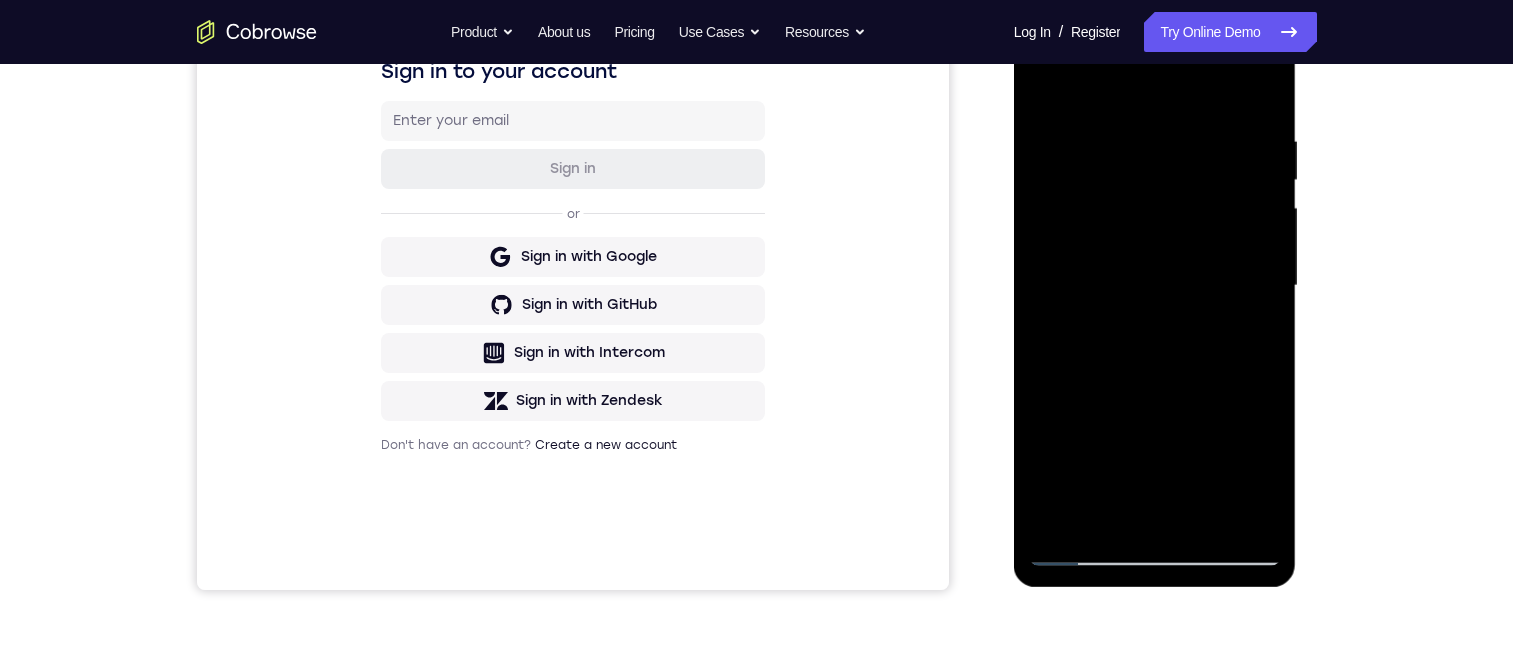 click at bounding box center [1155, 286] 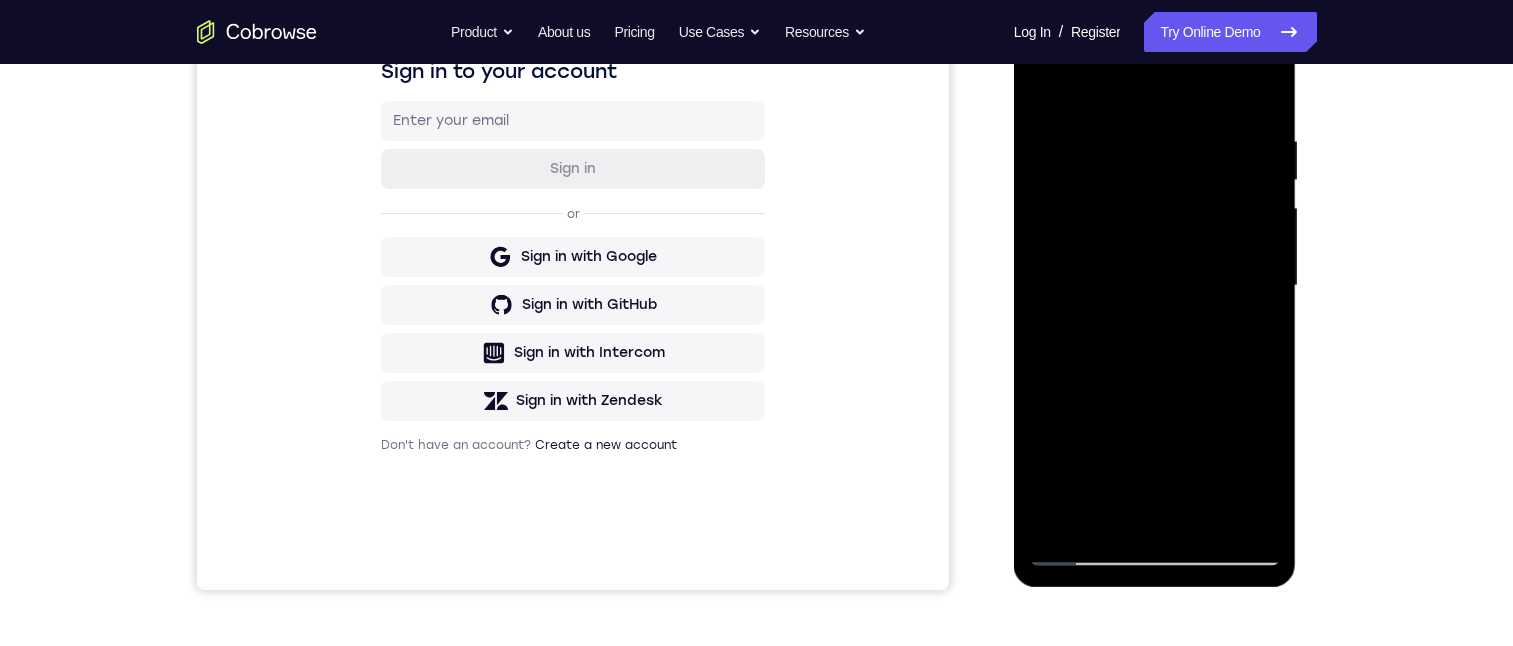 click at bounding box center (1155, 286) 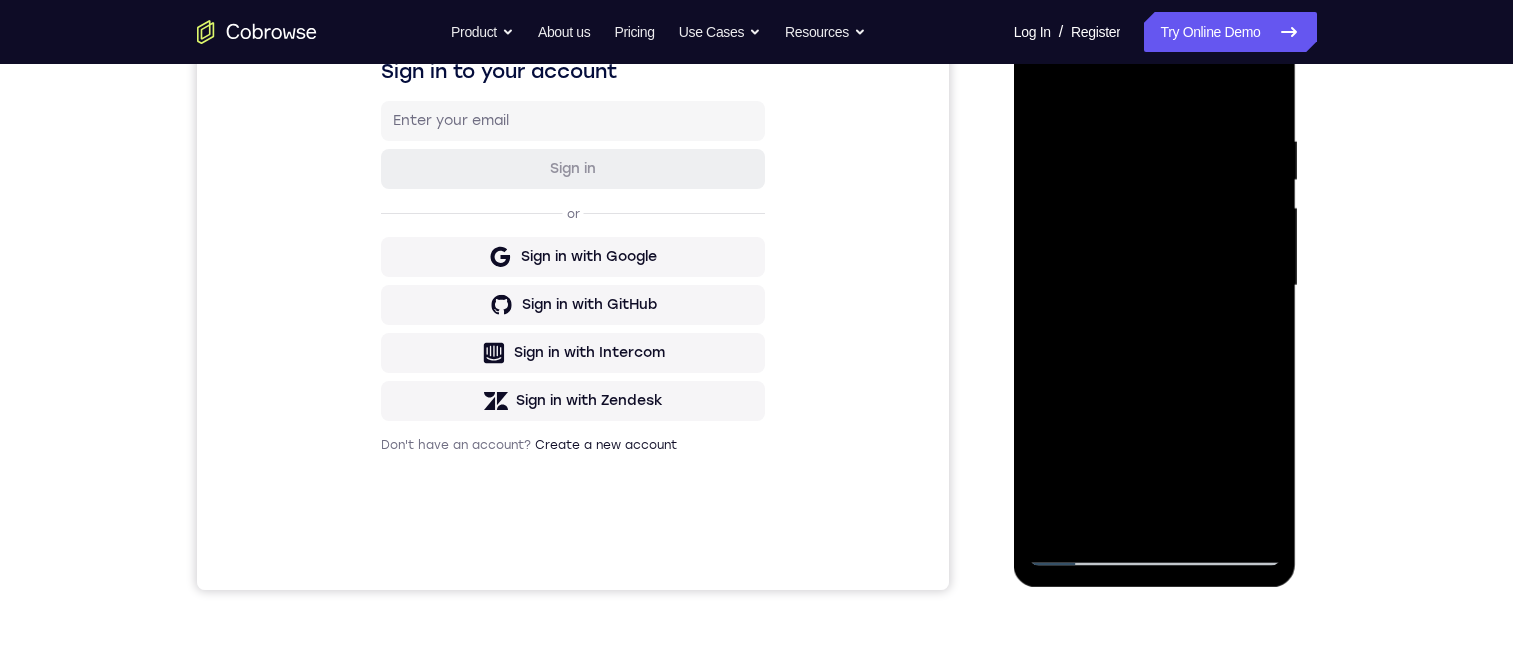 click at bounding box center (1155, 286) 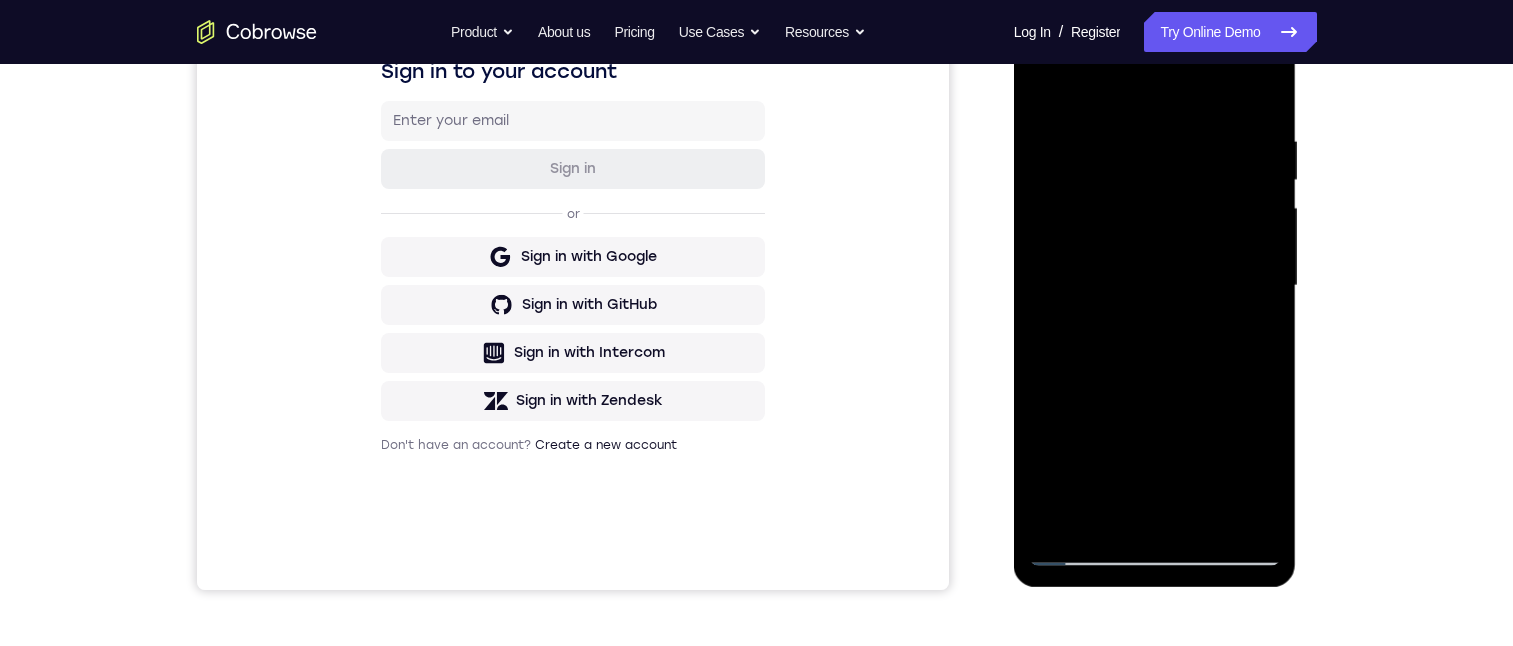 click at bounding box center [1155, 286] 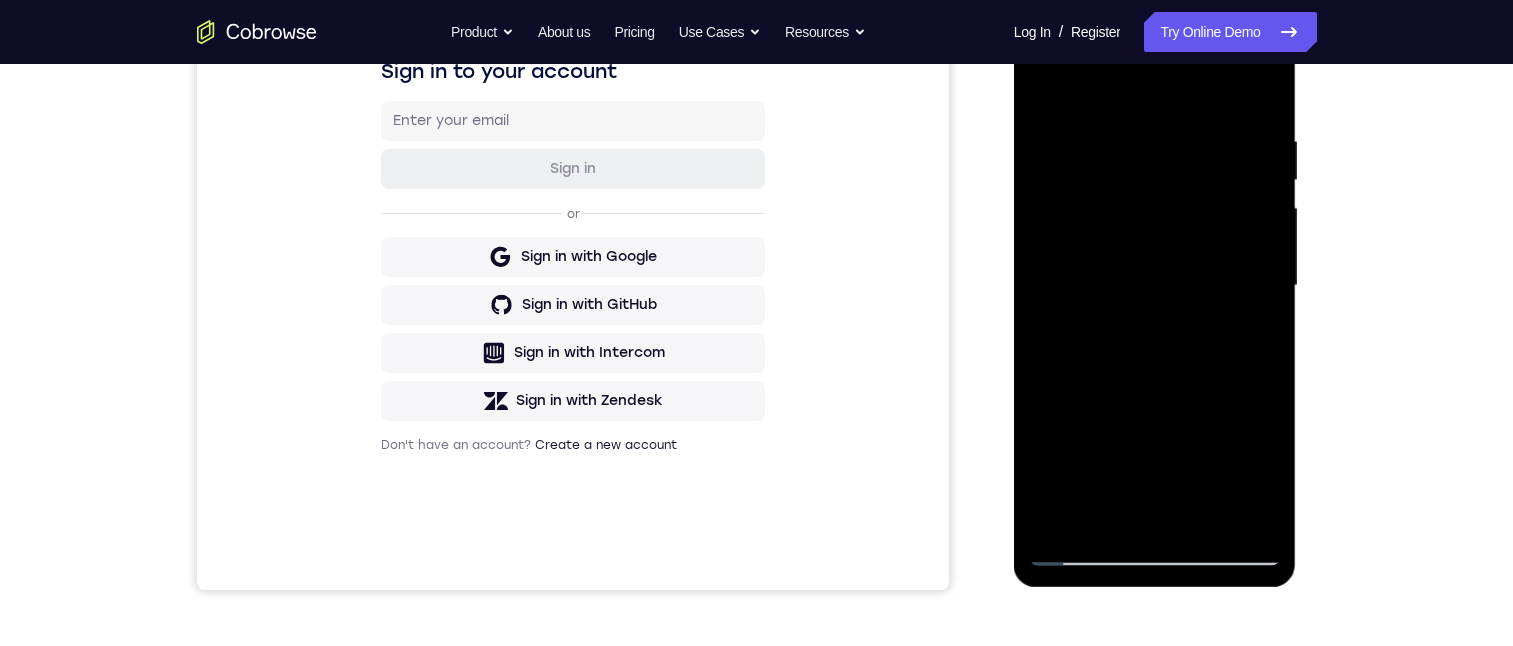 click at bounding box center [1155, 286] 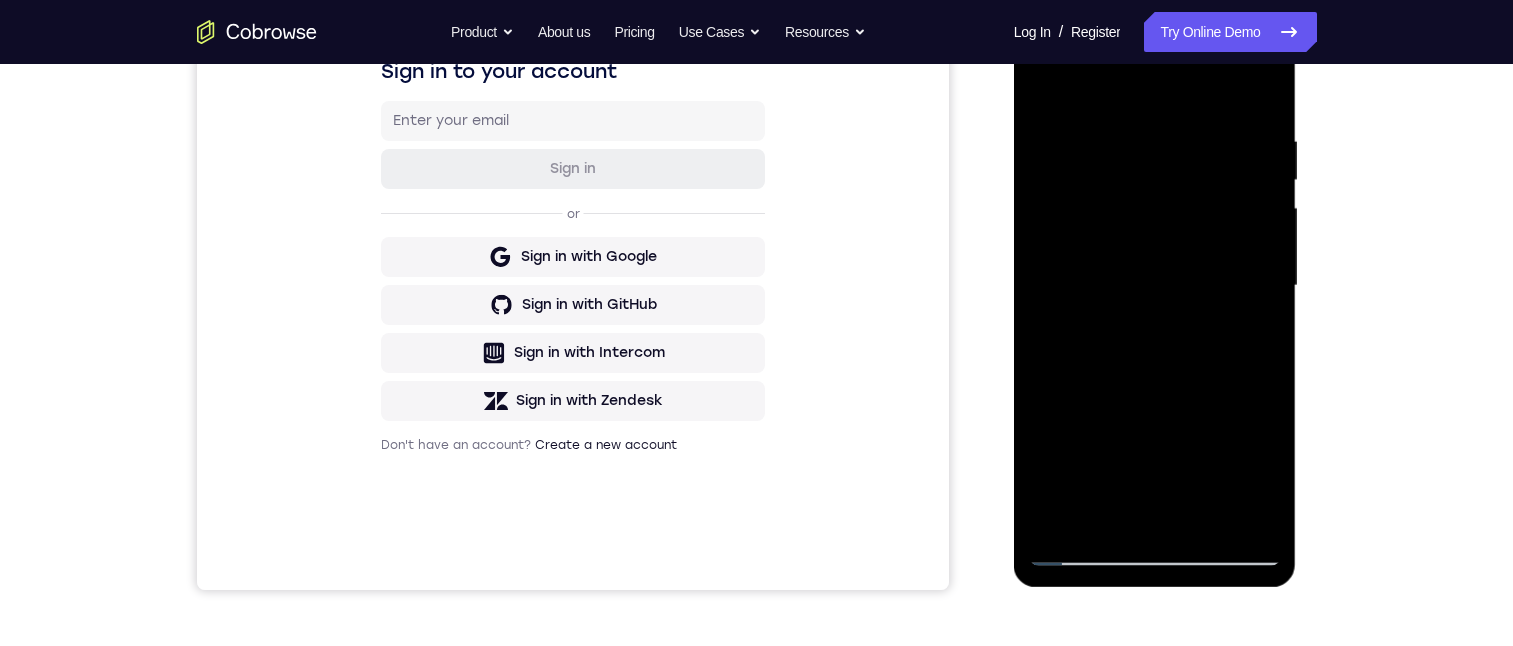 drag, startPoint x: 1182, startPoint y: 504, endPoint x: 1233, endPoint y: 587, distance: 97.41663 